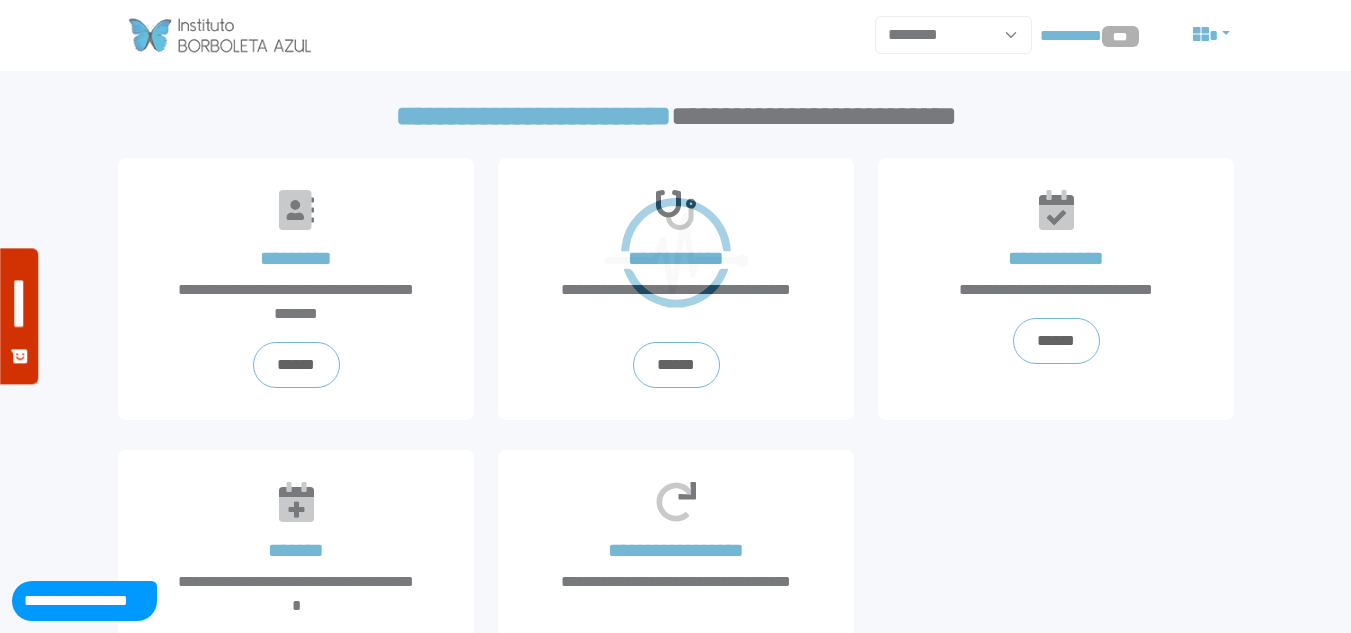 scroll, scrollTop: 0, scrollLeft: 0, axis: both 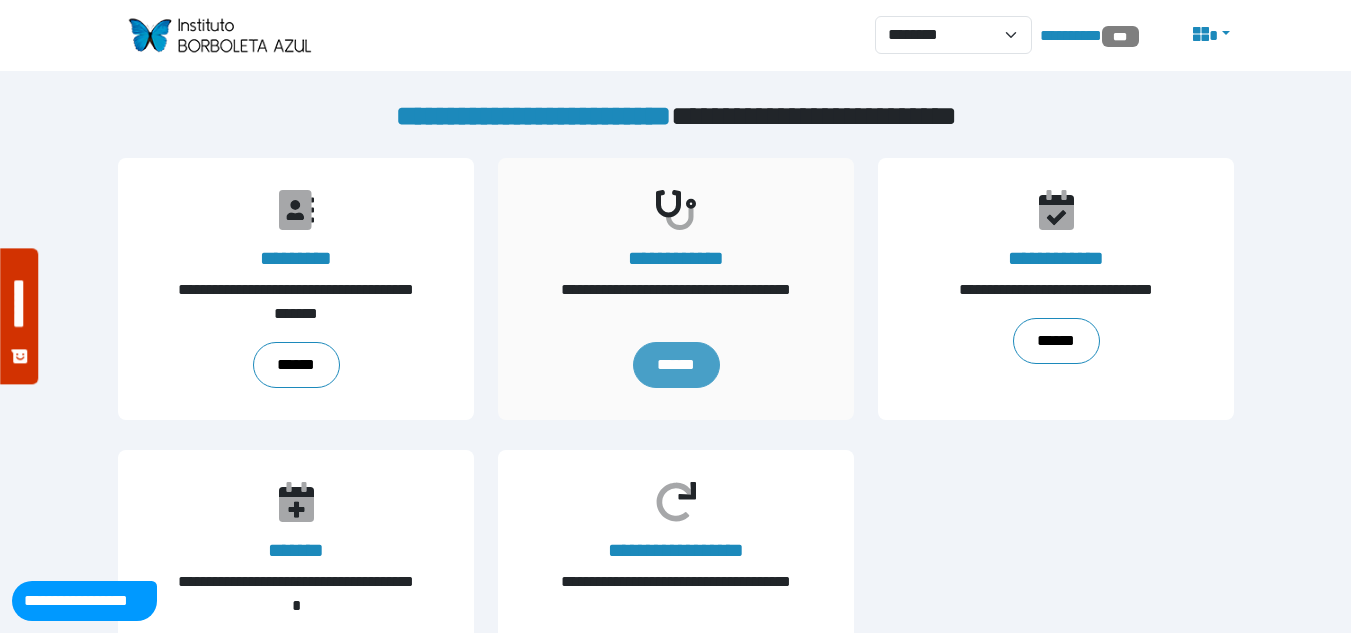 click on "******" at bounding box center [675, 365] 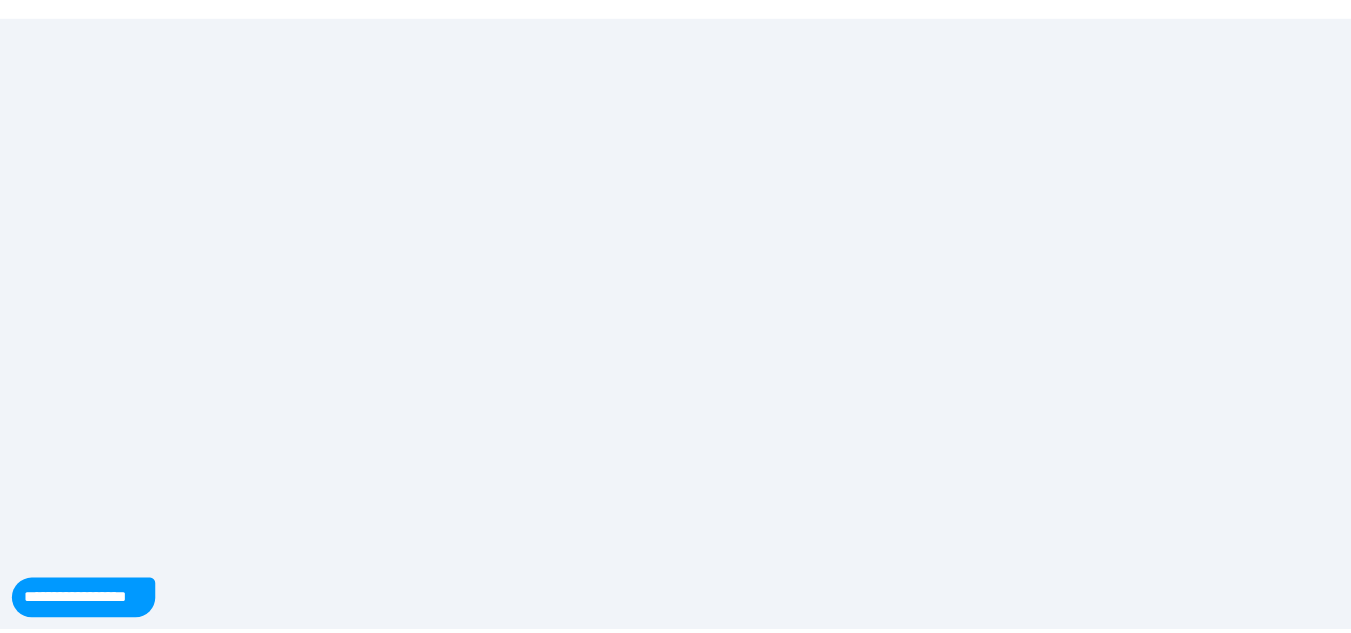 scroll, scrollTop: 0, scrollLeft: 0, axis: both 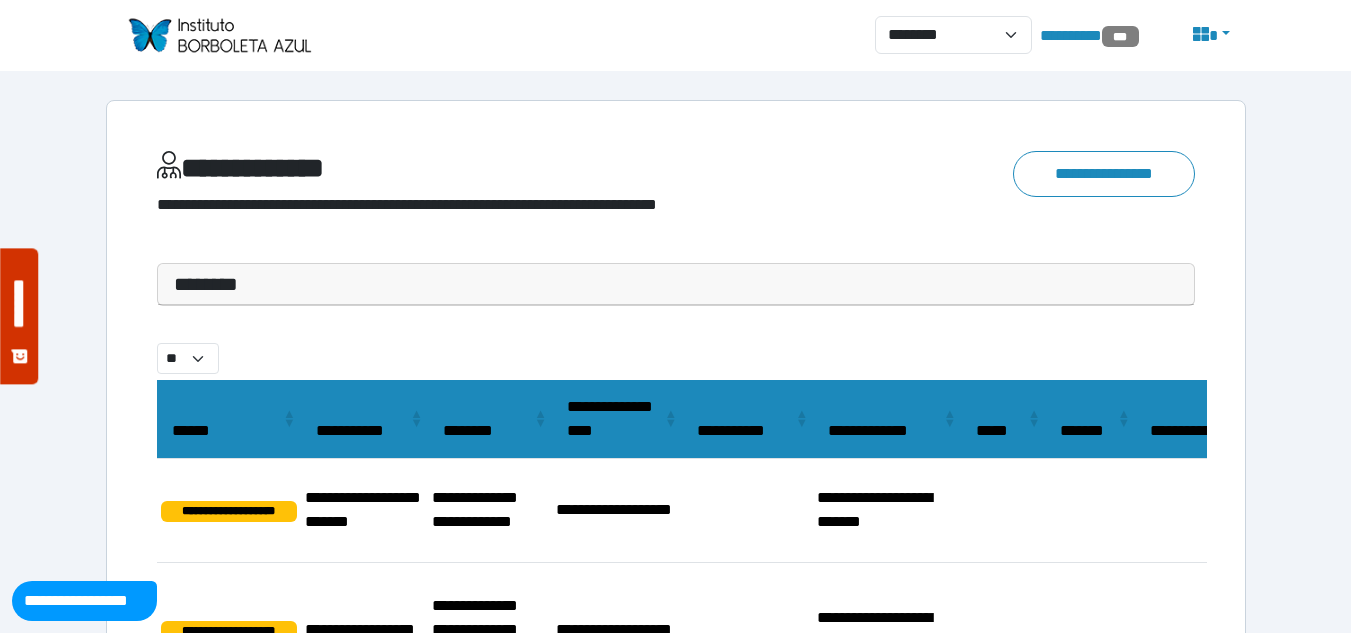 click on "********" at bounding box center [676, 284] 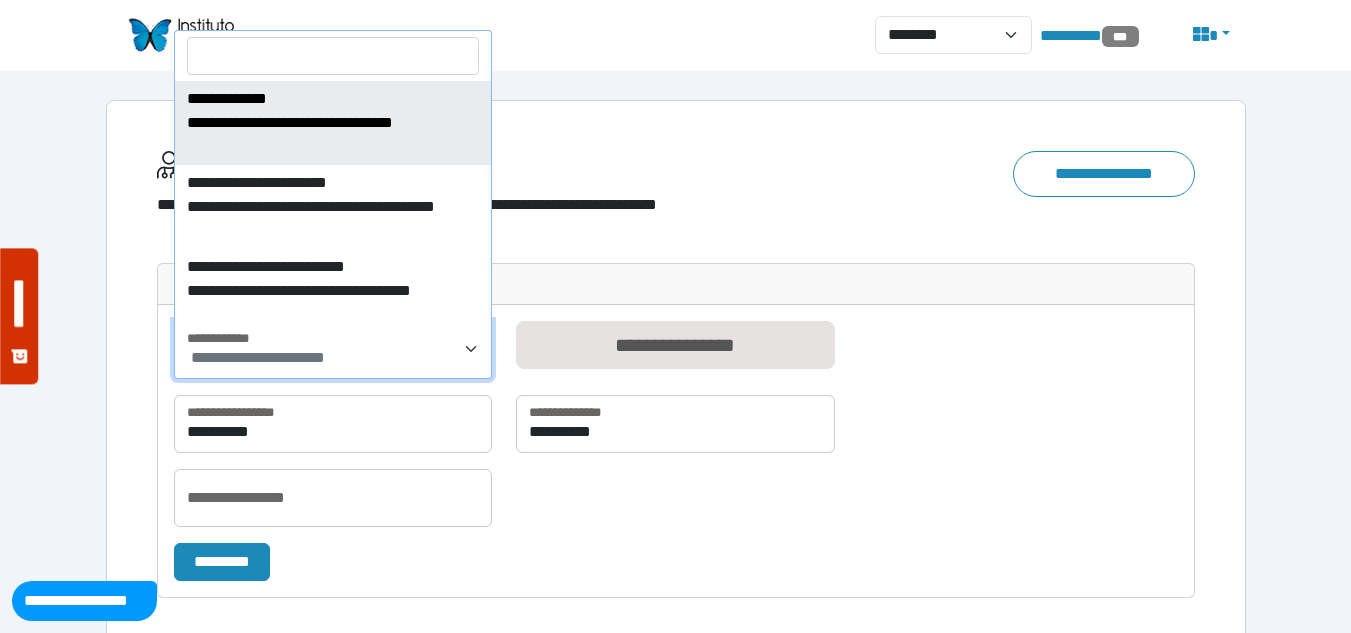 click on "**********" at bounding box center [258, 357] 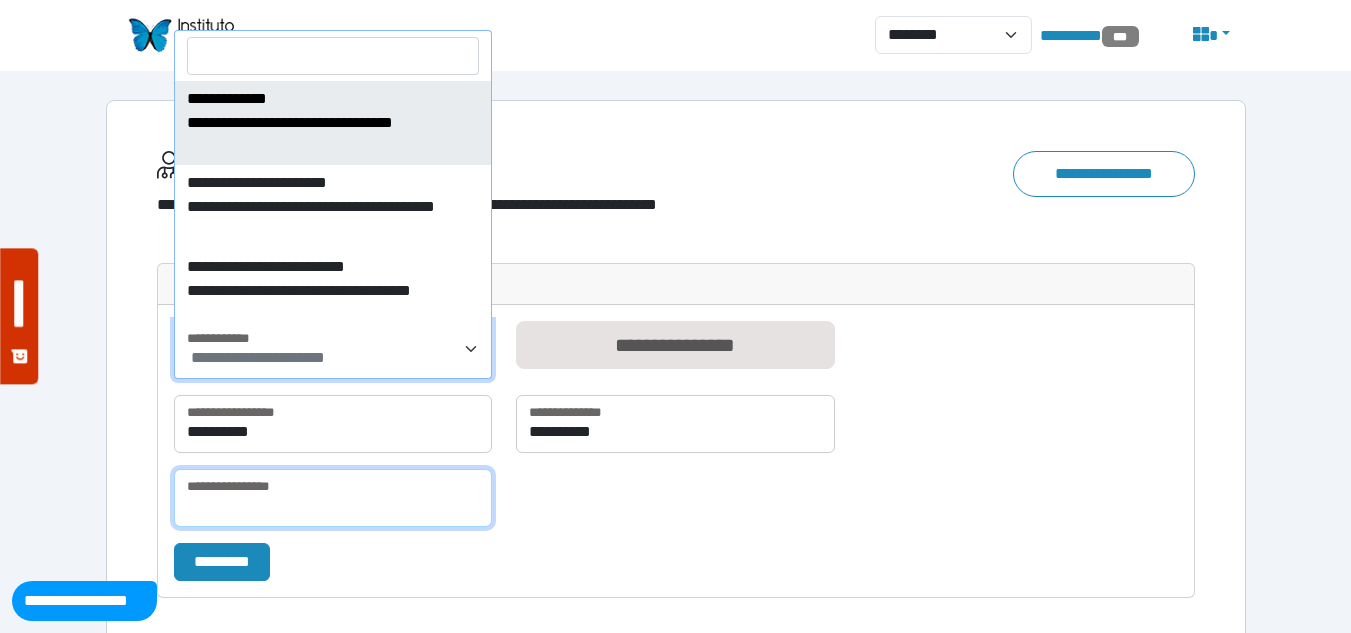 drag, startPoint x: 286, startPoint y: 488, endPoint x: 293, endPoint y: 480, distance: 10.630146 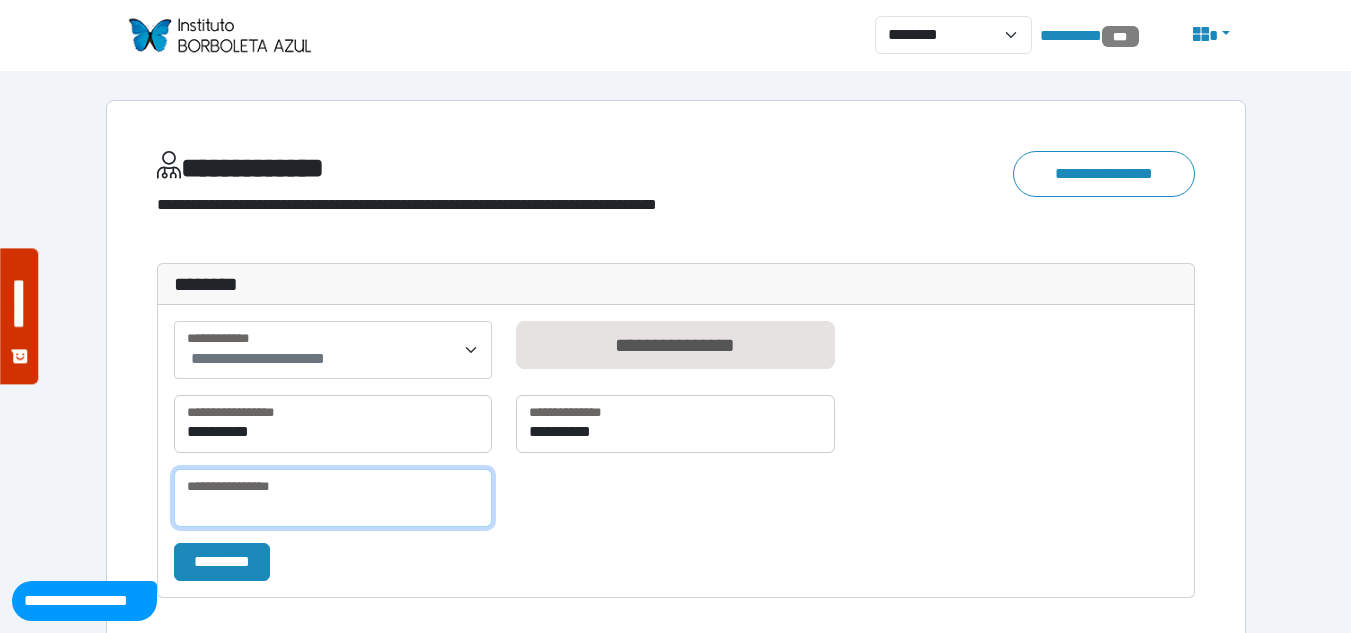 paste on "**********" 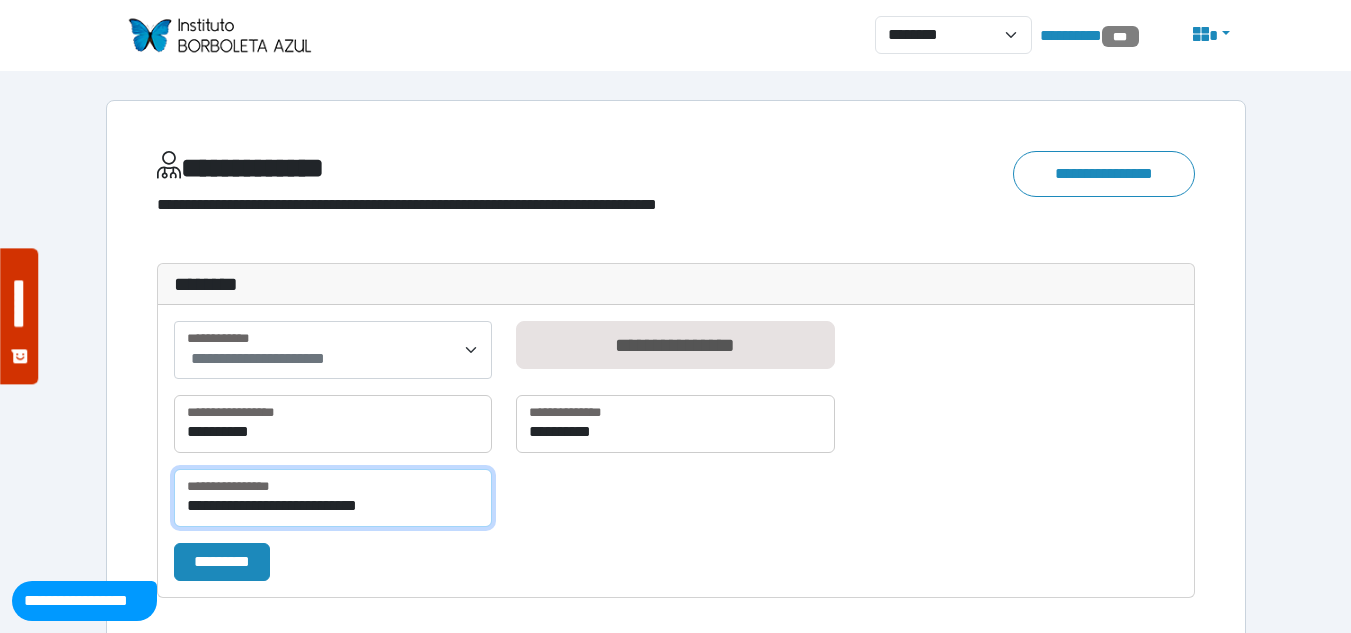 type on "**********" 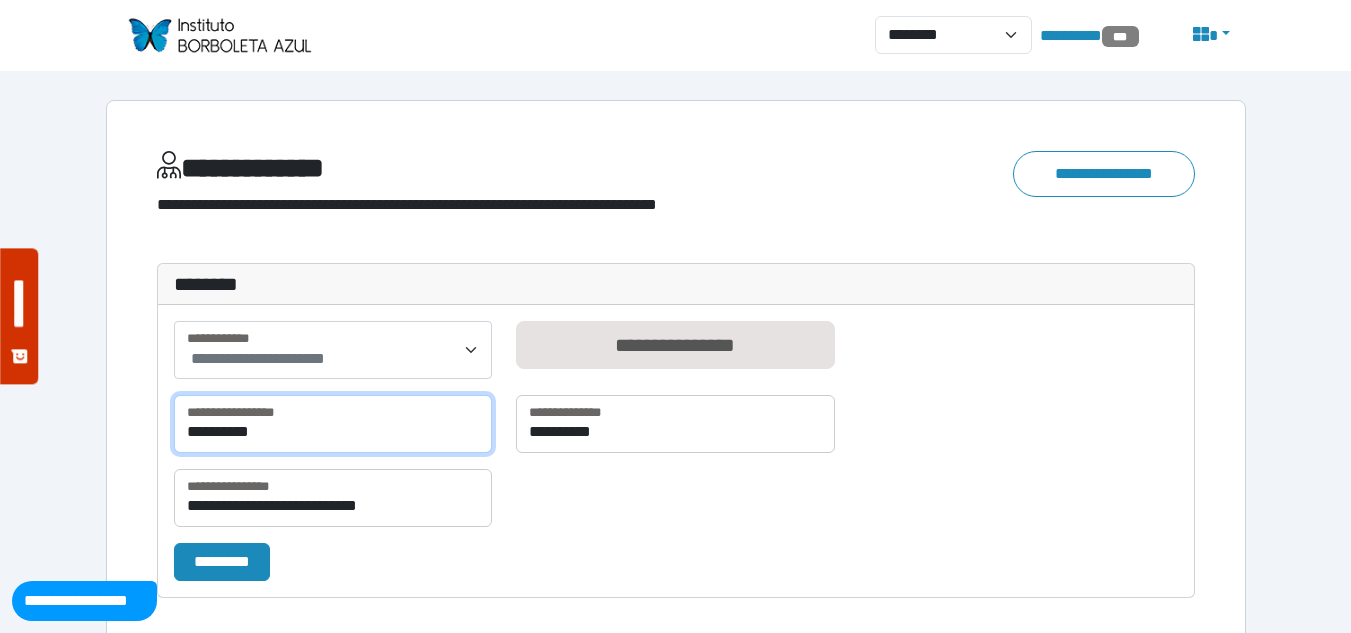 drag, startPoint x: 287, startPoint y: 436, endPoint x: 0, endPoint y: 418, distance: 287.5639 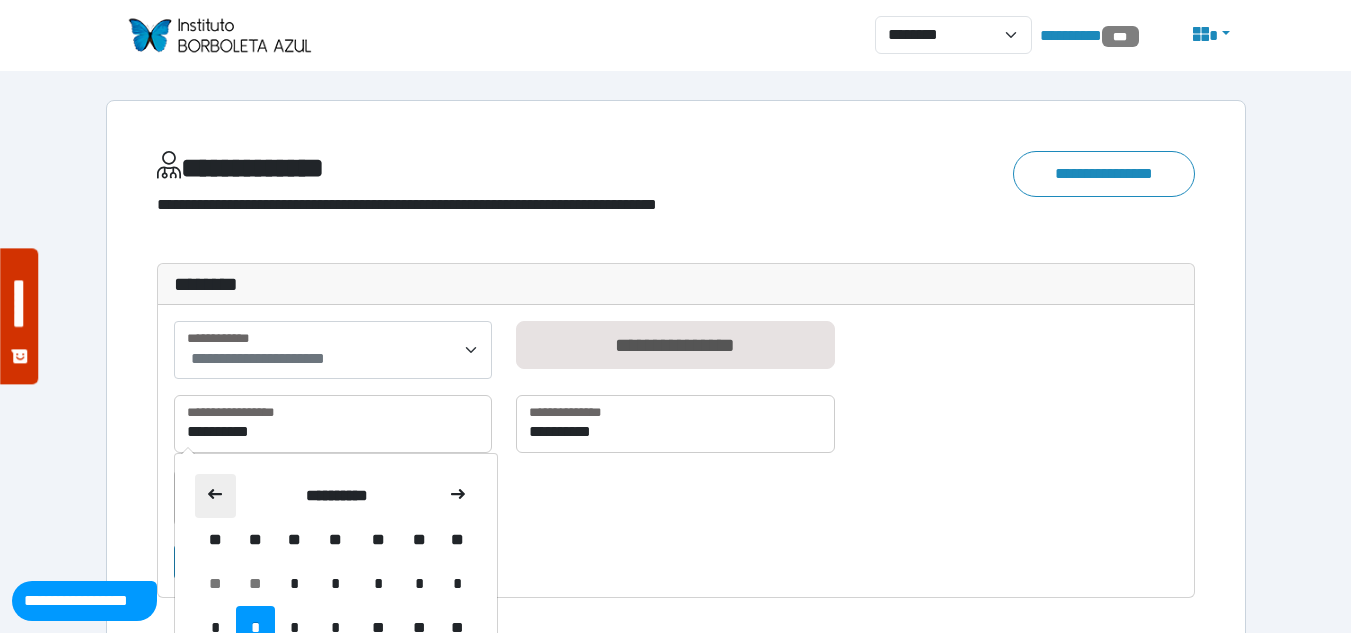 click at bounding box center [215, 494] 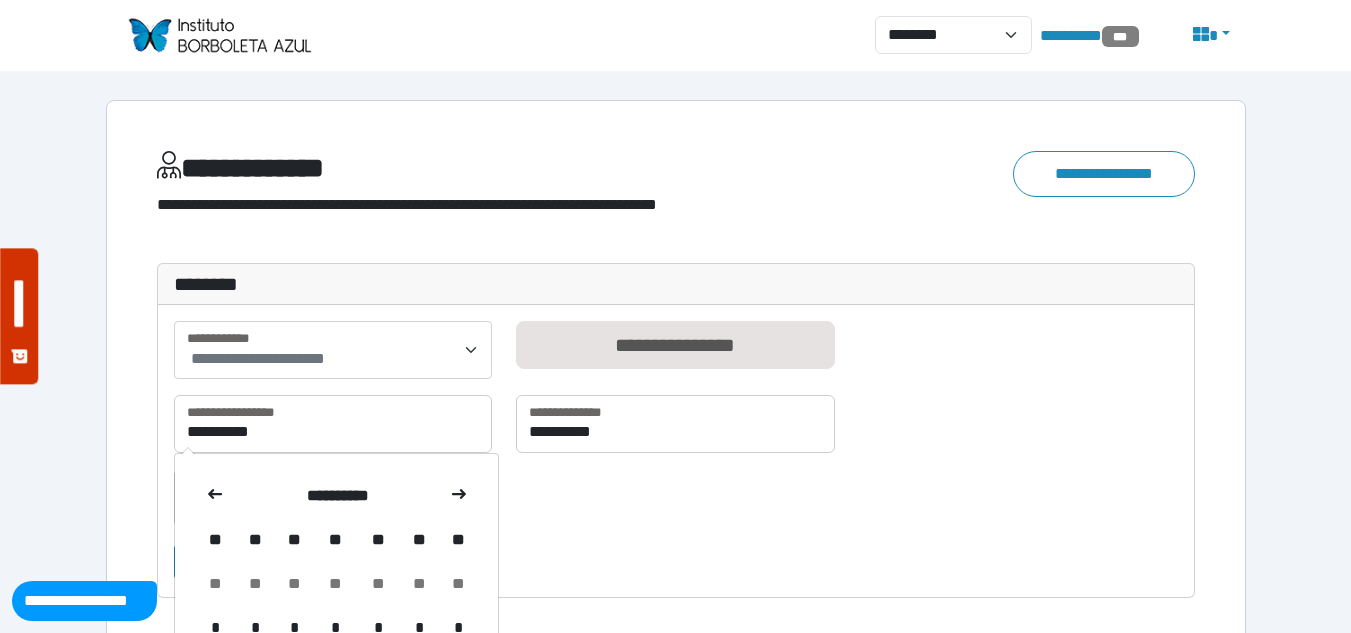 click at bounding box center [215, 494] 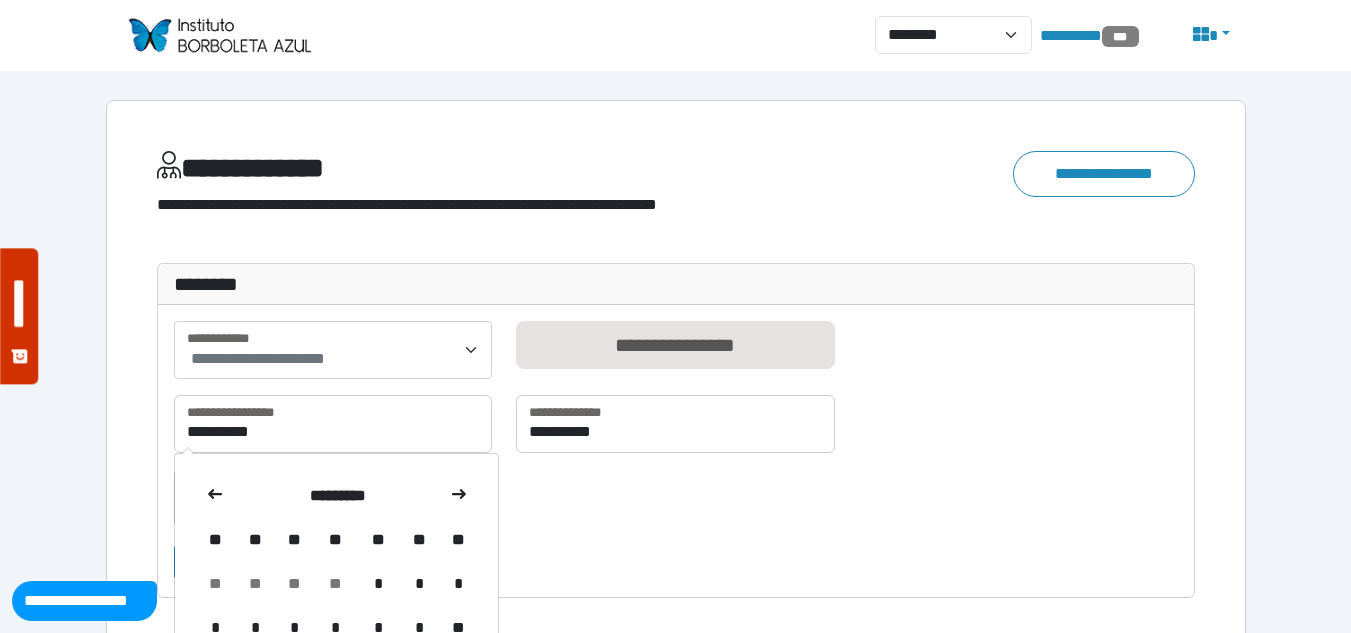 click at bounding box center [215, 494] 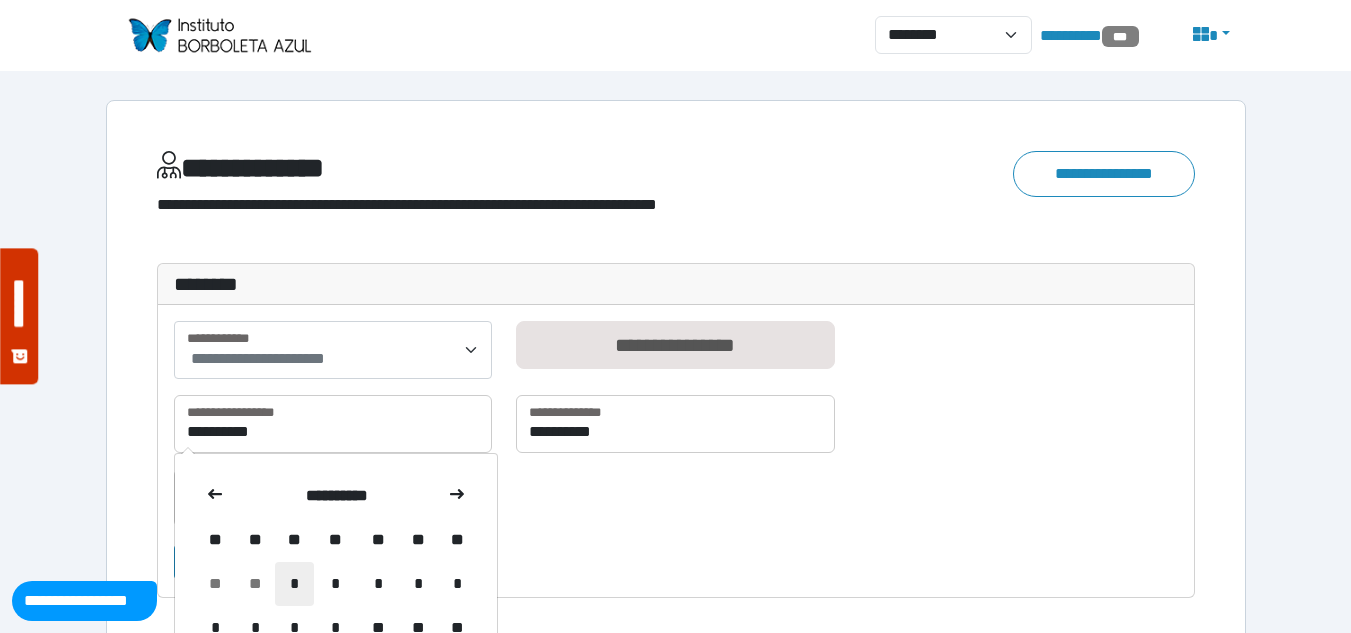 click on "*" at bounding box center [294, 584] 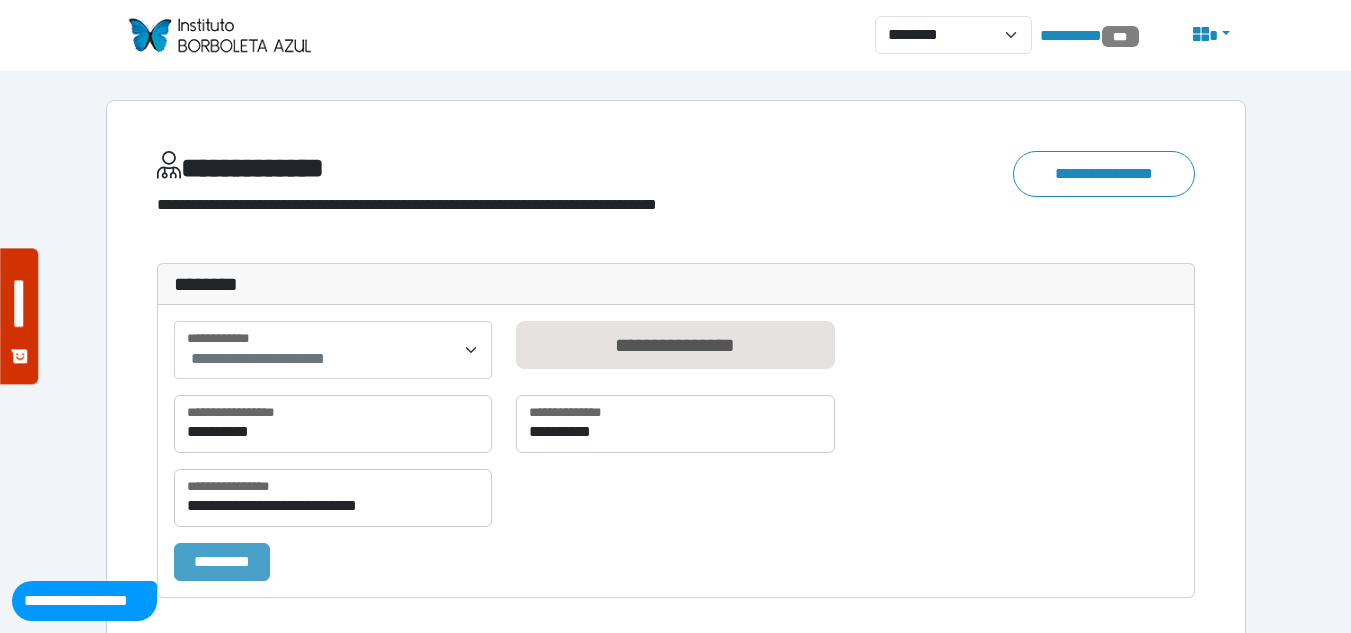 drag, startPoint x: 231, startPoint y: 554, endPoint x: 244, endPoint y: 552, distance: 13.152946 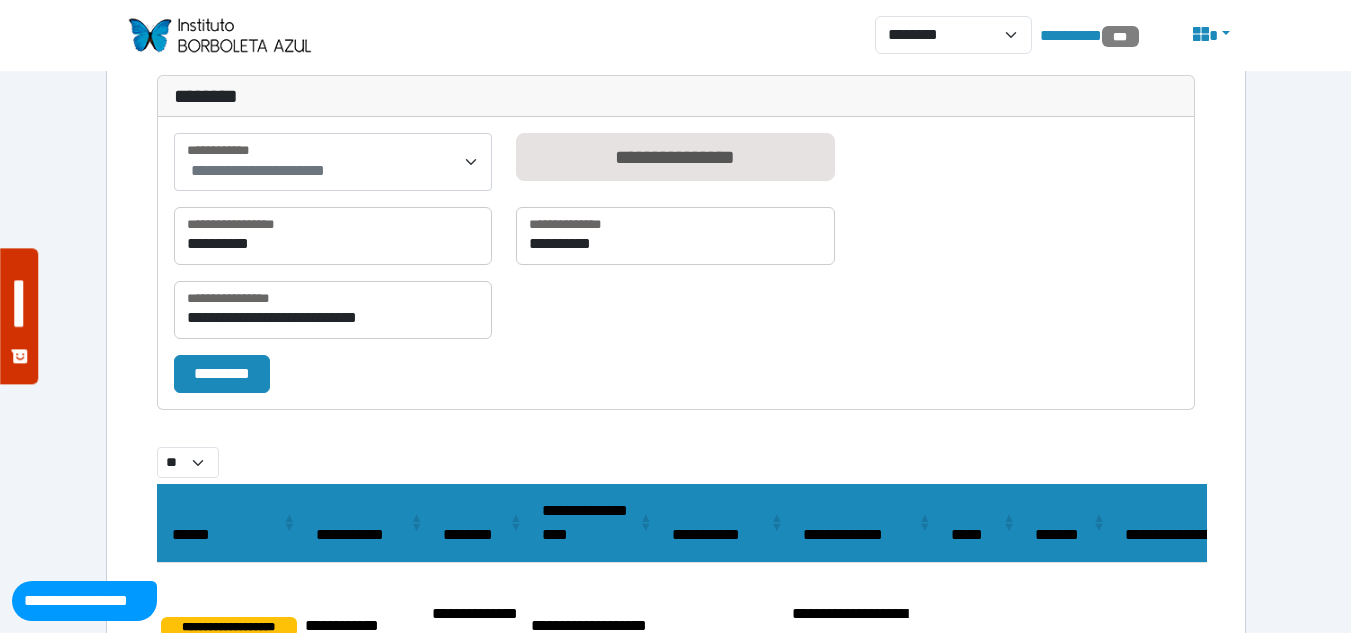 scroll, scrollTop: 0, scrollLeft: 0, axis: both 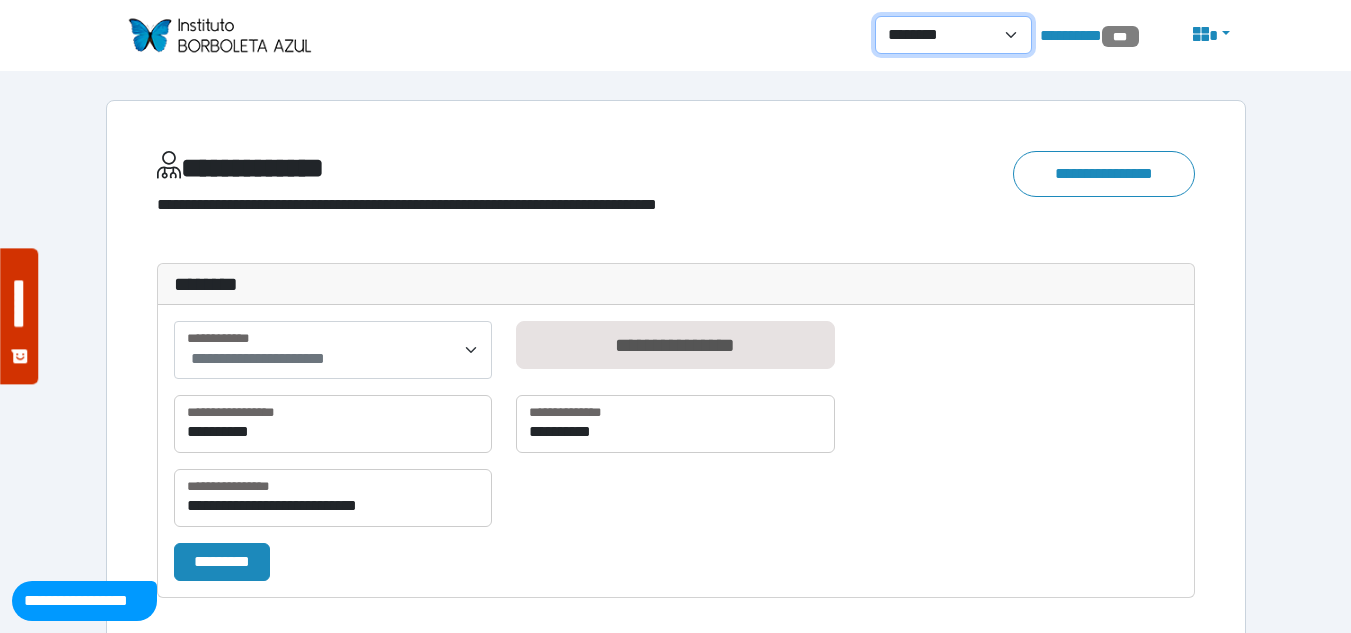 click on "**********" at bounding box center [953, 35] 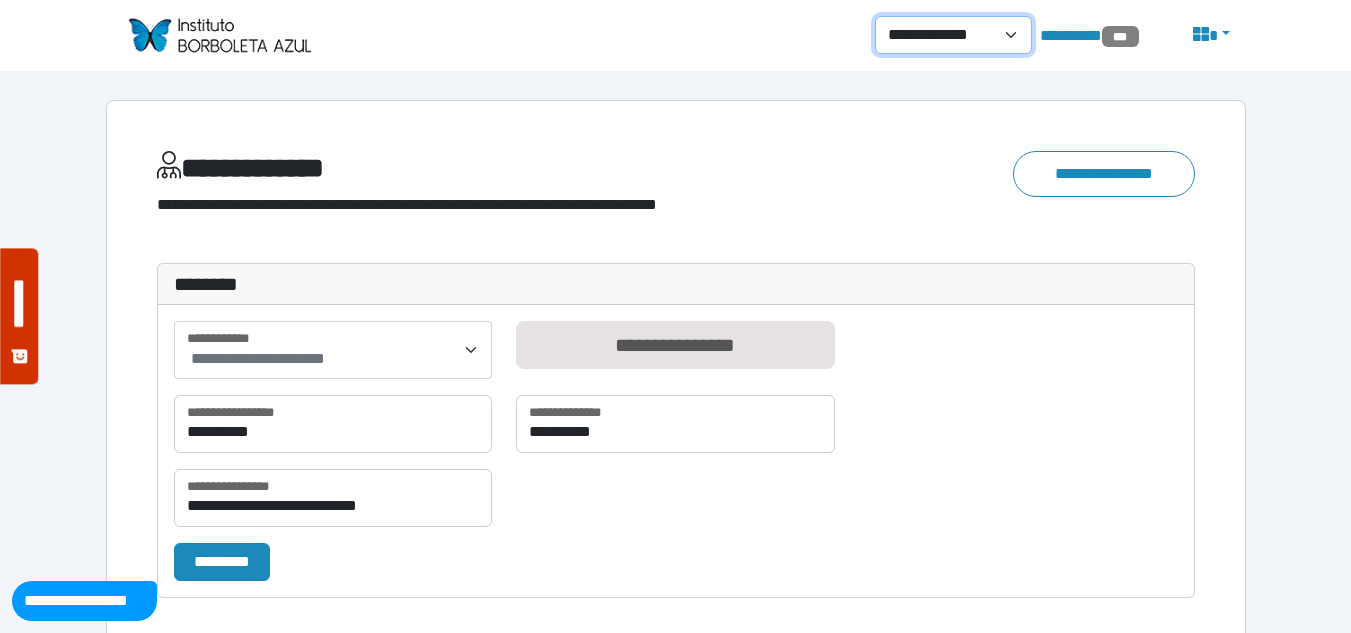 click on "**********" at bounding box center (953, 35) 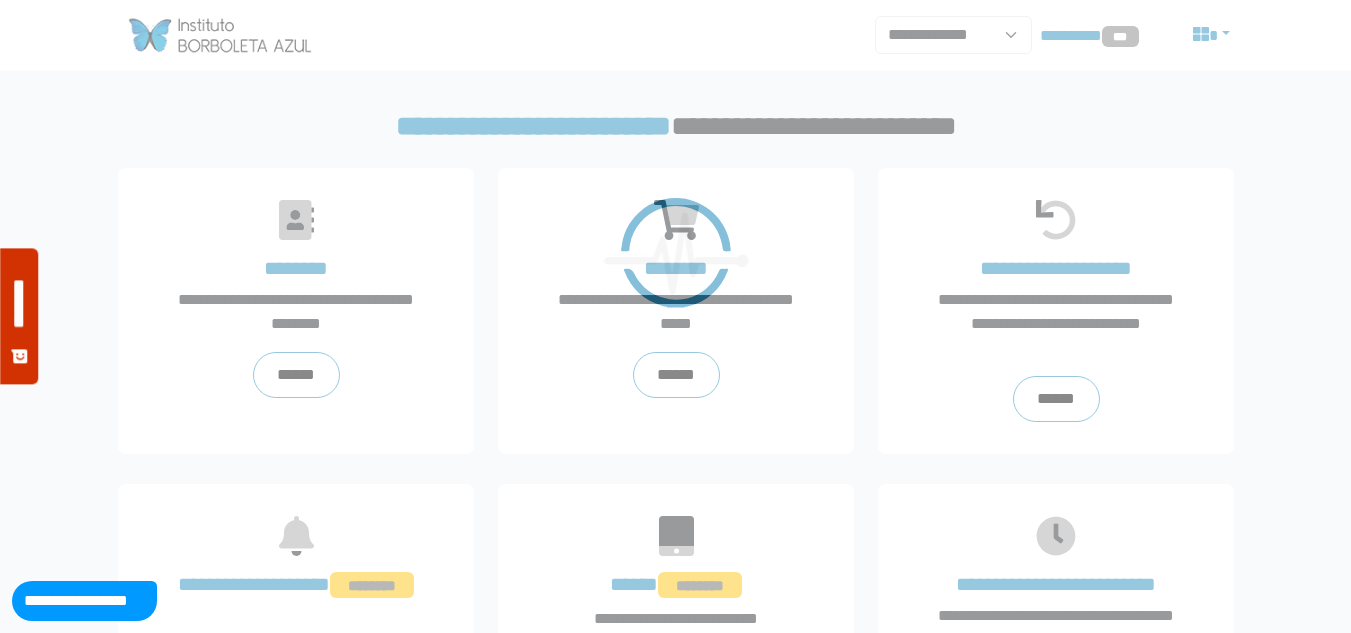 scroll, scrollTop: 0, scrollLeft: 0, axis: both 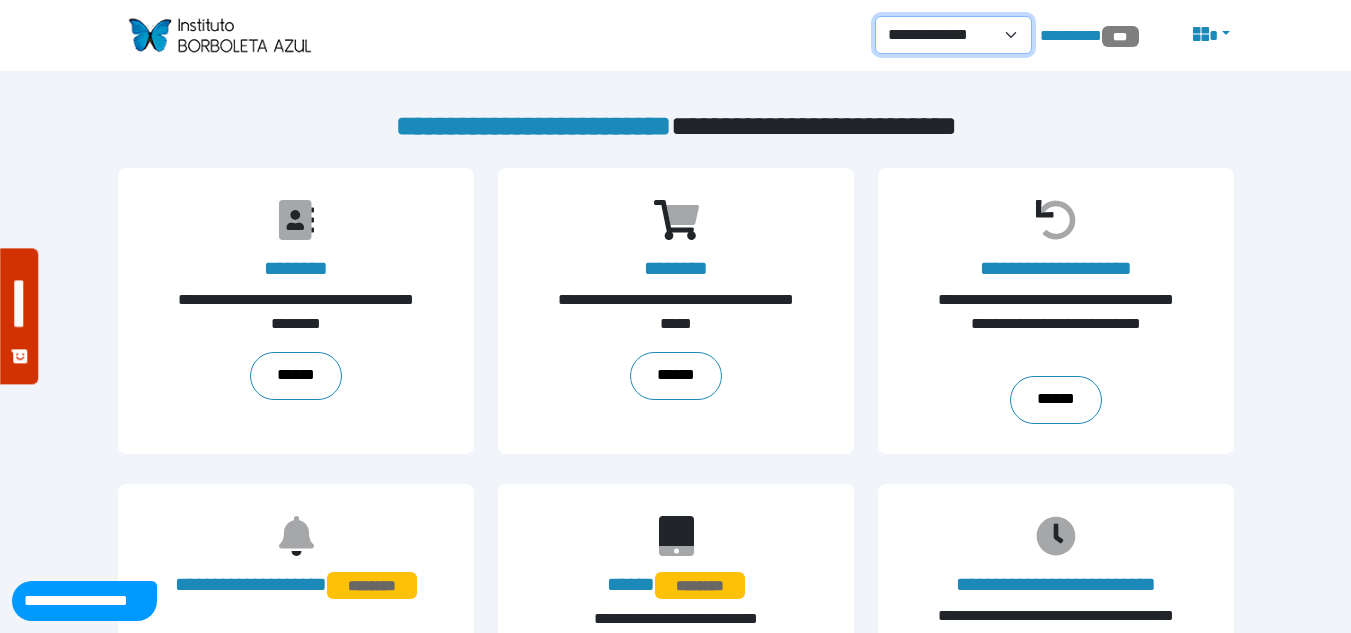 drag, startPoint x: 0, startPoint y: 0, endPoint x: 950, endPoint y: 41, distance: 950.88434 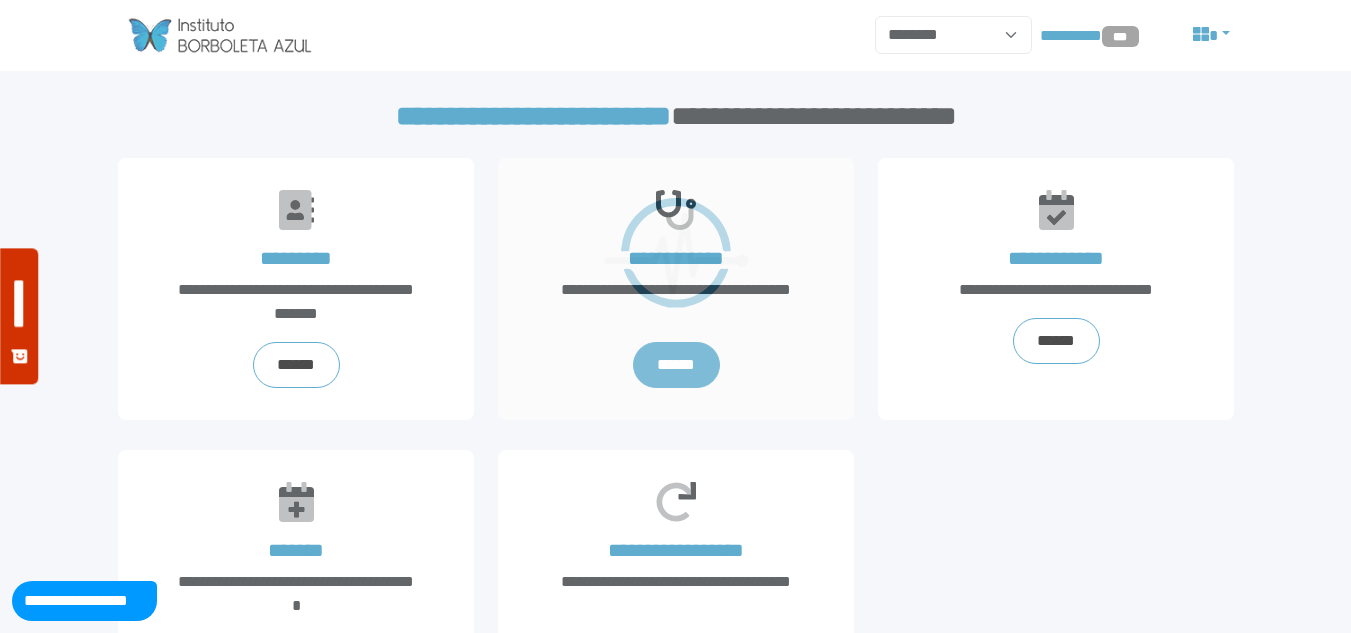 scroll, scrollTop: 0, scrollLeft: 0, axis: both 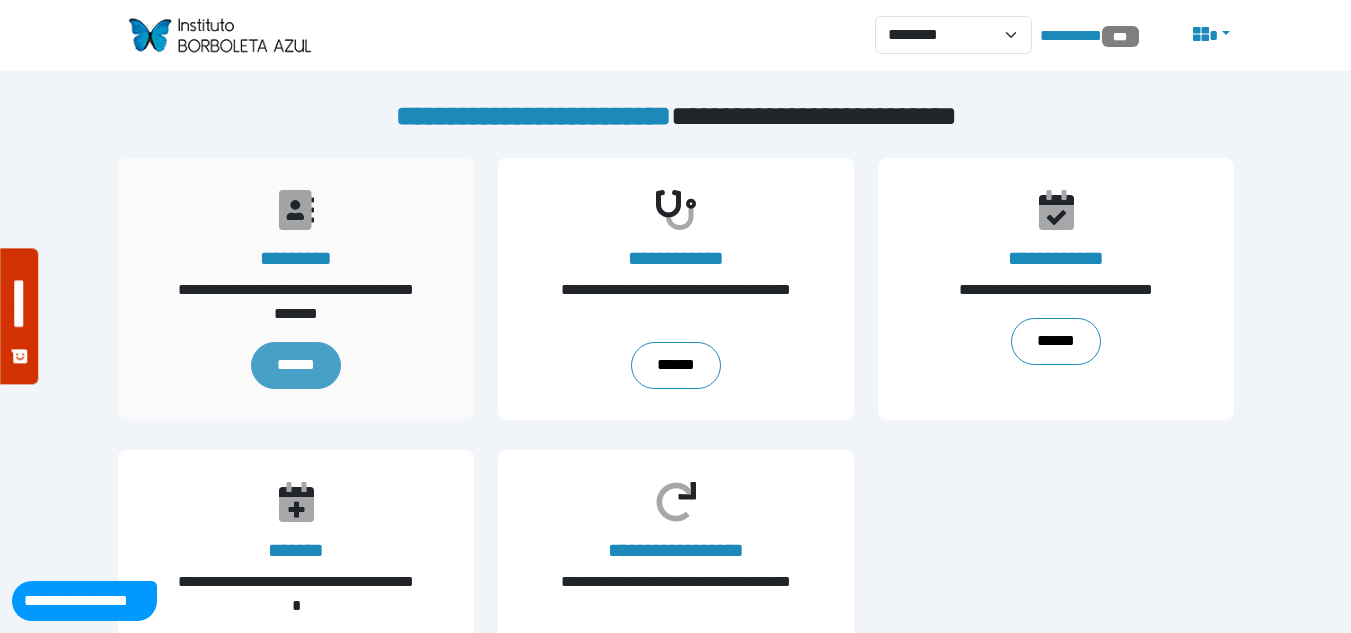 click on "******" at bounding box center [295, 366] 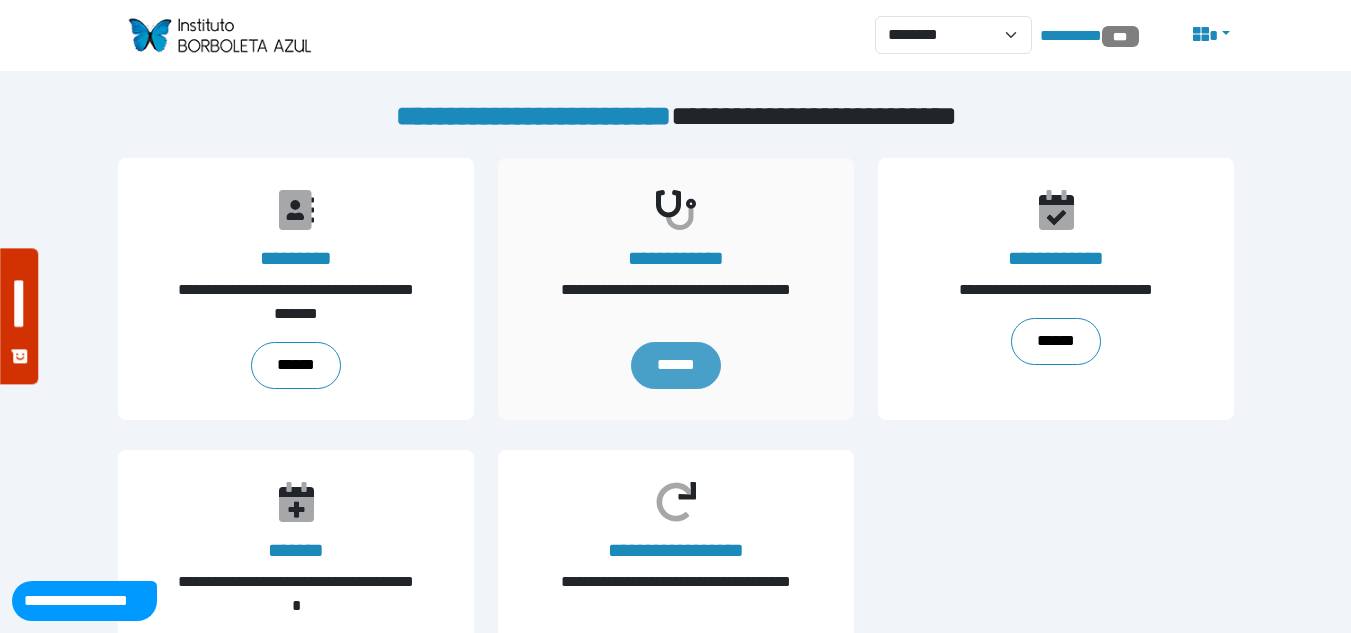 click on "******" at bounding box center [675, 366] 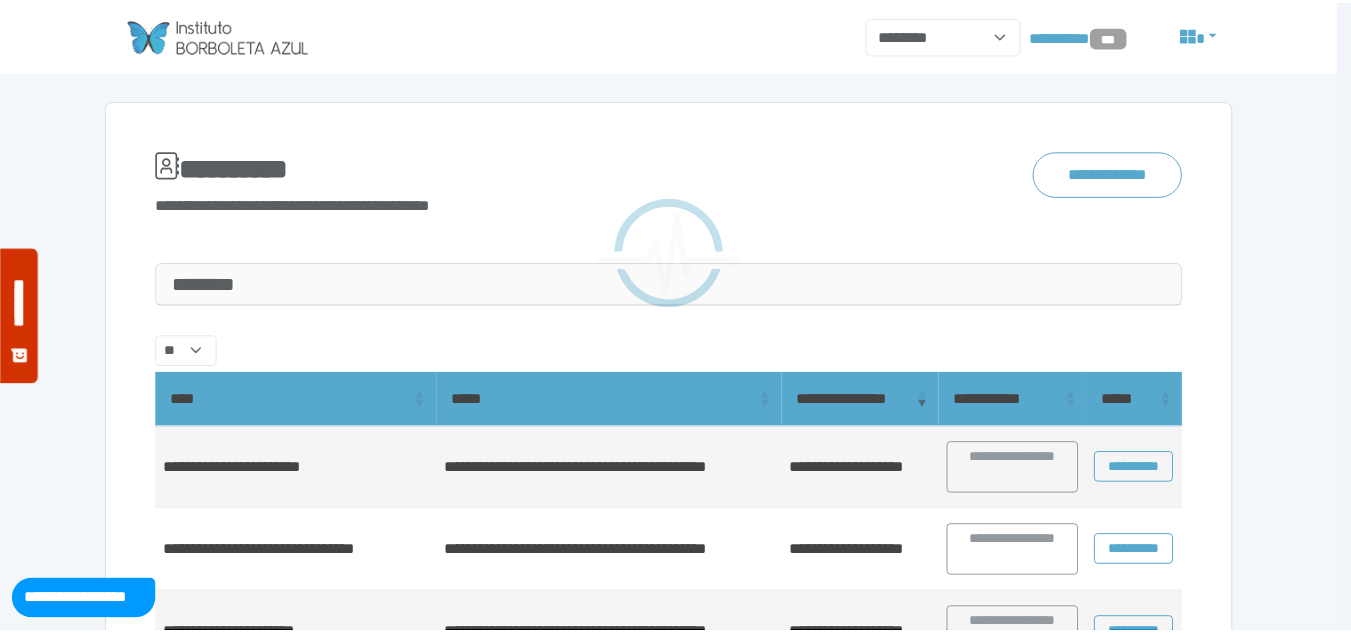 scroll, scrollTop: 0, scrollLeft: 0, axis: both 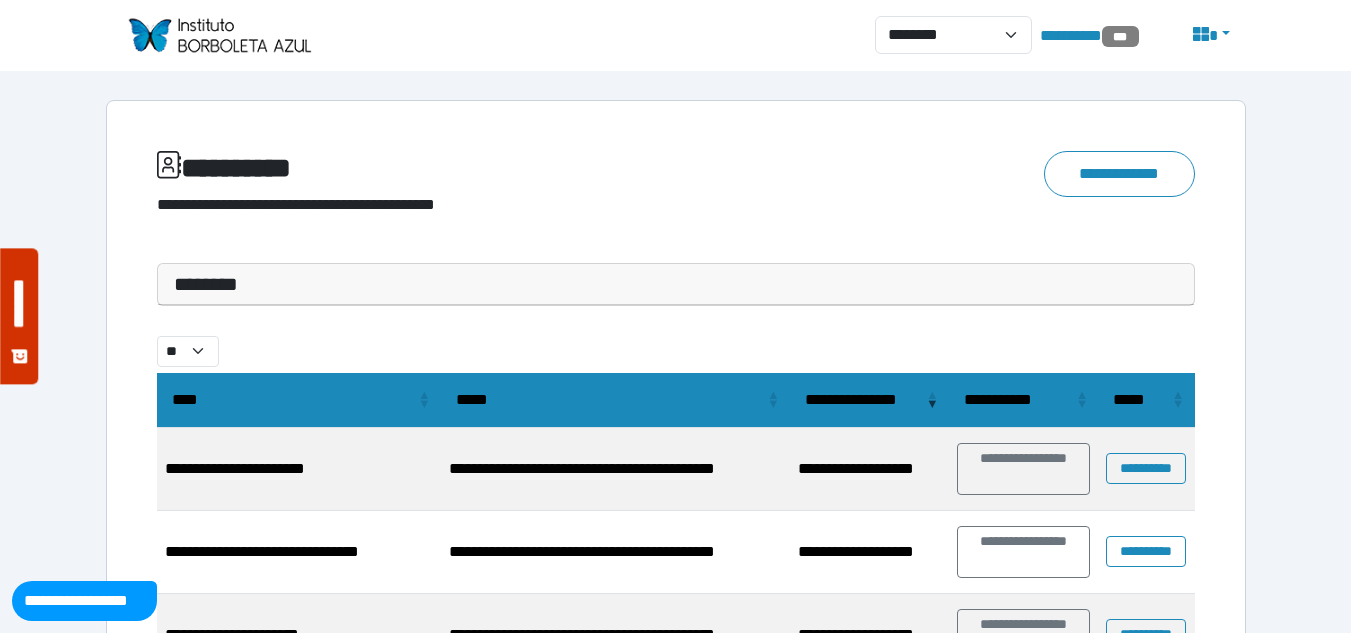 click on "********" at bounding box center [676, 284] 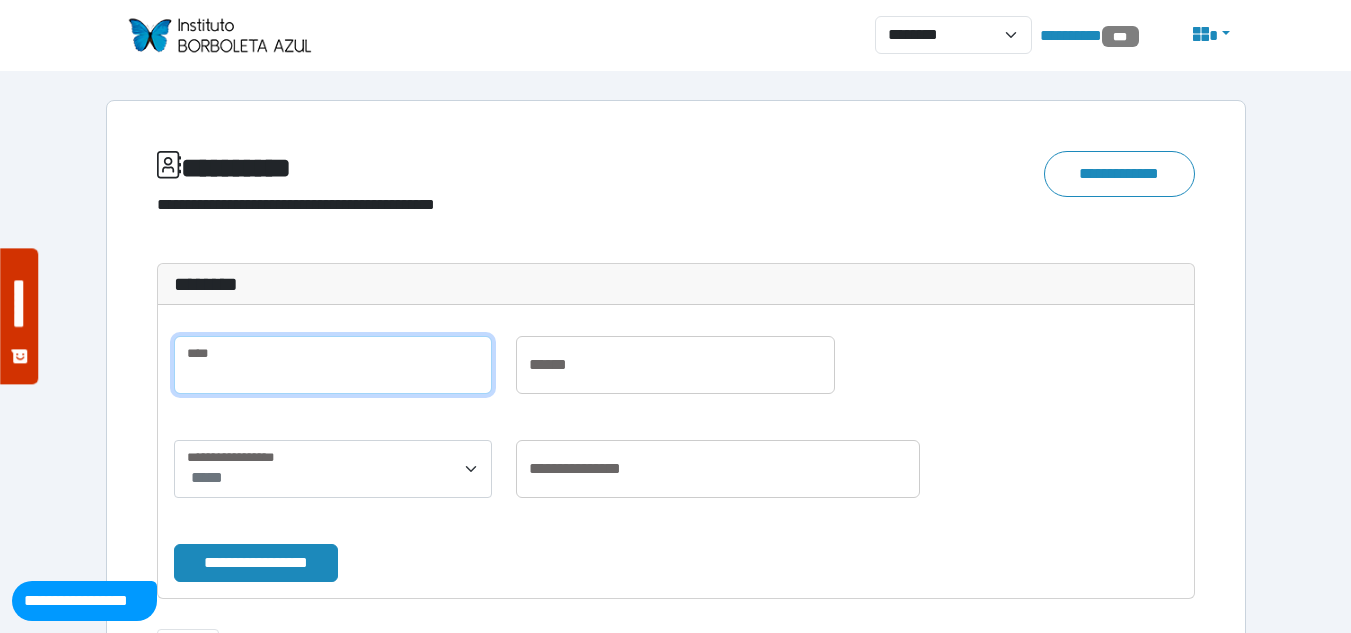 click at bounding box center [333, 365] 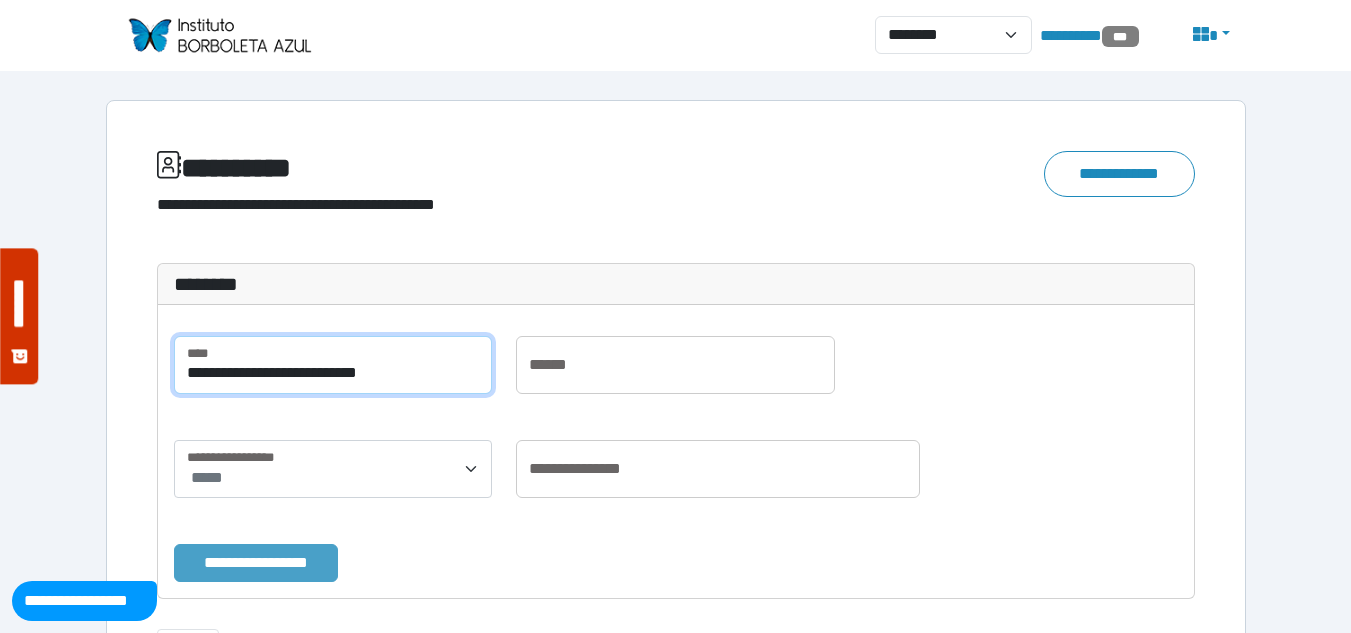 type on "**********" 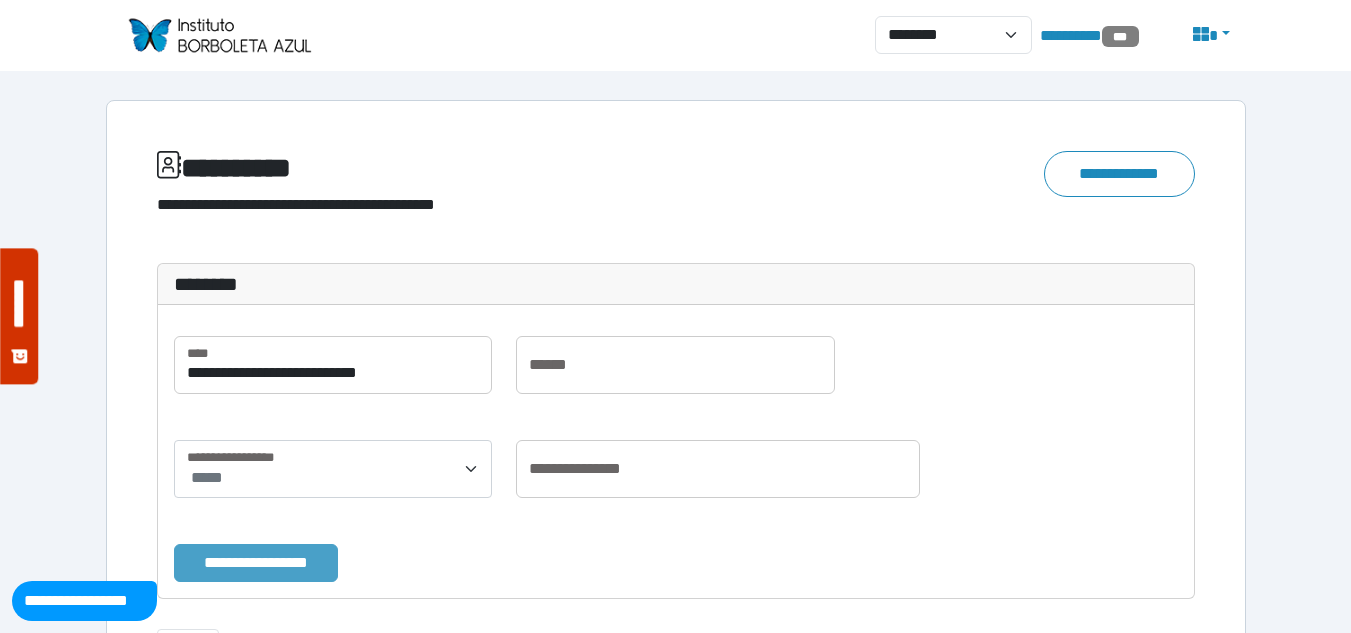 click on "**********" at bounding box center (256, 563) 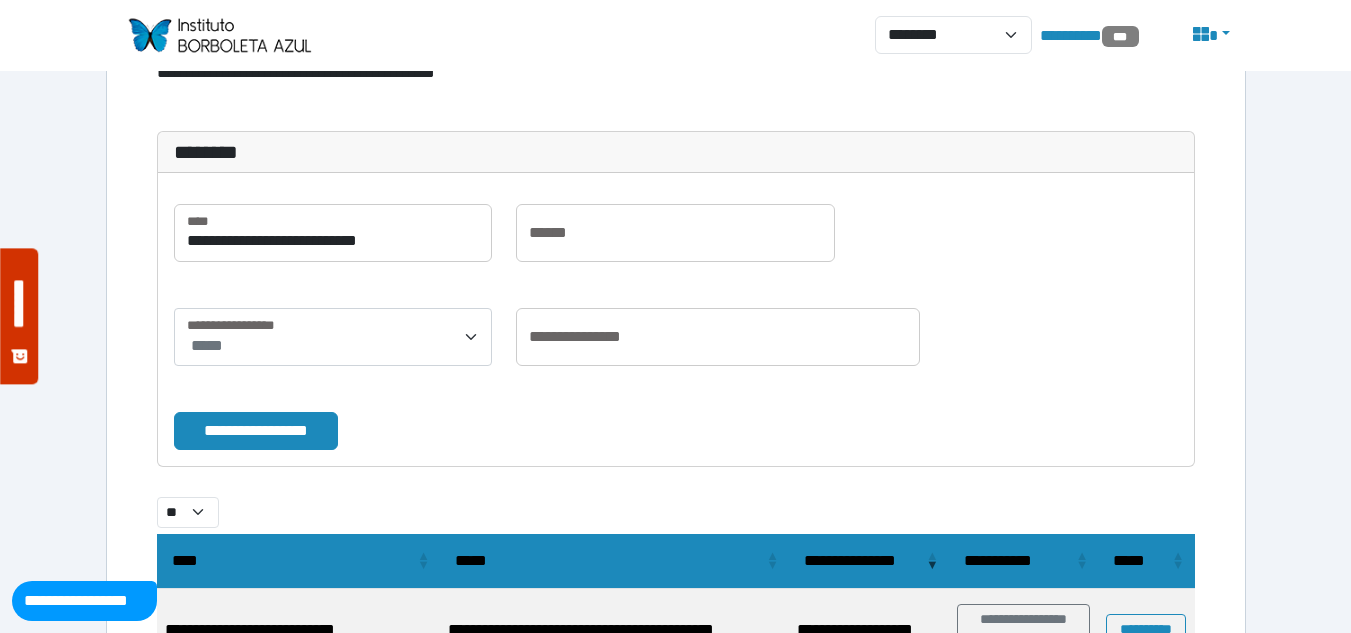 scroll, scrollTop: 290, scrollLeft: 0, axis: vertical 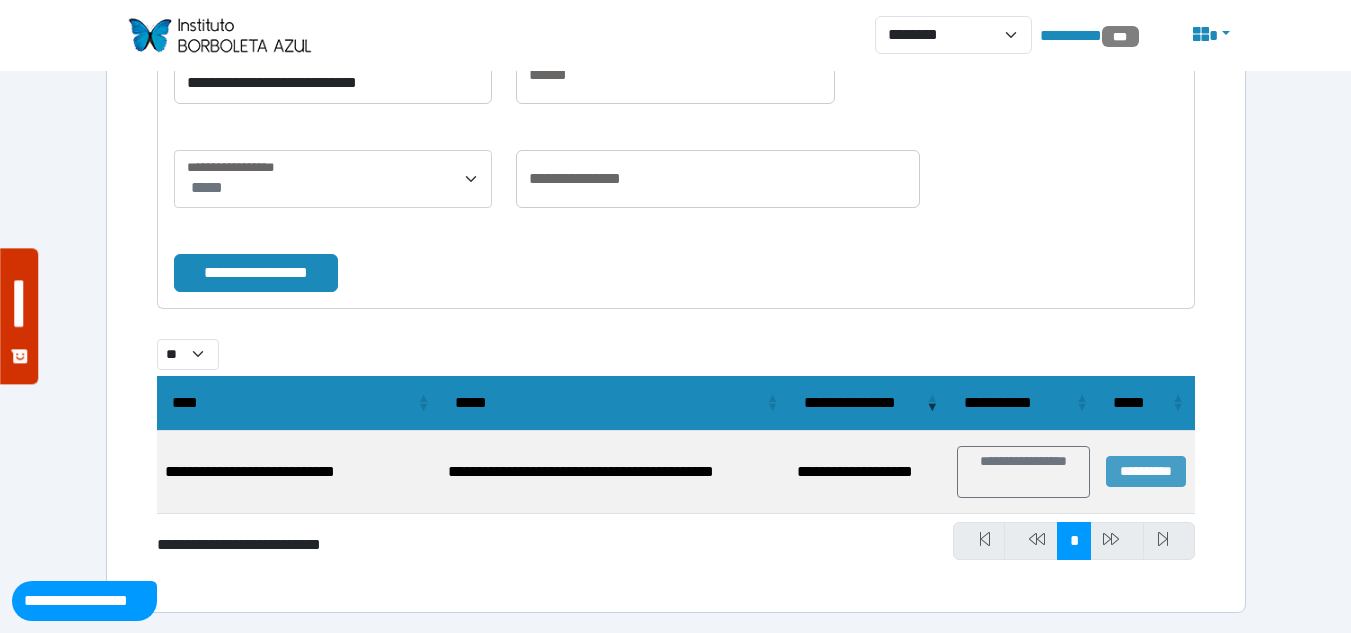 click on "**********" at bounding box center (1145, 471) 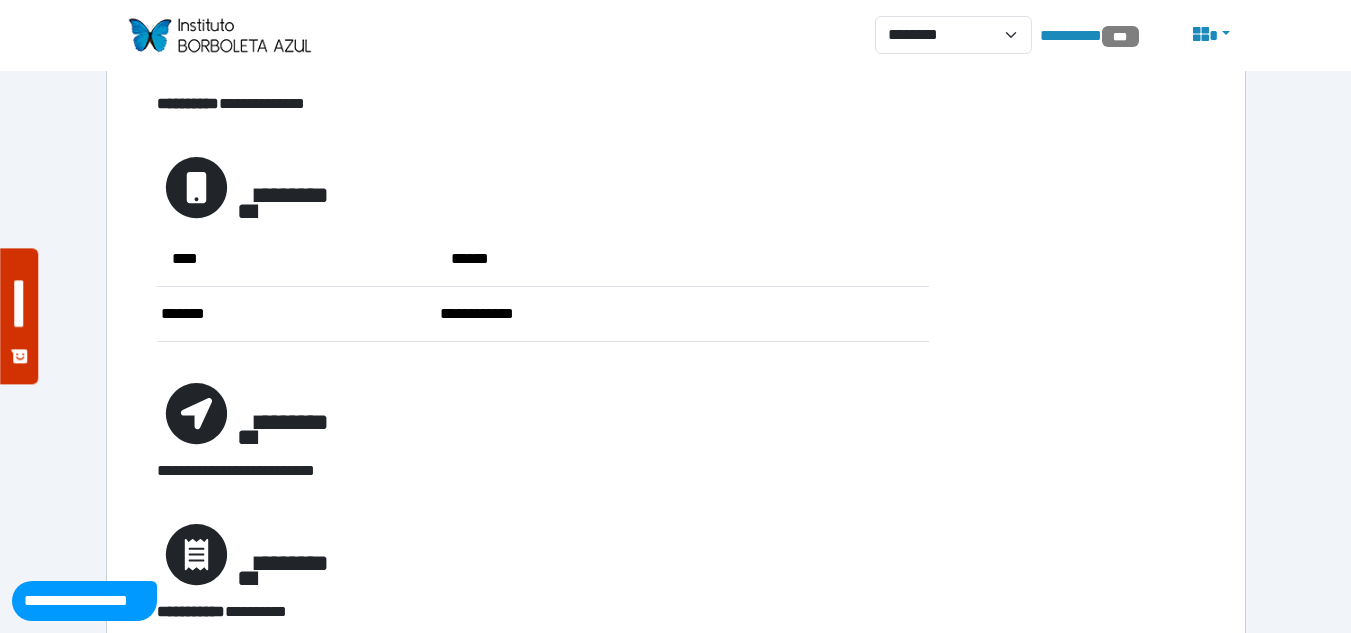 scroll, scrollTop: 0, scrollLeft: 0, axis: both 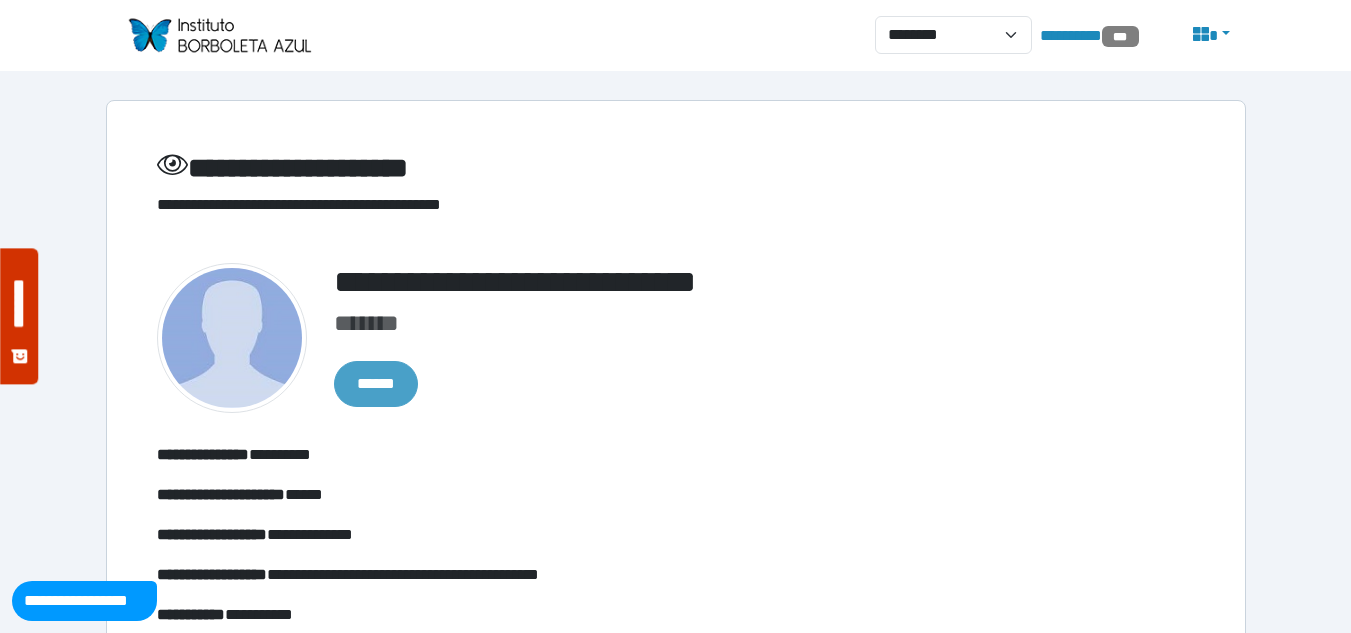click on "******" at bounding box center (376, 384) 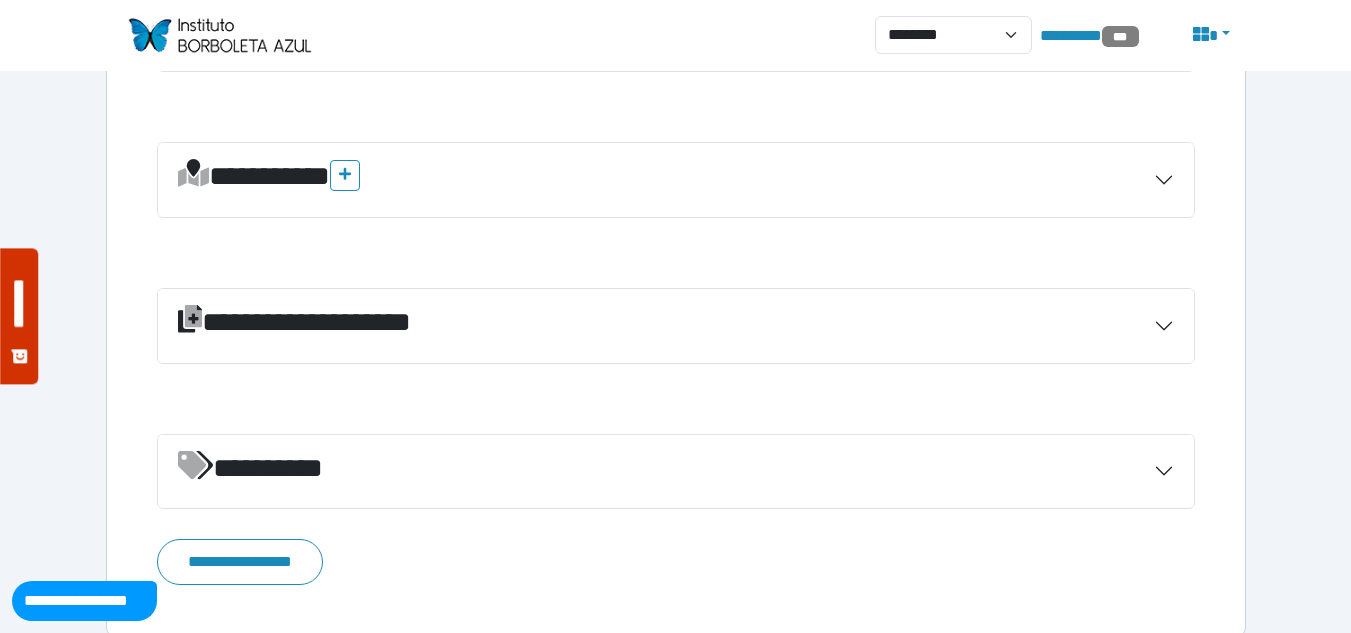 scroll, scrollTop: 900, scrollLeft: 0, axis: vertical 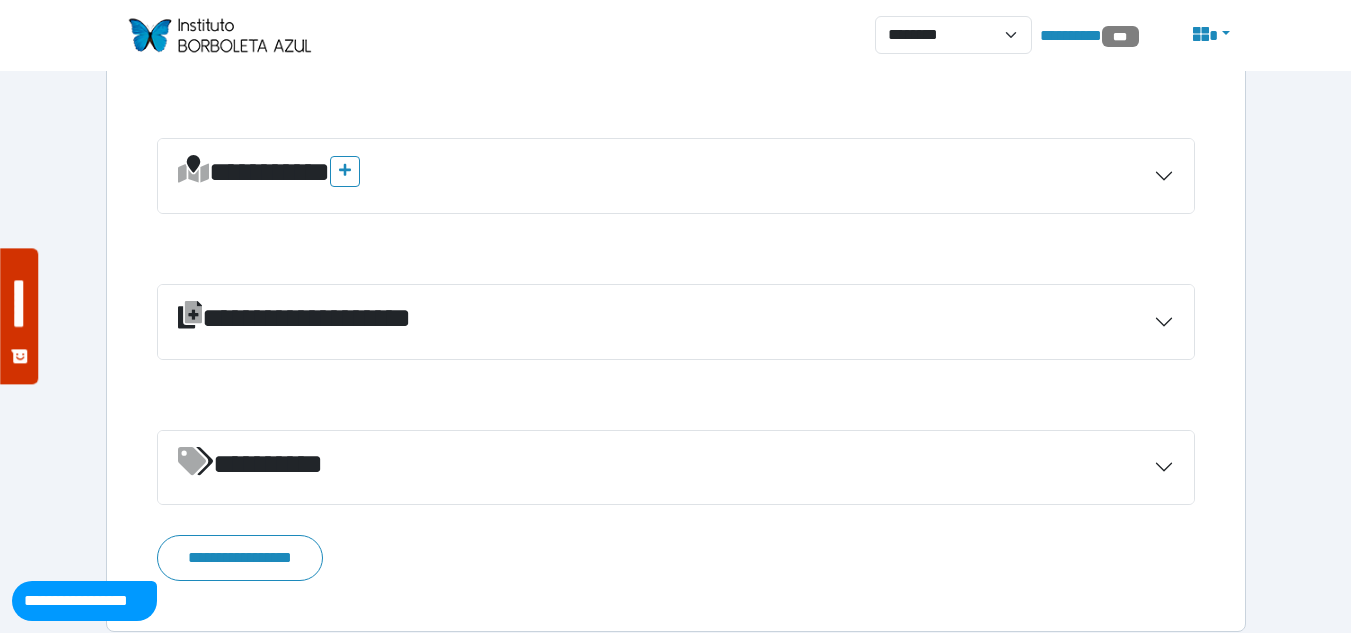 click on "**********" at bounding box center (676, 322) 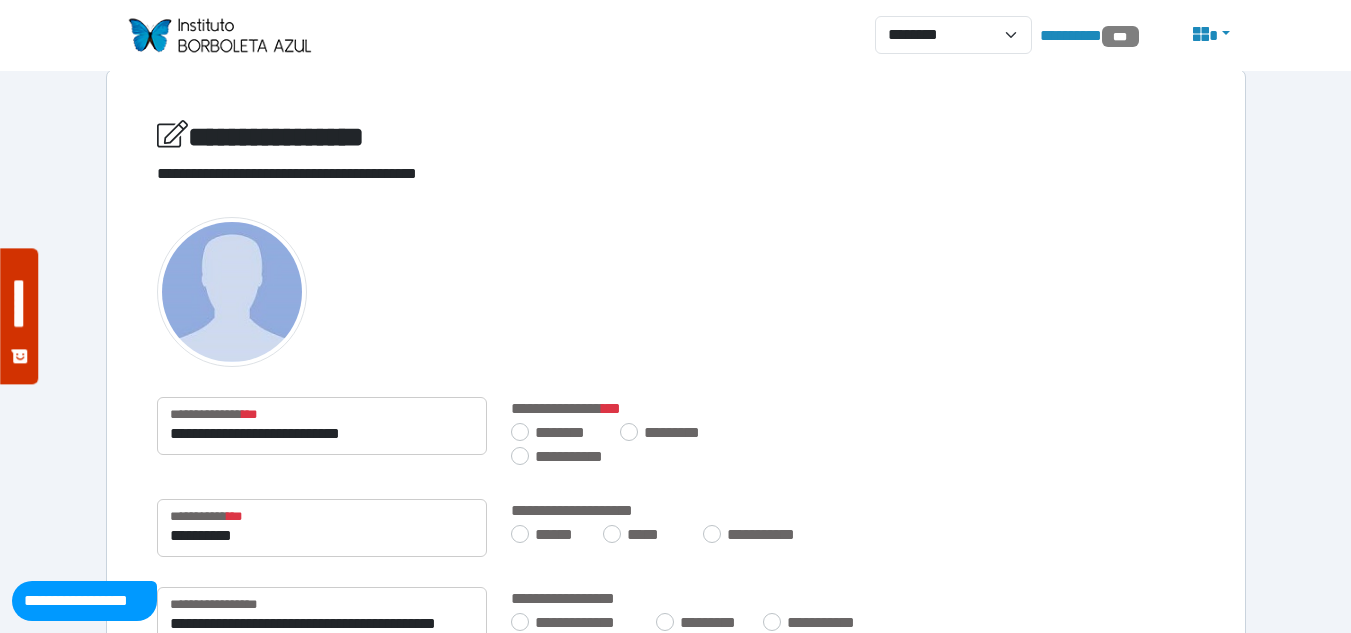scroll, scrollTop: 0, scrollLeft: 0, axis: both 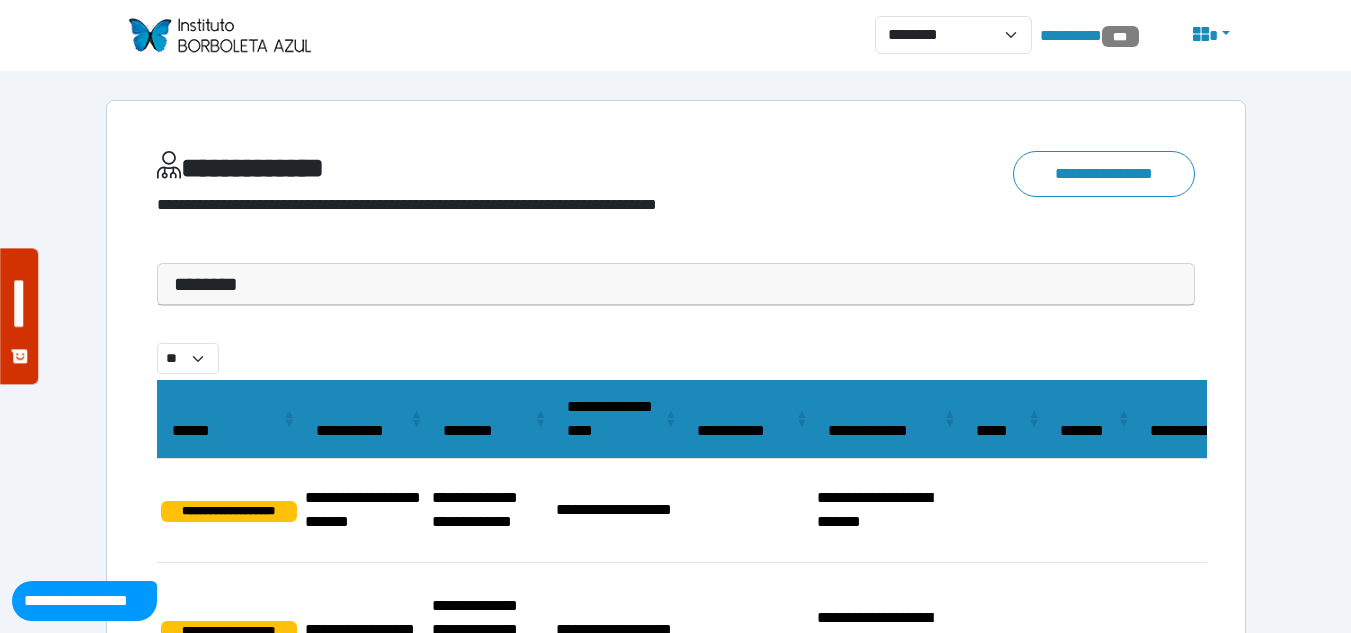click on "********" at bounding box center (676, 284) 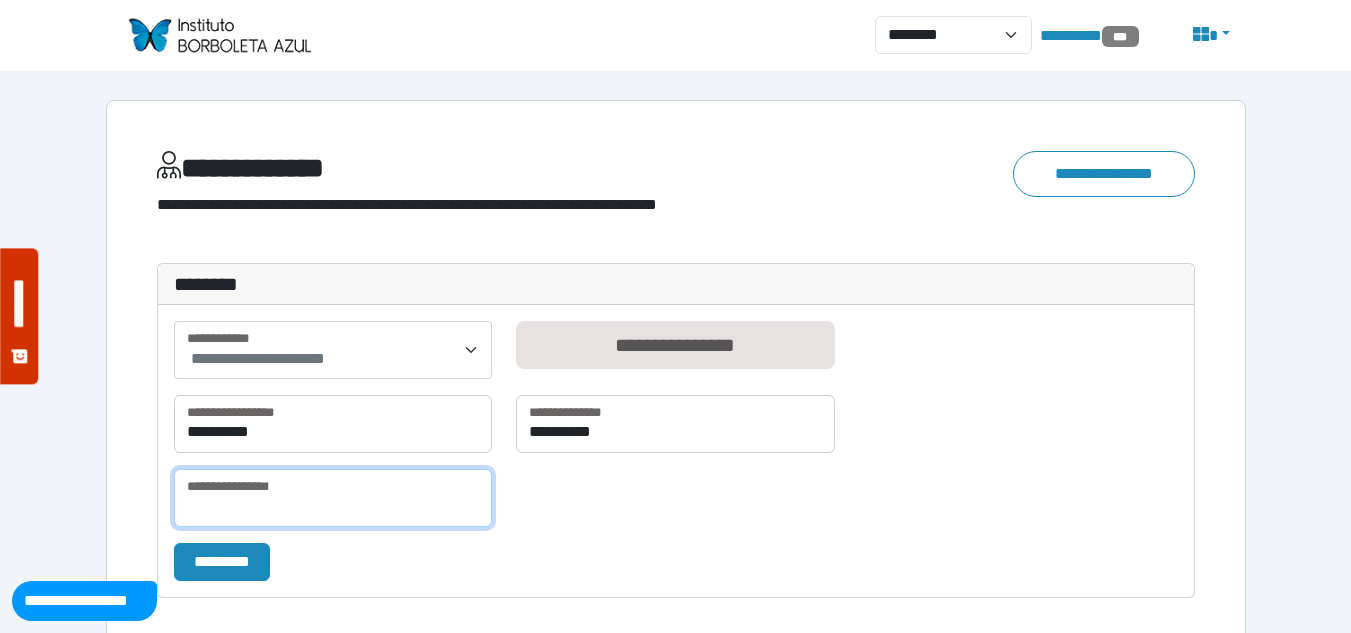 click at bounding box center (333, 498) 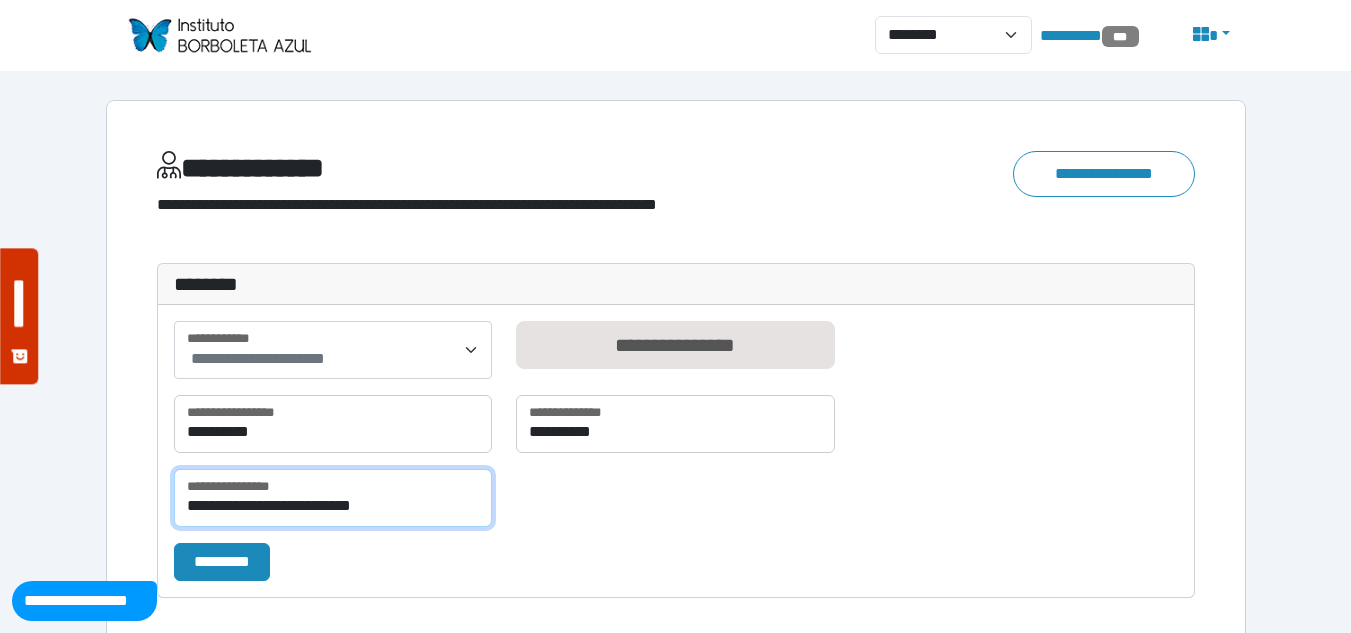 type on "**********" 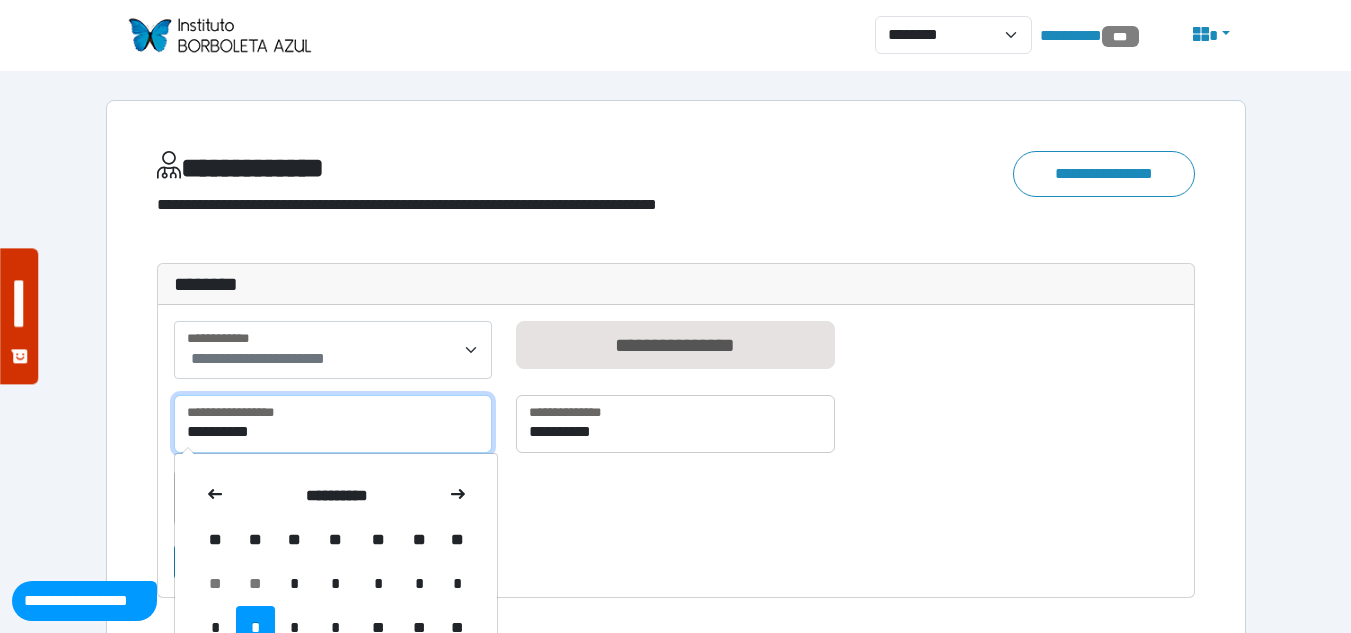 drag, startPoint x: 318, startPoint y: 450, endPoint x: 4, endPoint y: 387, distance: 320.25772 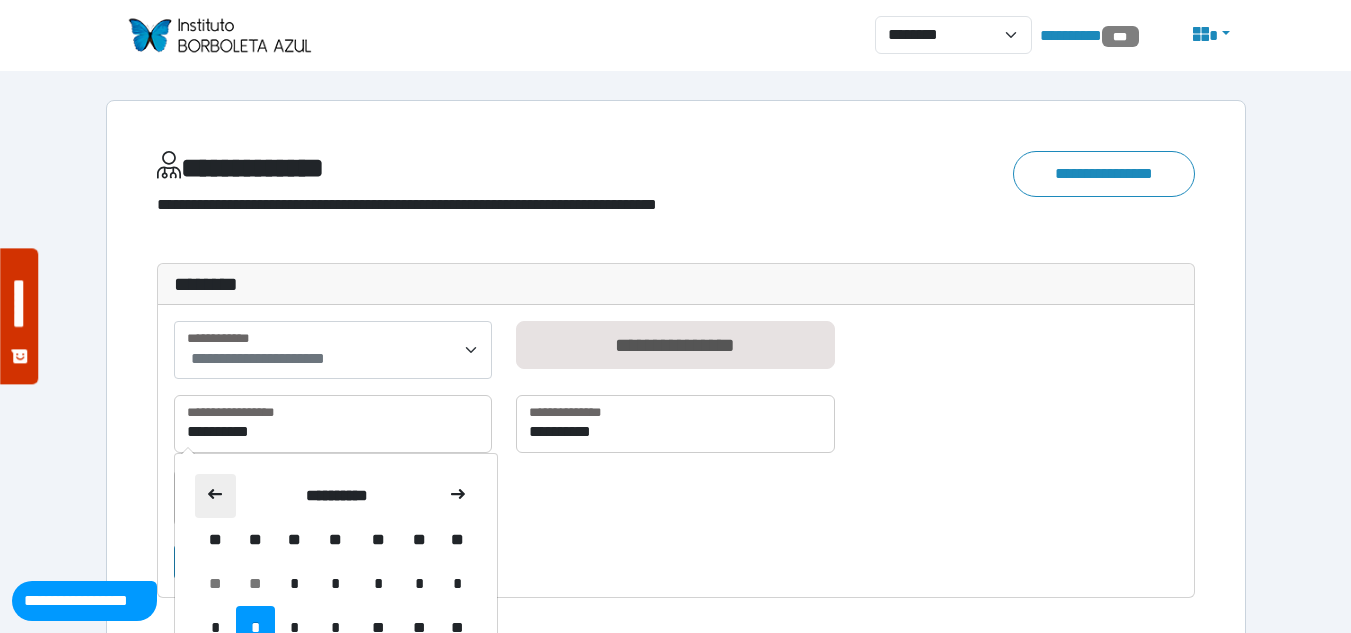 click at bounding box center [215, 494] 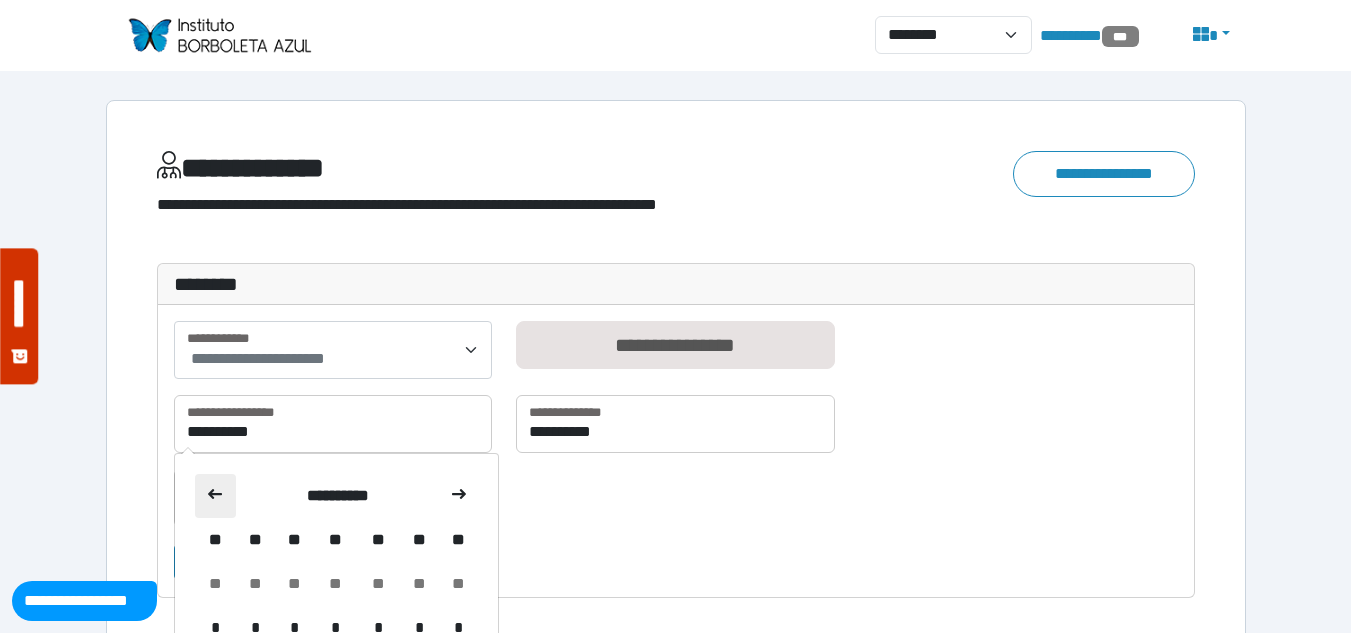 click at bounding box center (215, 494) 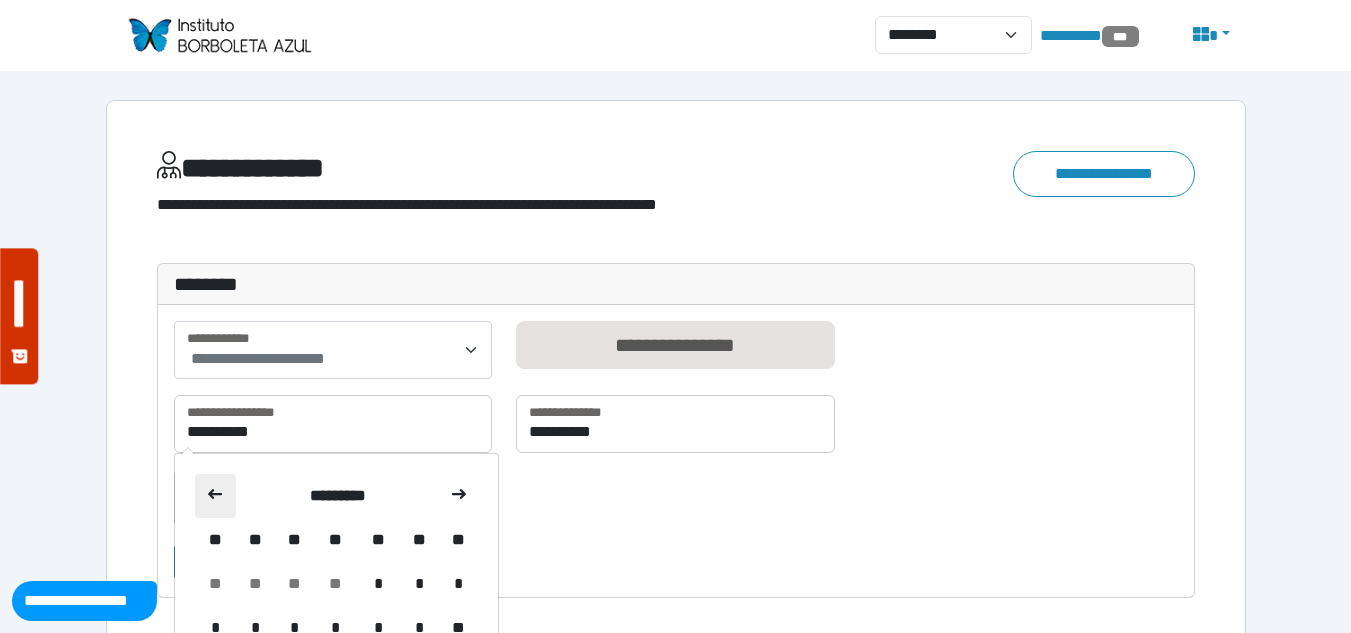 drag, startPoint x: 219, startPoint y: 493, endPoint x: 210, endPoint y: 500, distance: 11.401754 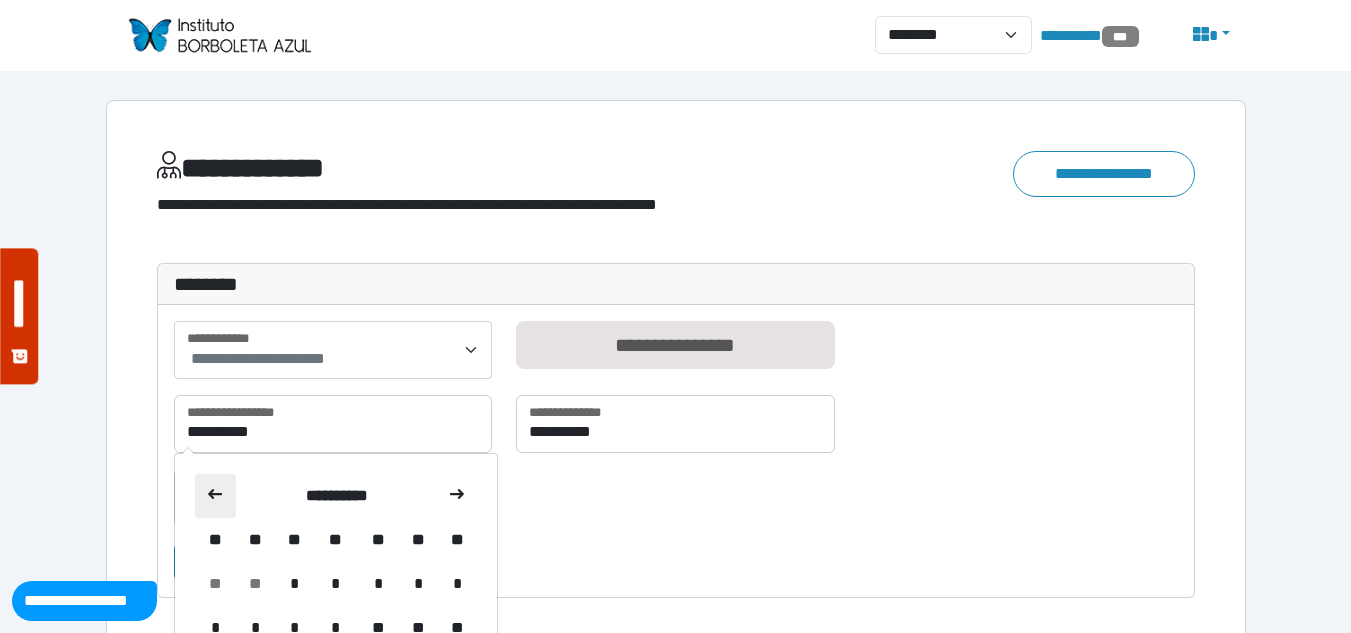 click at bounding box center [216, 496] 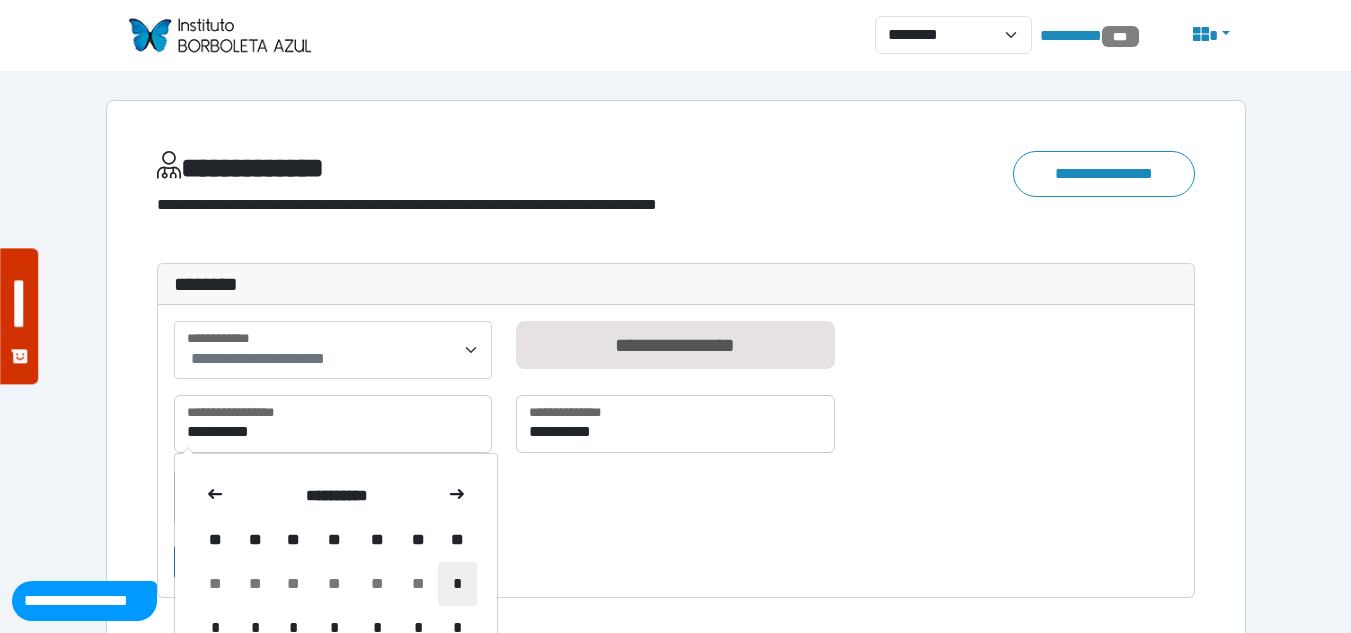 click on "*" at bounding box center [457, 584] 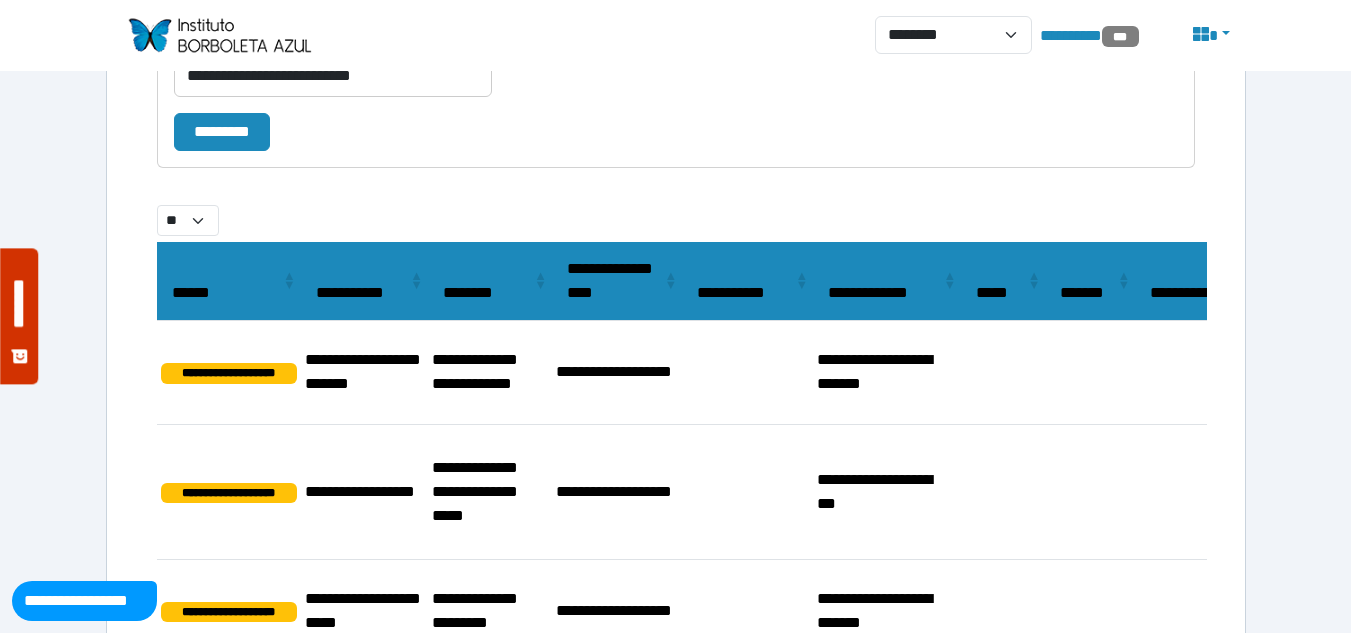 scroll, scrollTop: 300, scrollLeft: 0, axis: vertical 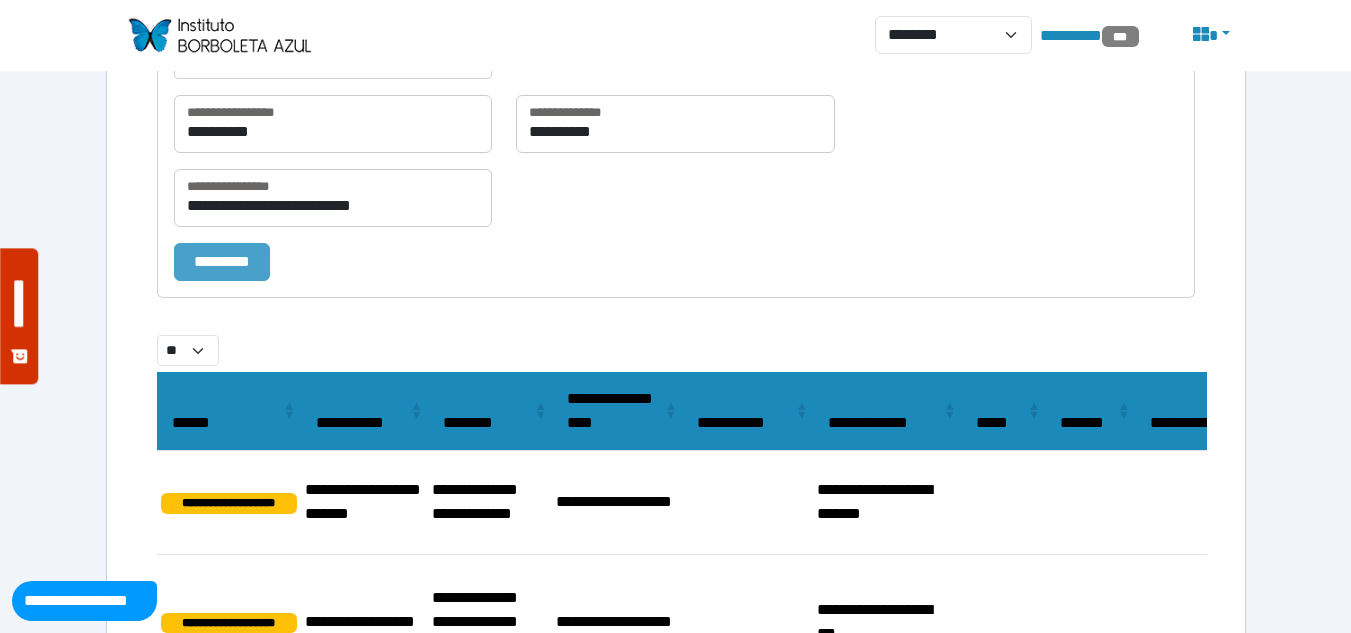 click on "*********" at bounding box center (222, 262) 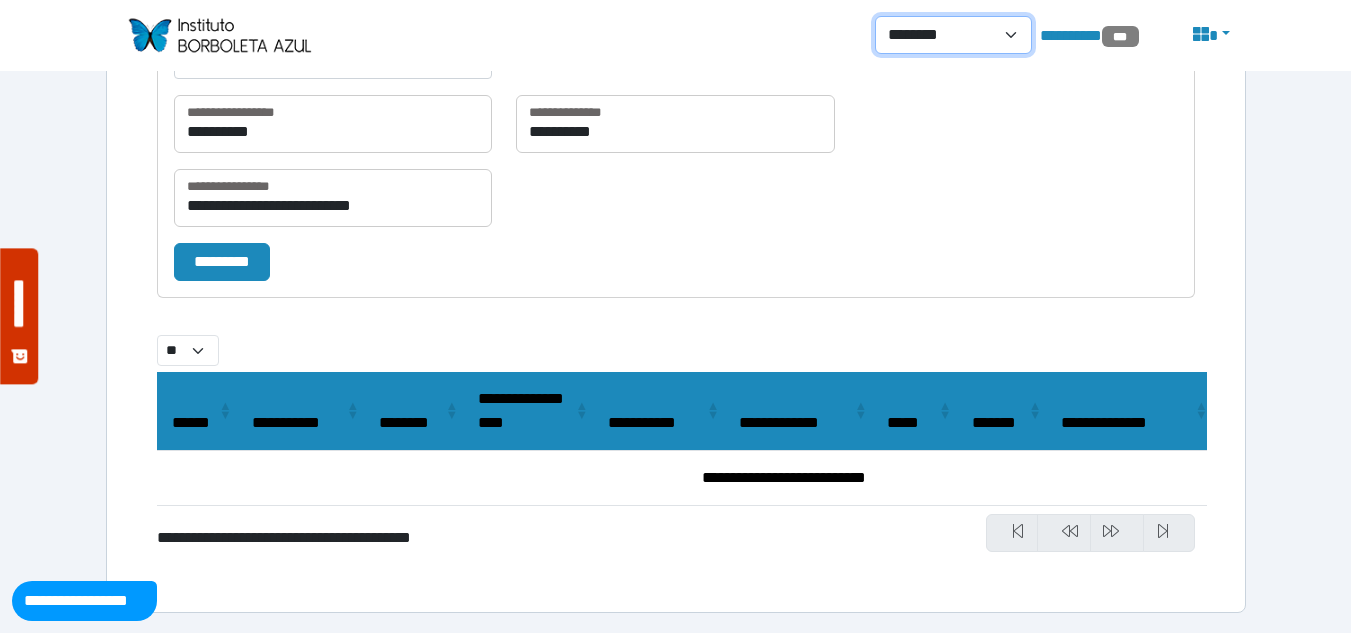 click on "**********" at bounding box center (953, 35) 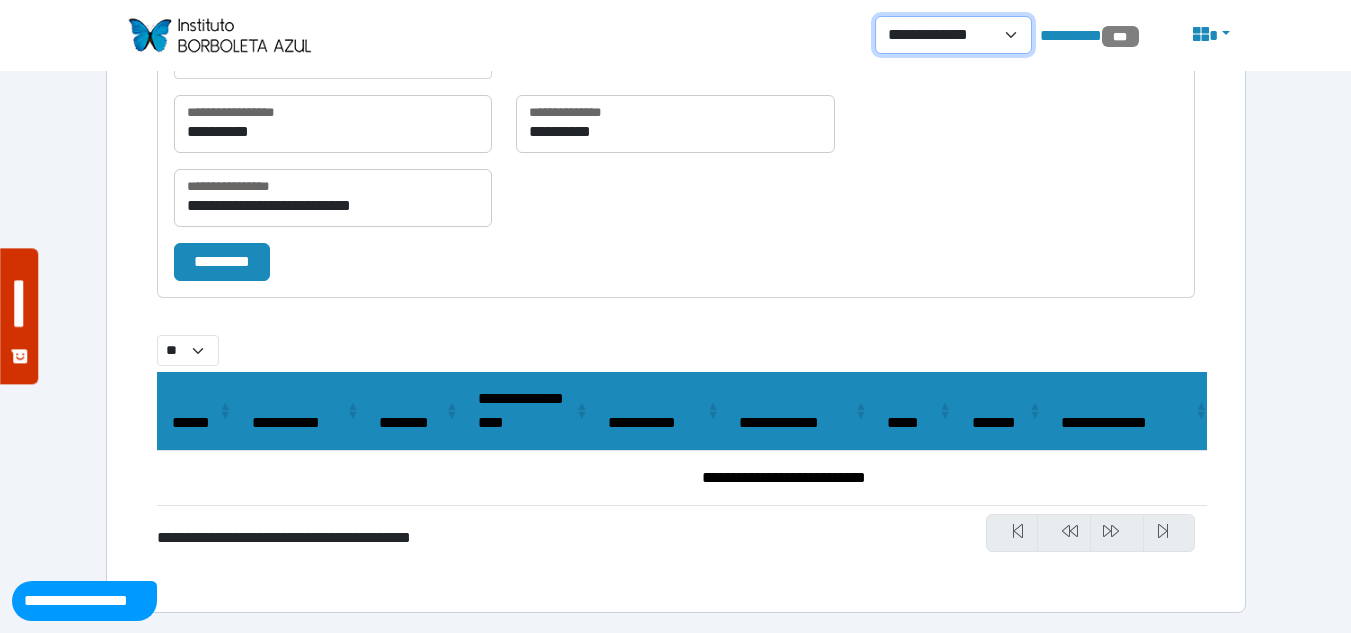 click on "**********" at bounding box center (953, 35) 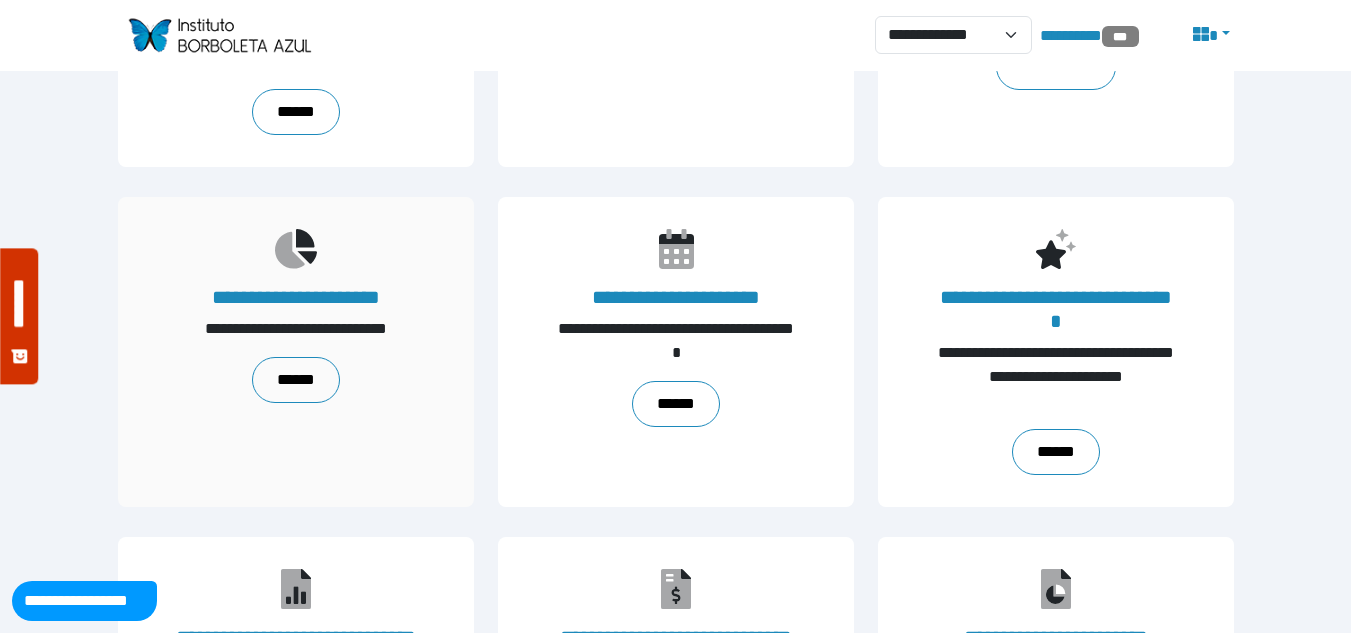 scroll, scrollTop: 900, scrollLeft: 0, axis: vertical 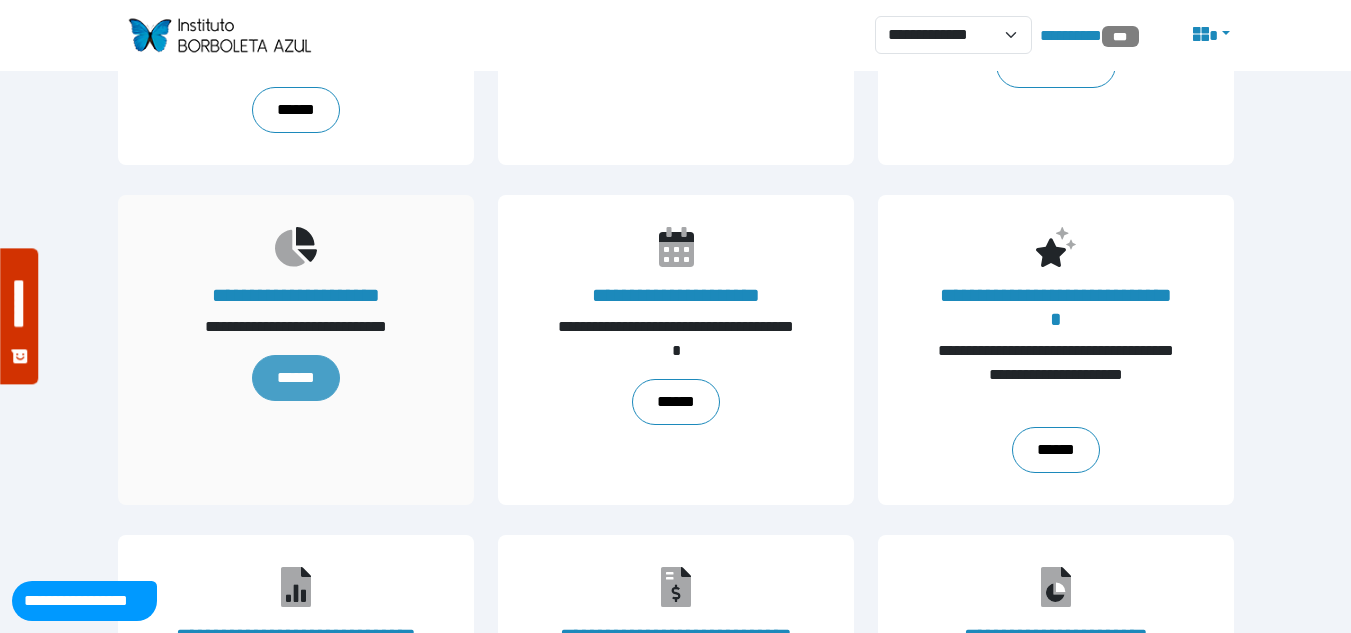click on "******" at bounding box center [296, 378] 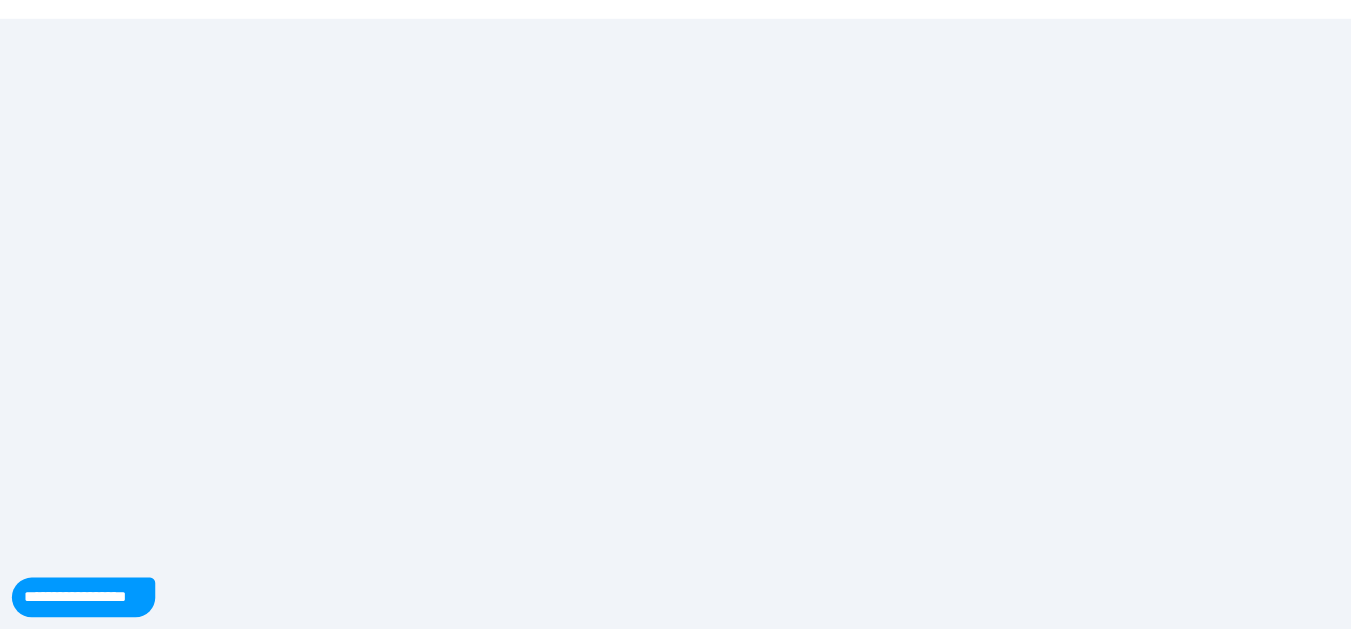 scroll, scrollTop: 0, scrollLeft: 0, axis: both 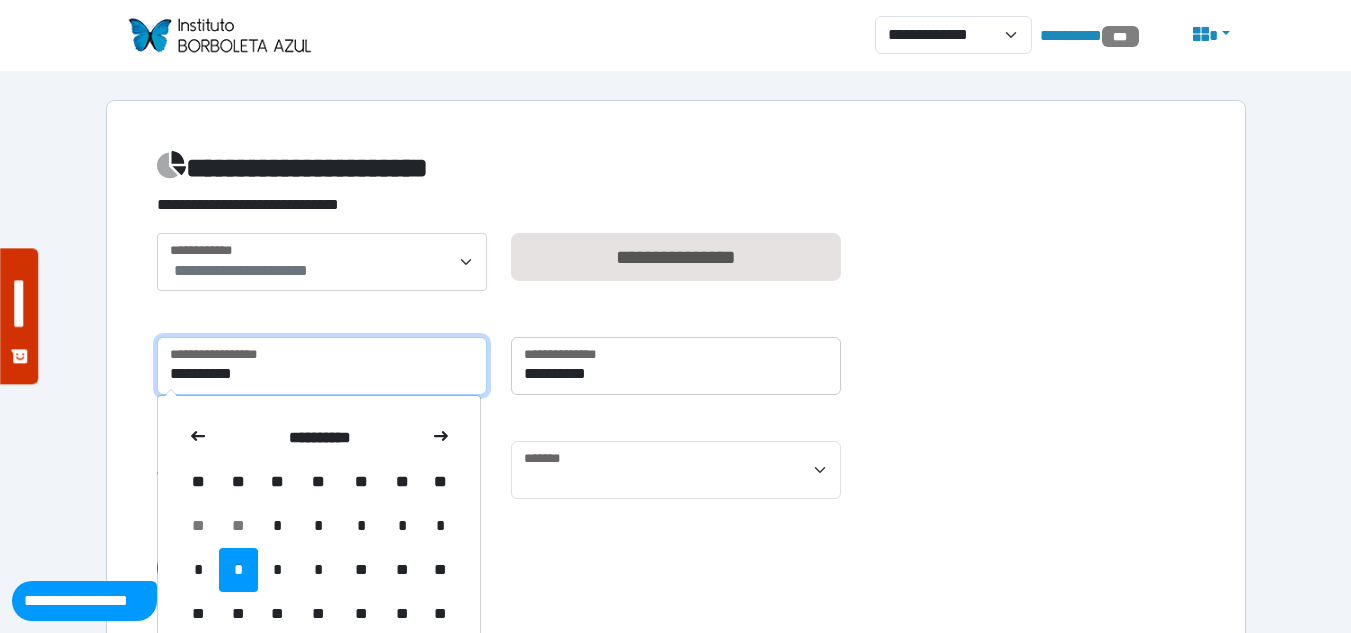 click on "**********" at bounding box center (322, 366) 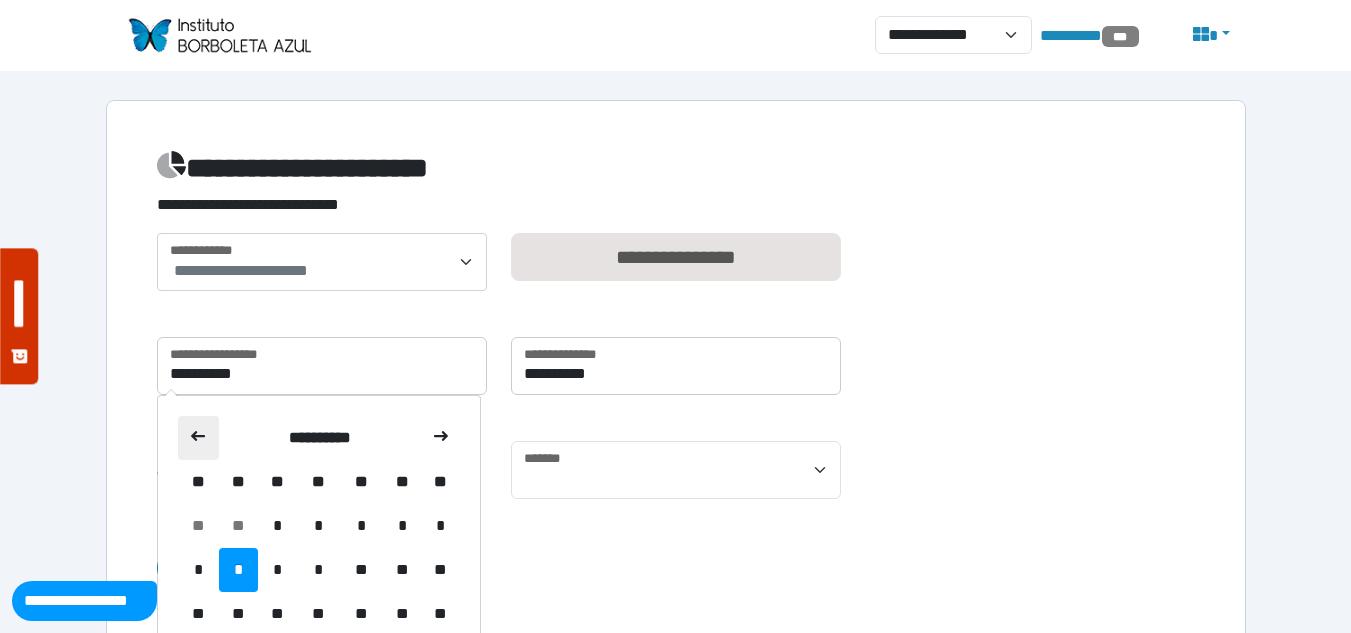 click at bounding box center (199, 438) 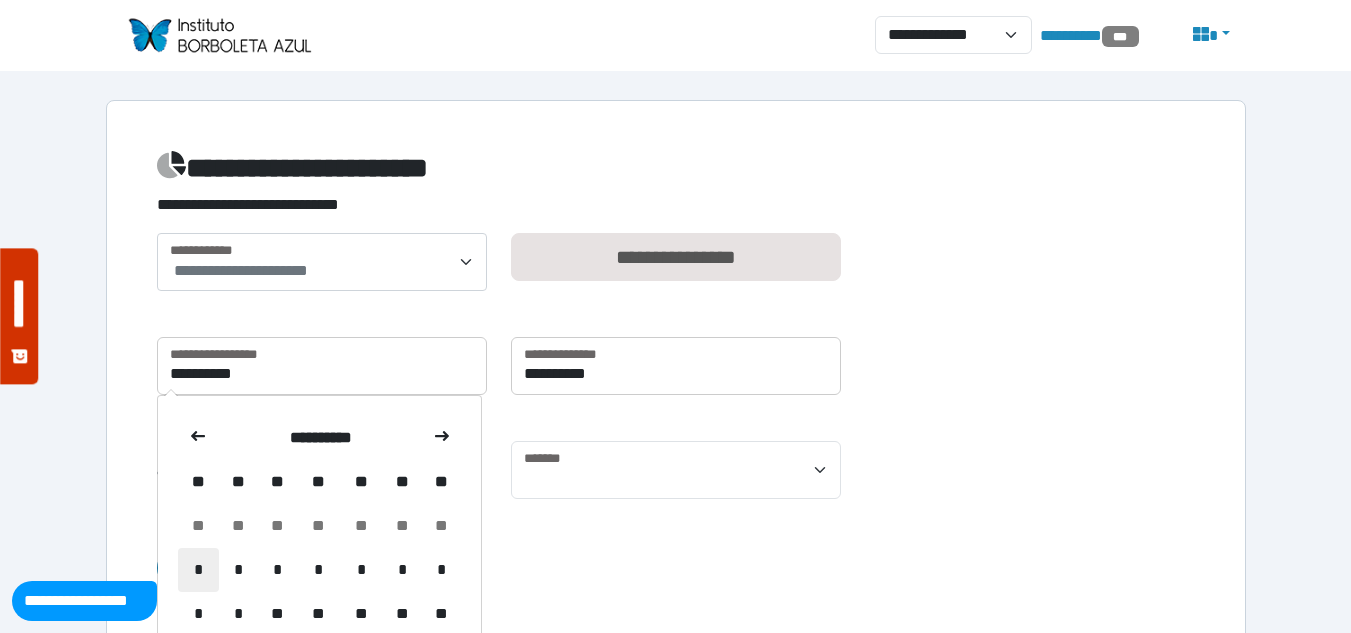 click on "*" at bounding box center (199, 526) 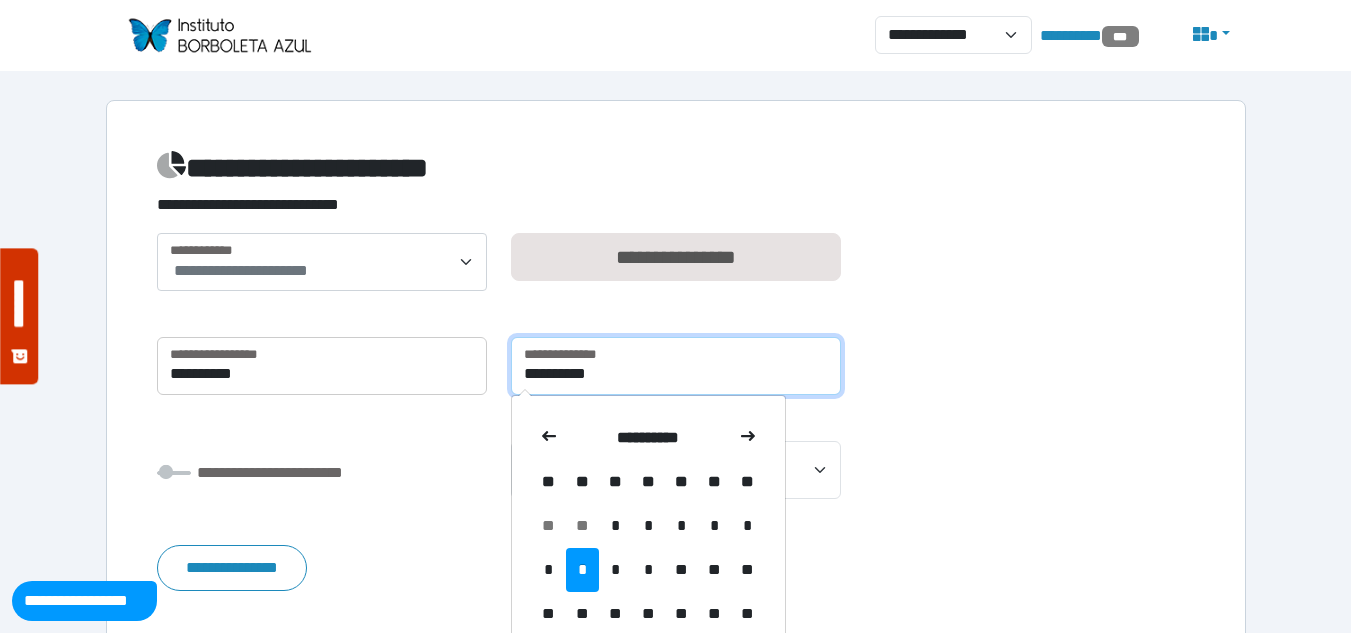 click on "**********" at bounding box center (676, 366) 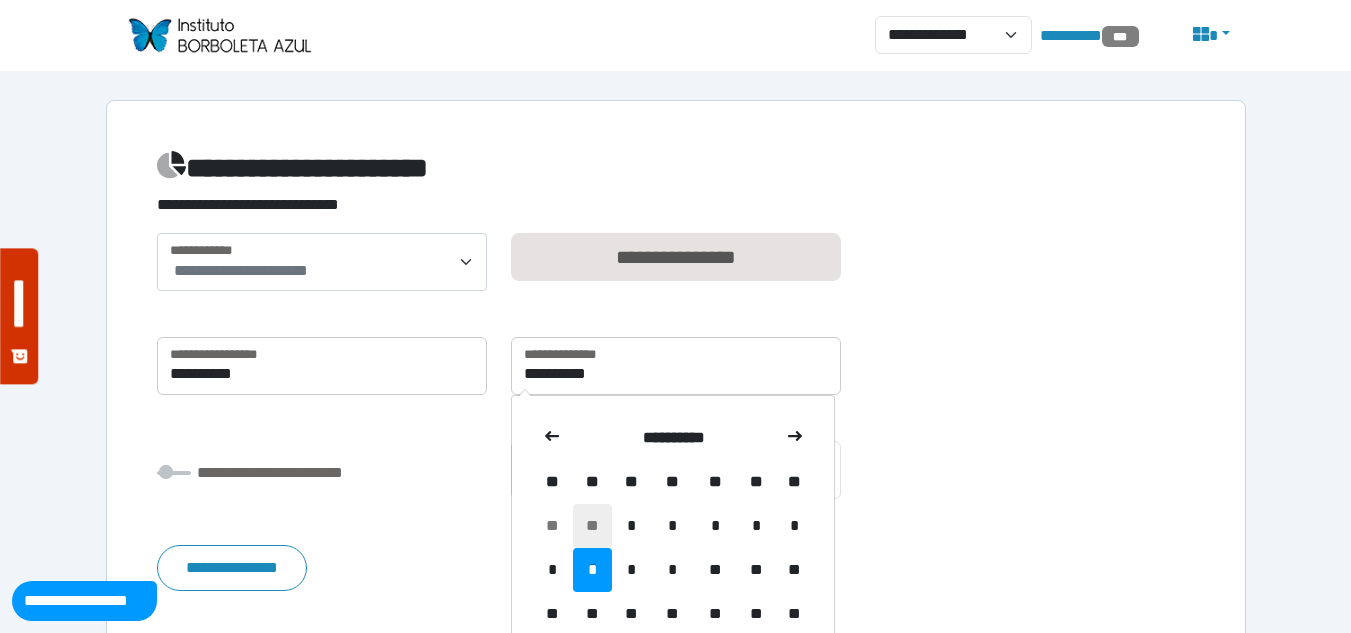 click on "**" at bounding box center (592, 526) 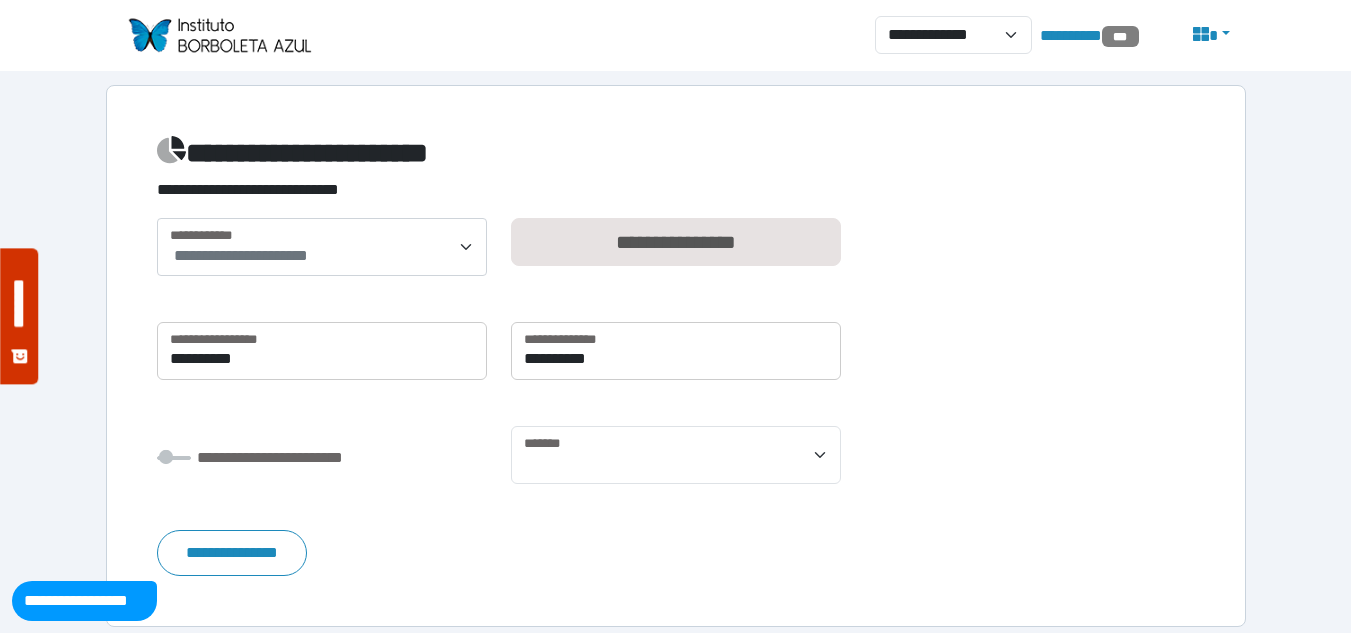 scroll, scrollTop: 29, scrollLeft: 0, axis: vertical 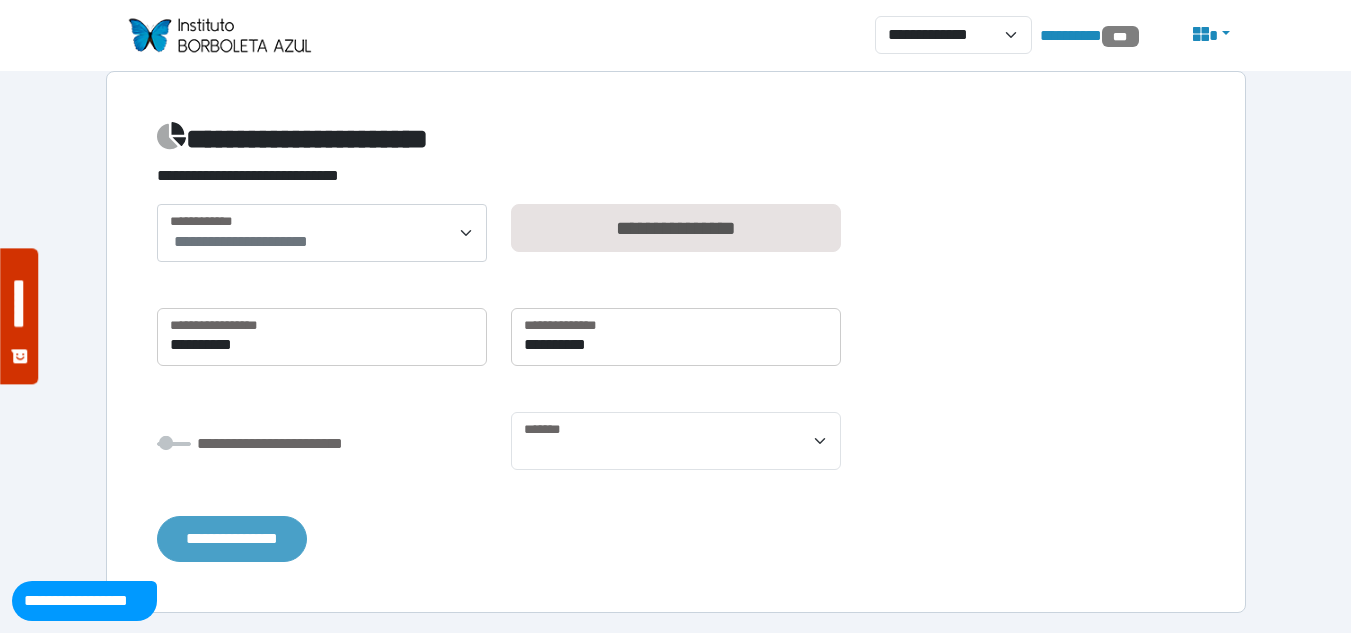 click on "**********" at bounding box center [232, 539] 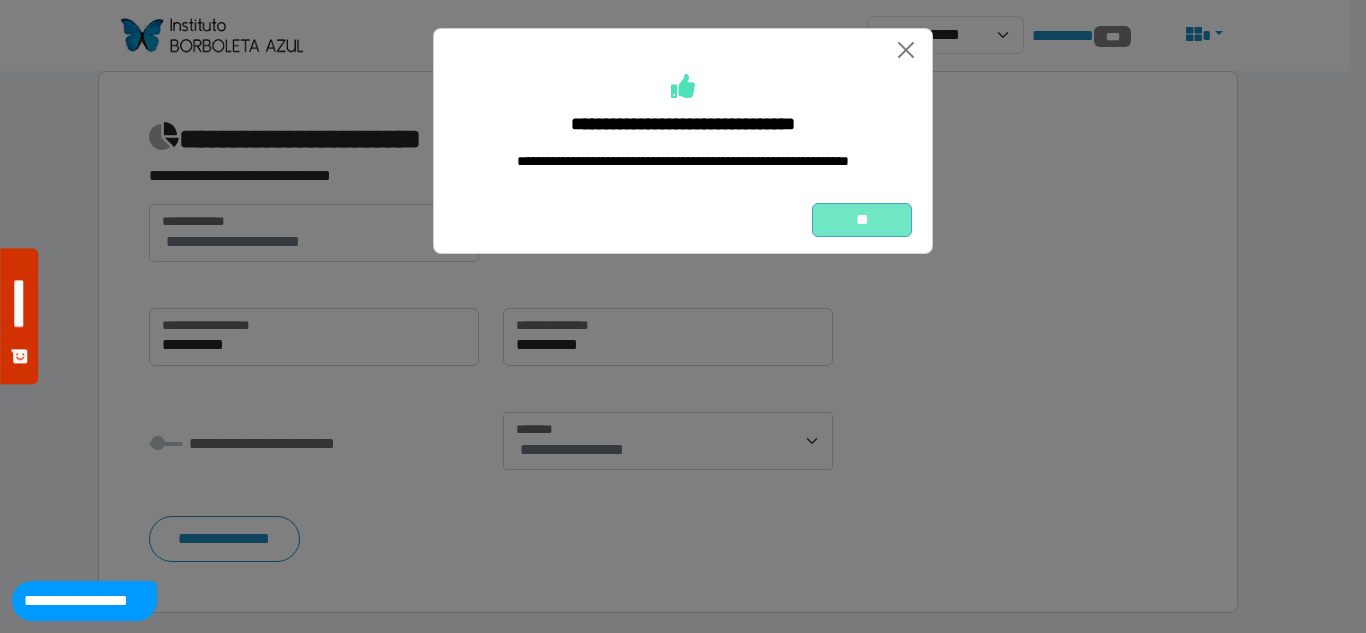 click on "**" at bounding box center [862, 220] 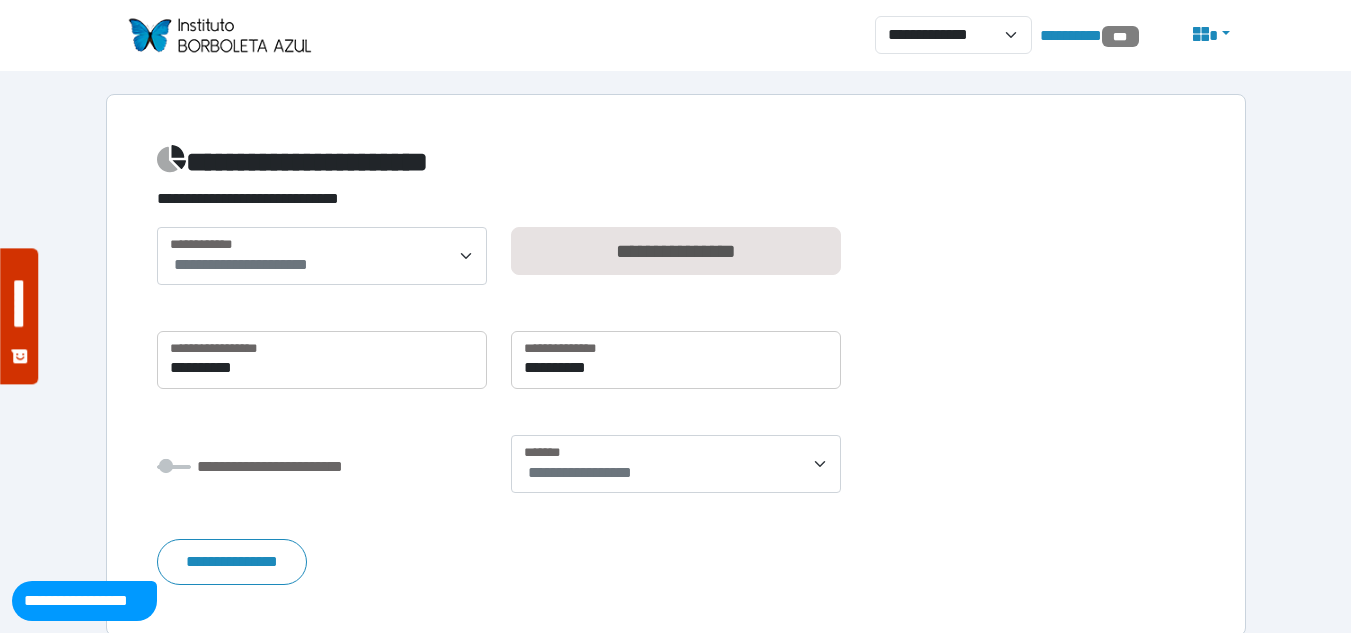scroll, scrollTop: 0, scrollLeft: 0, axis: both 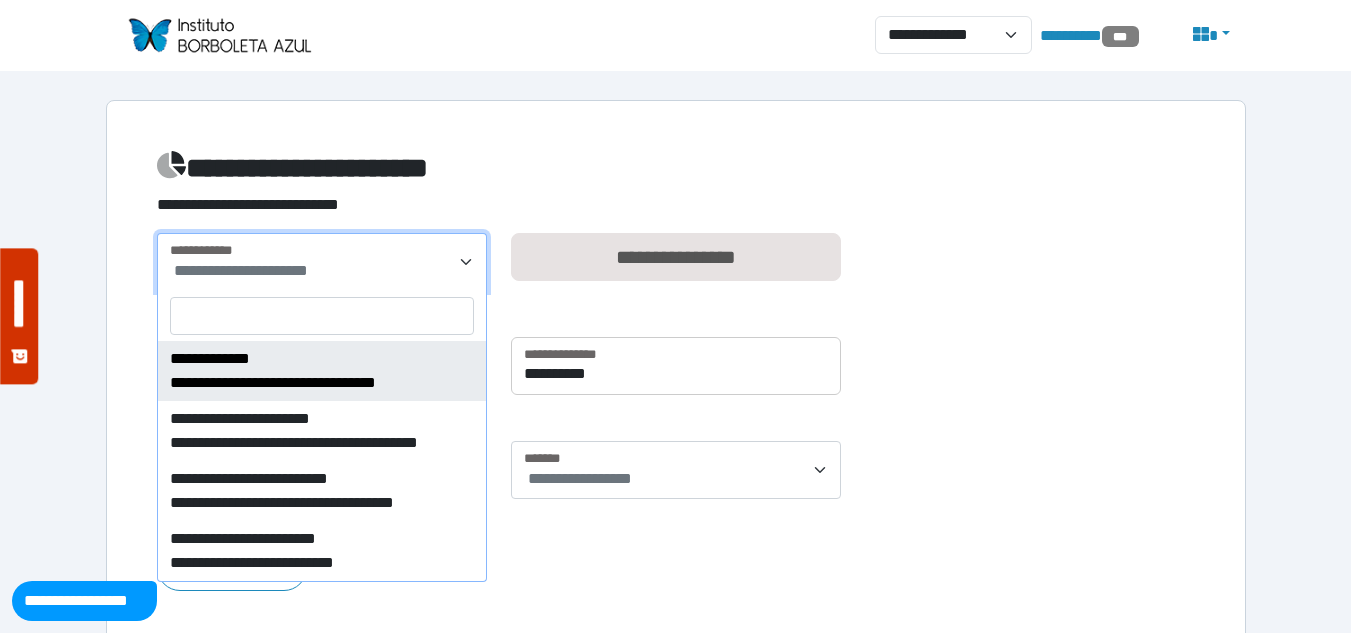 click on "**********" at bounding box center [324, 271] 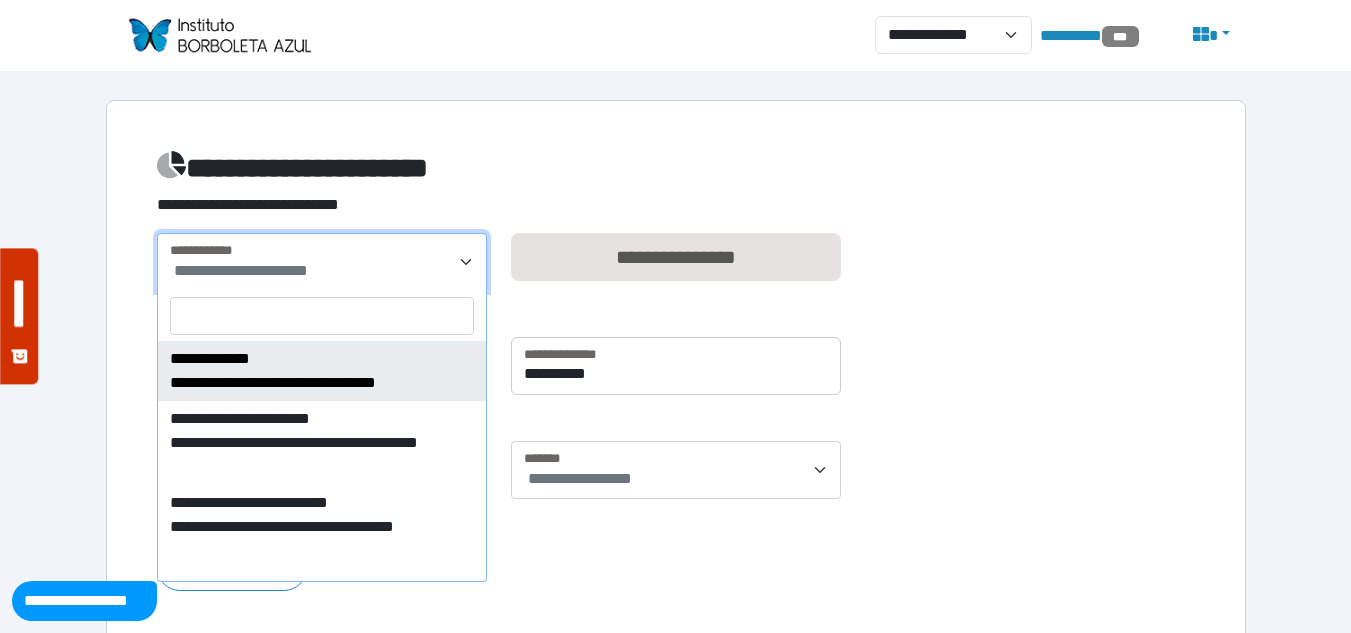 click at bounding box center [322, 316] 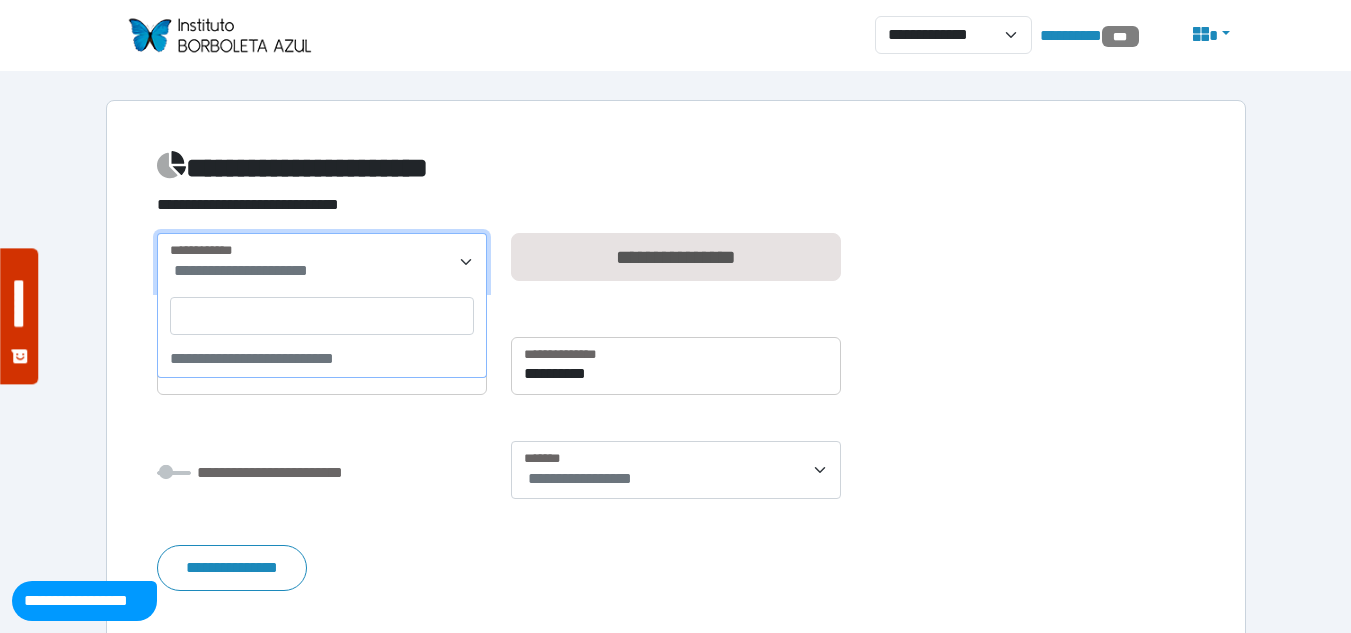 click on "**********" at bounding box center [676, 412] 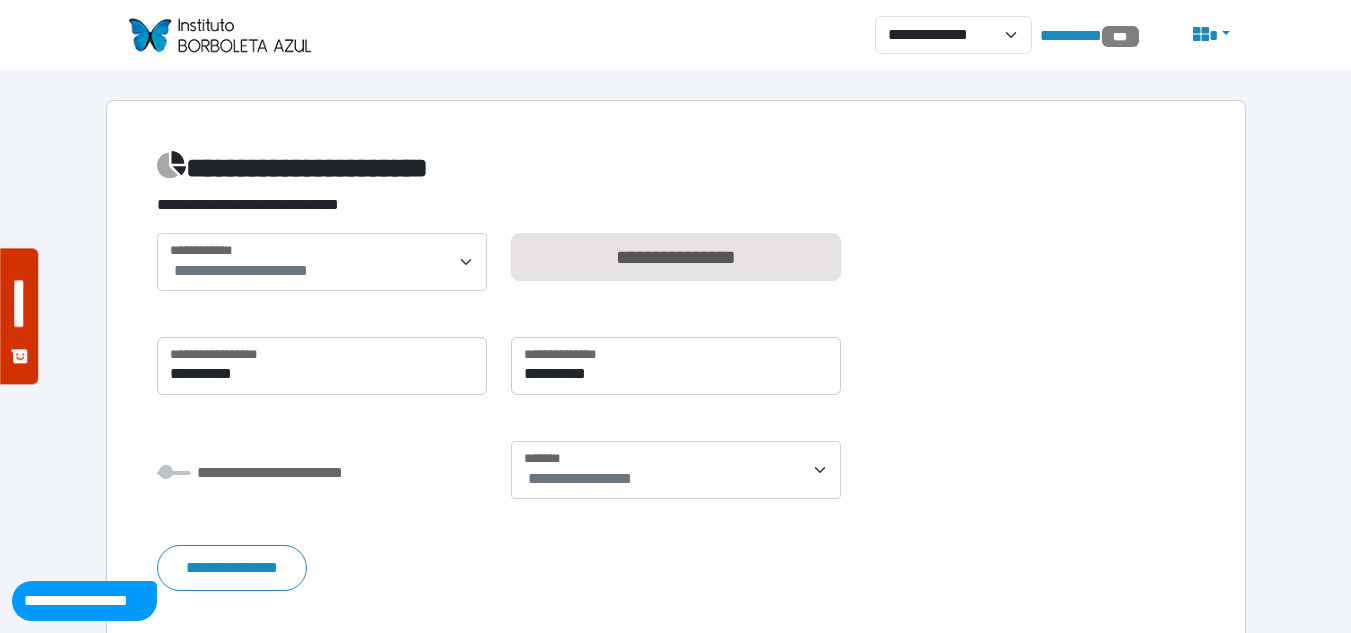 click on "**********" at bounding box center [324, 271] 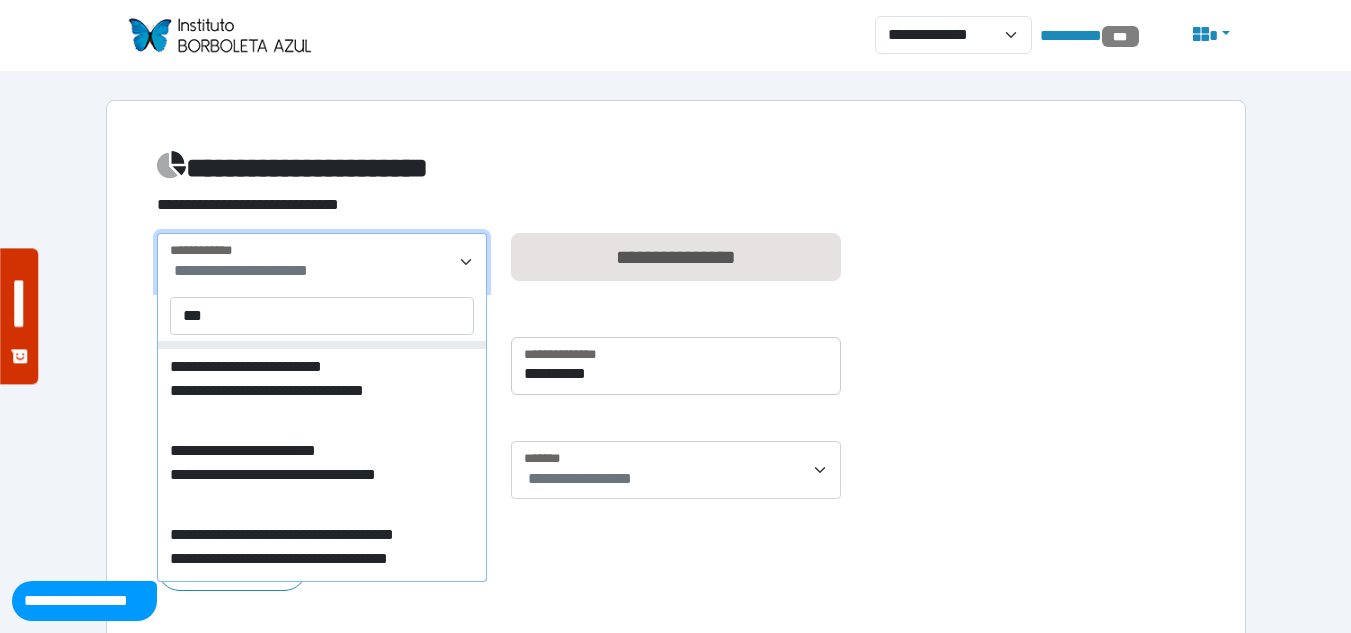 scroll, scrollTop: 0, scrollLeft: 0, axis: both 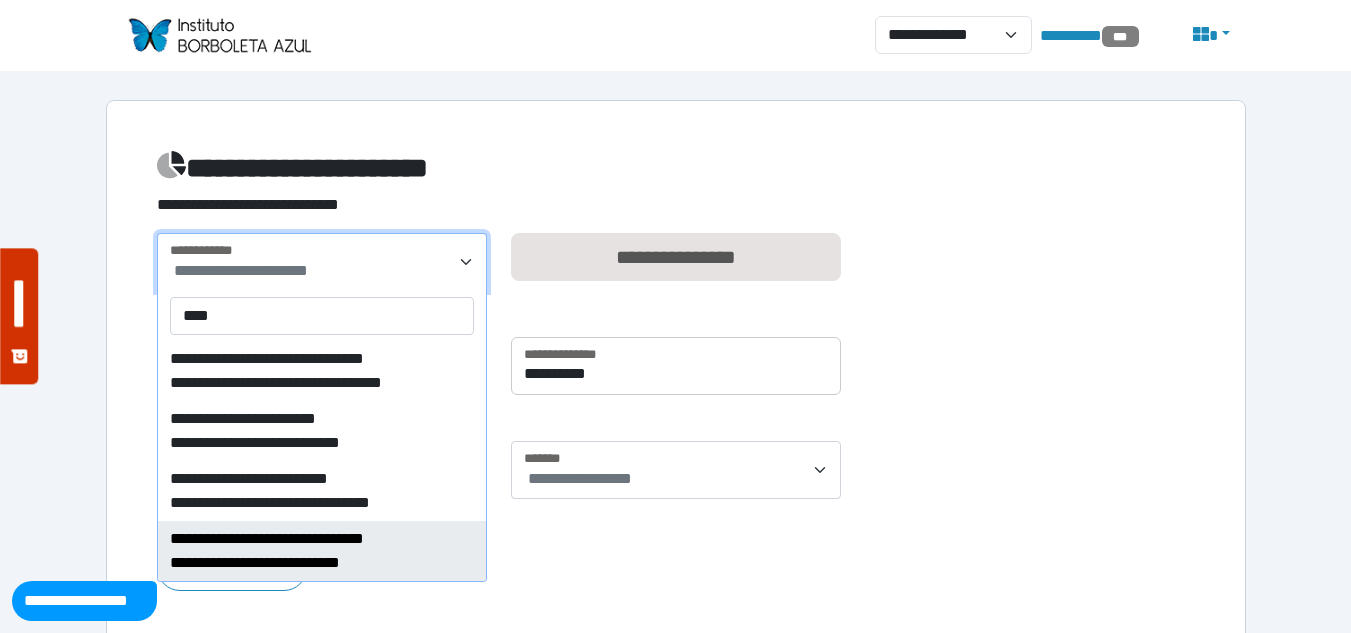 type on "****" 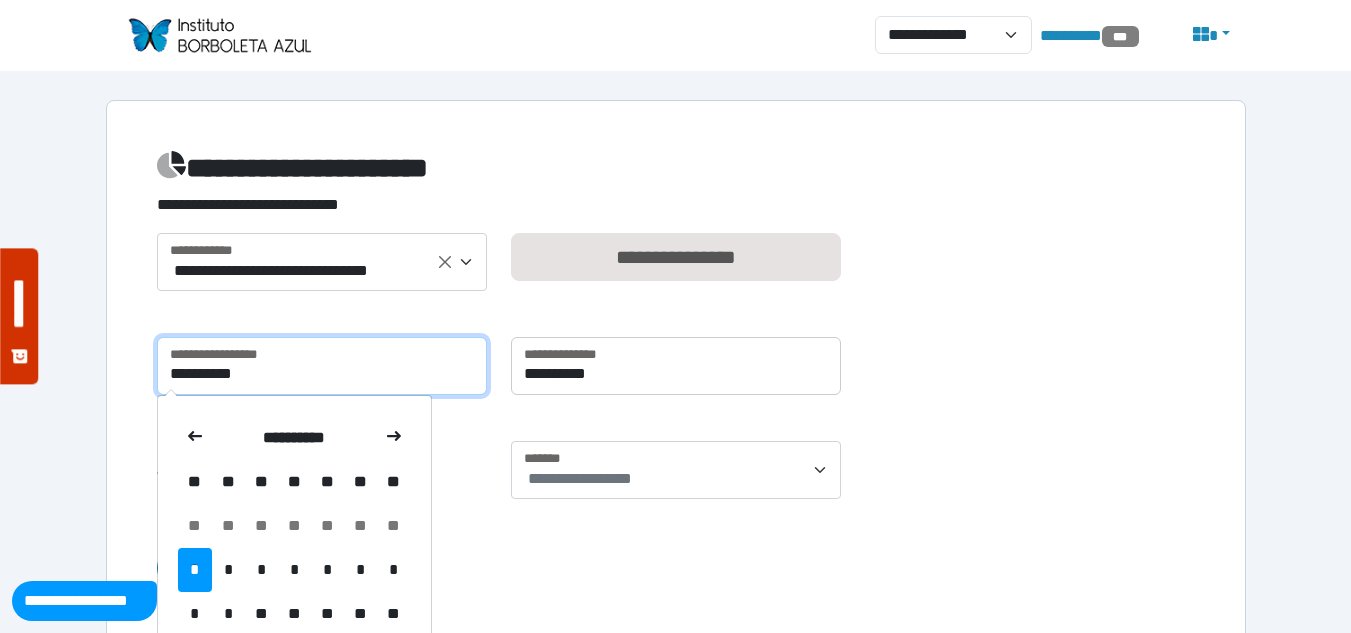 click on "**********" at bounding box center (322, 366) 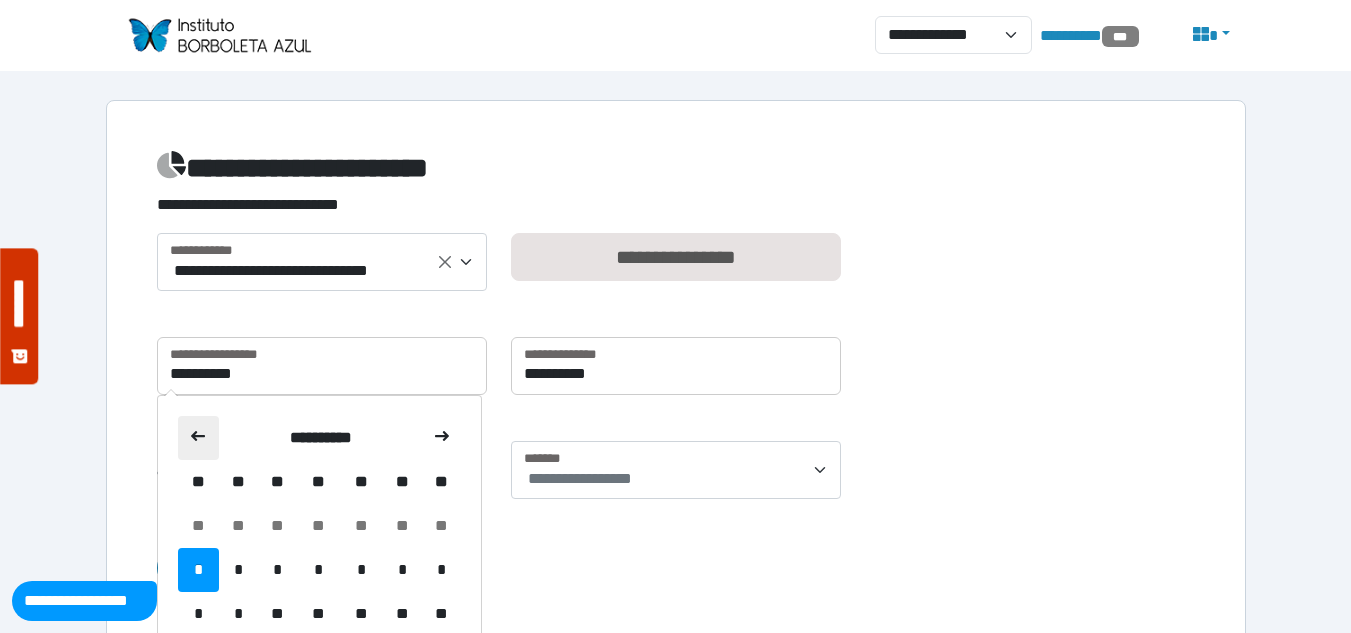 click at bounding box center (199, 438) 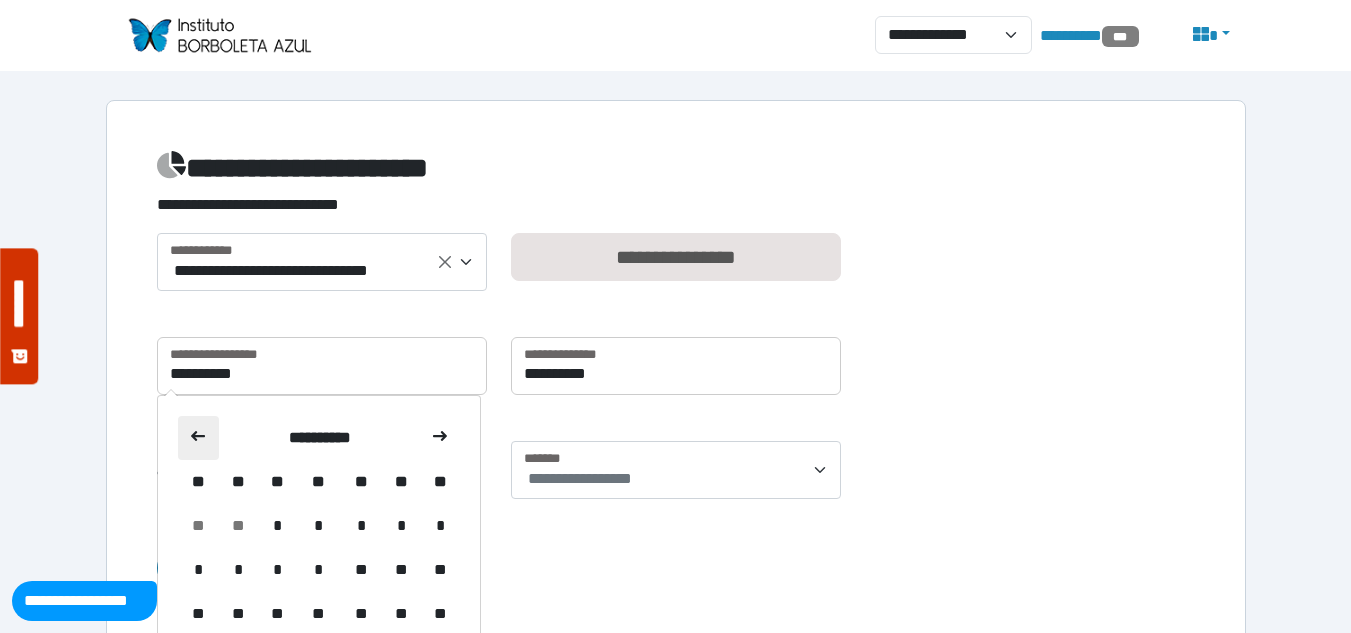 click at bounding box center (199, 438) 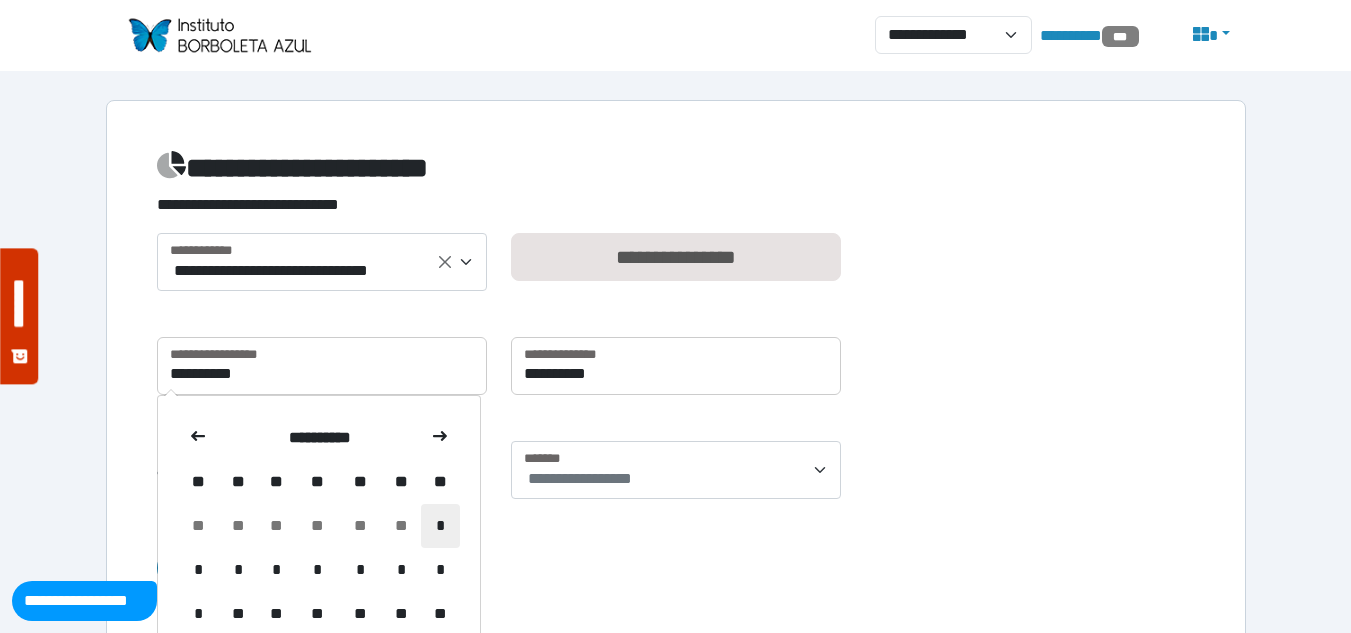 click on "*" at bounding box center (440, 526) 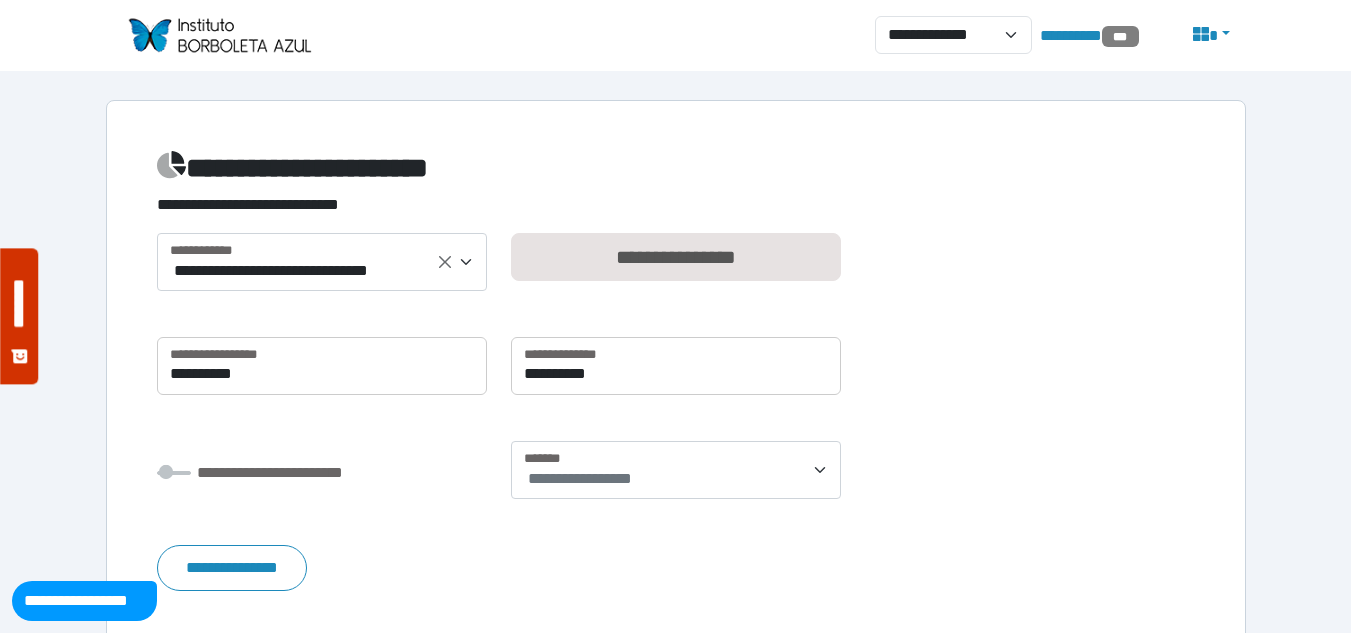 click on "**********" at bounding box center [232, 568] 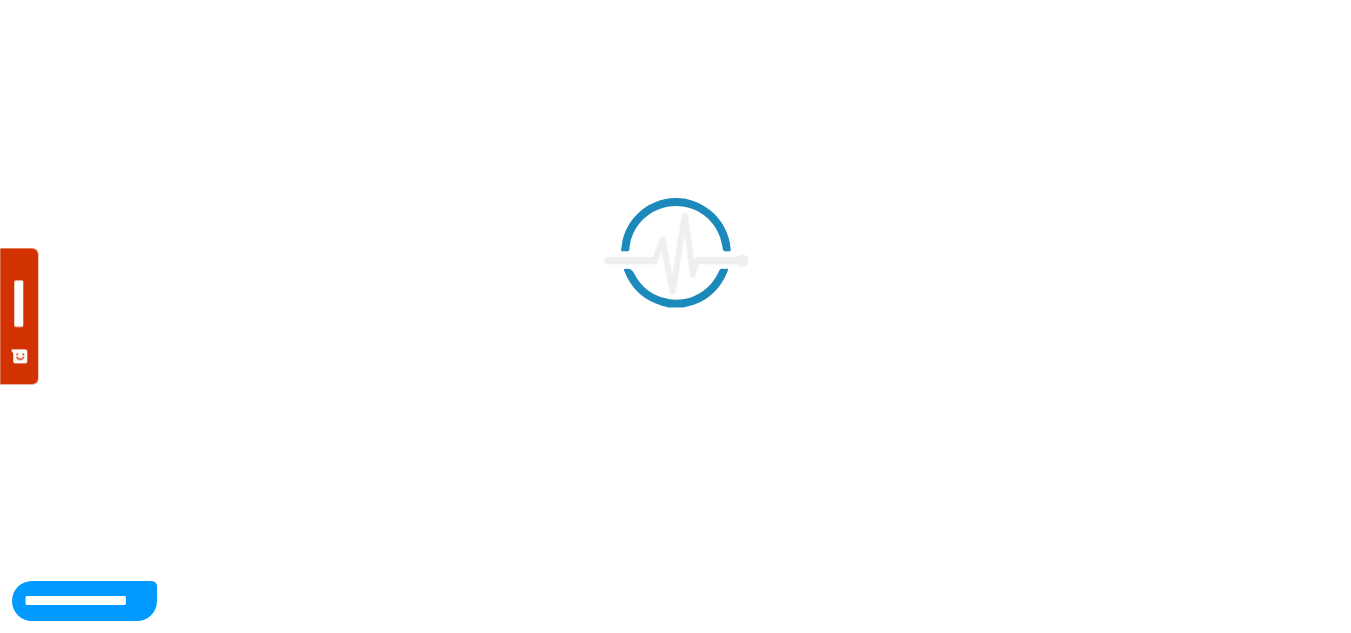 scroll, scrollTop: 29, scrollLeft: 0, axis: vertical 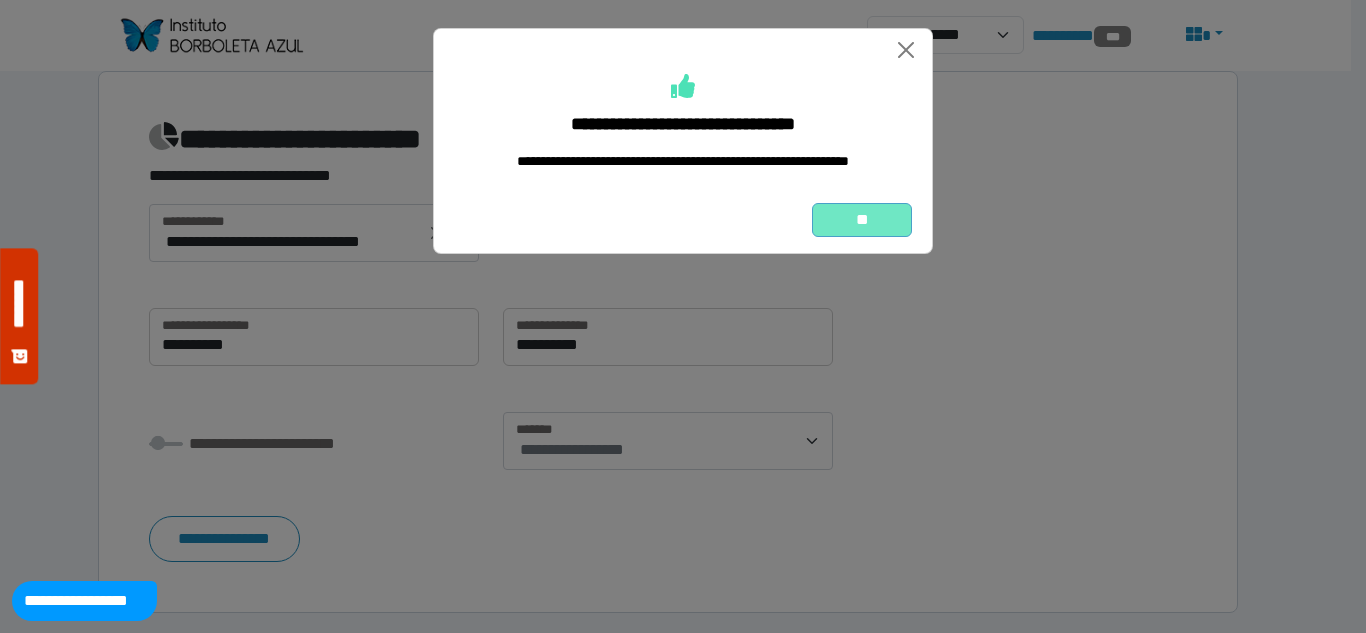 click on "**" at bounding box center [862, 220] 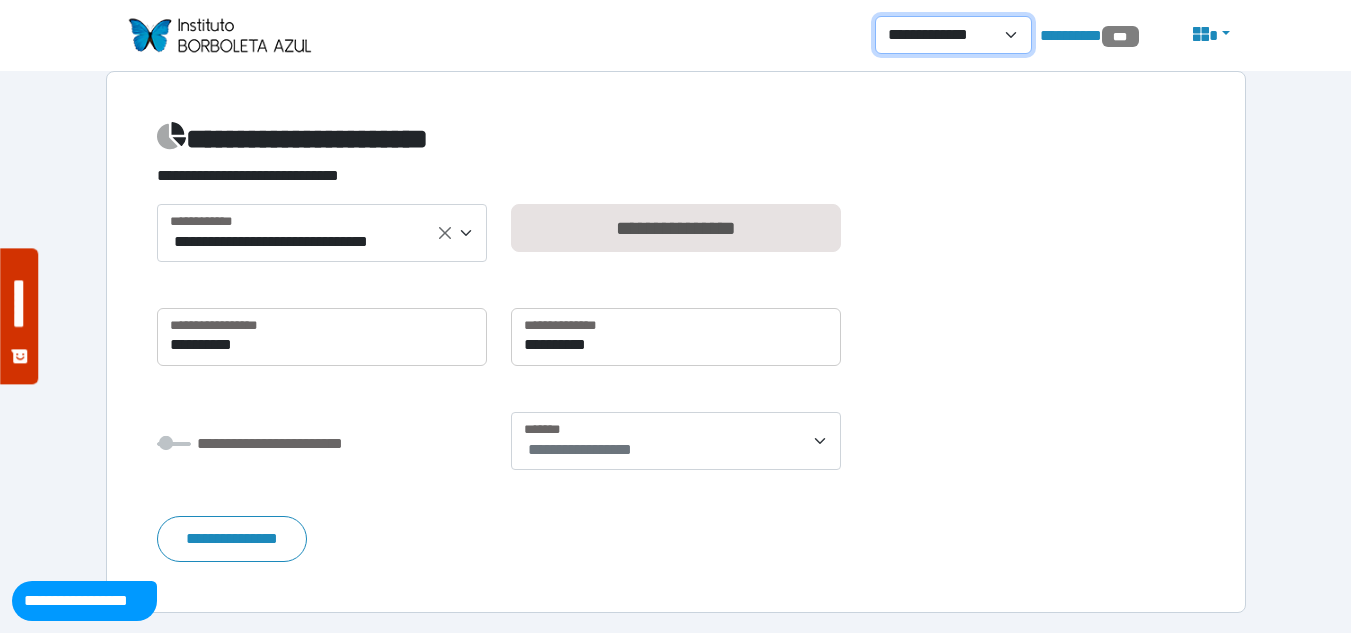 click on "**********" at bounding box center [953, 35] 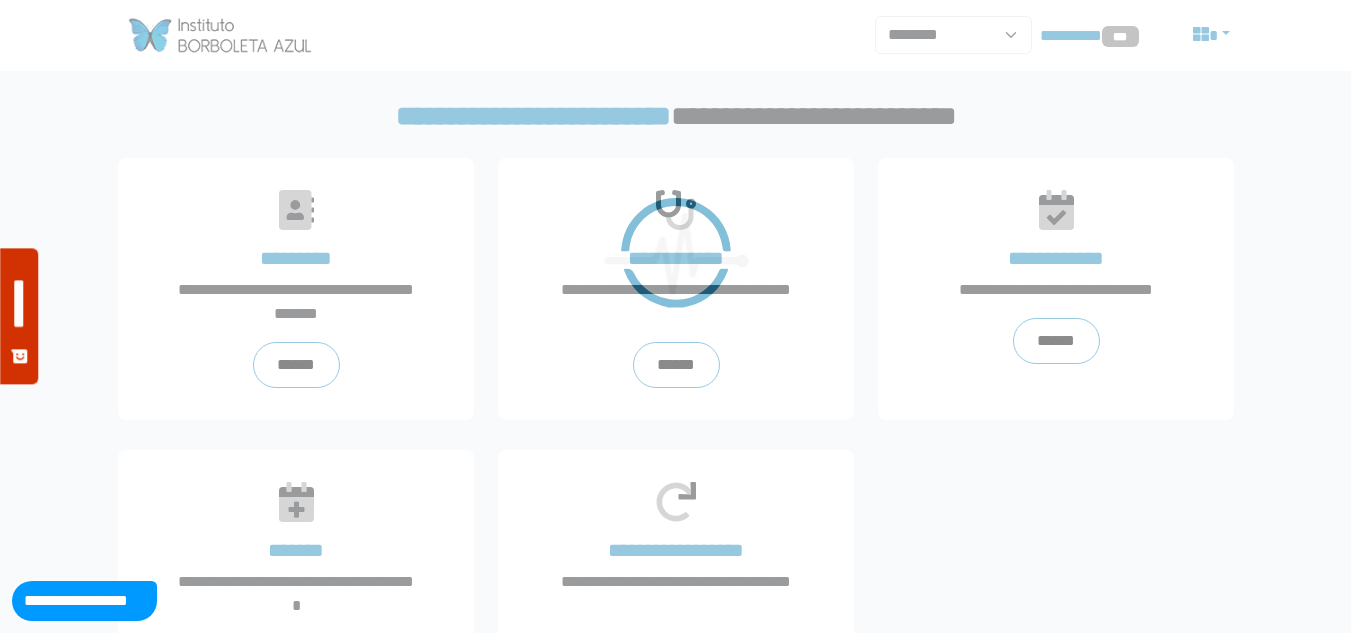 scroll, scrollTop: 0, scrollLeft: 0, axis: both 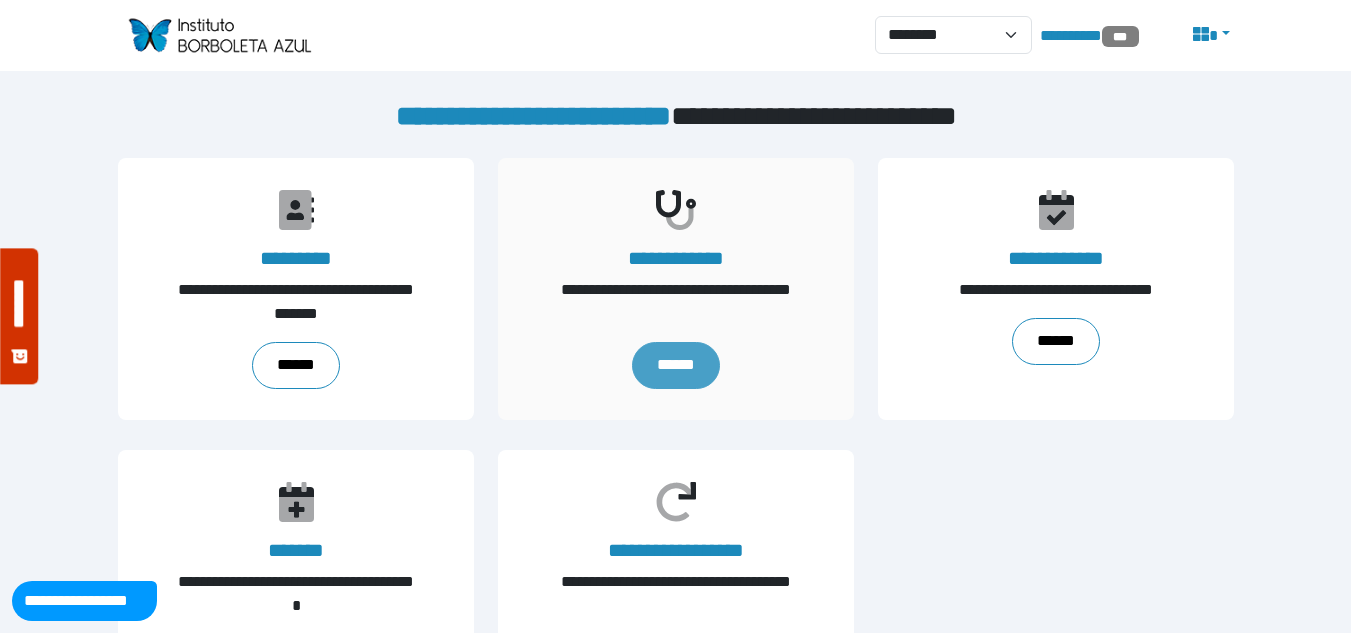 click on "******" at bounding box center [675, 365] 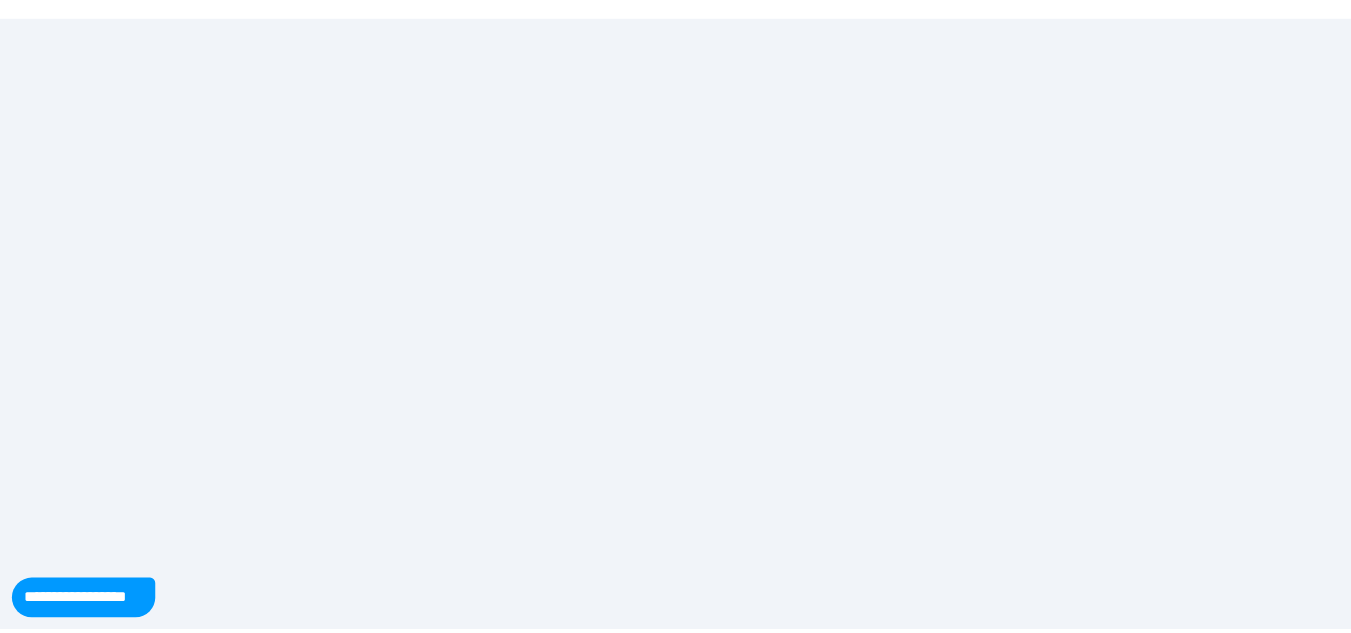 scroll, scrollTop: 0, scrollLeft: 0, axis: both 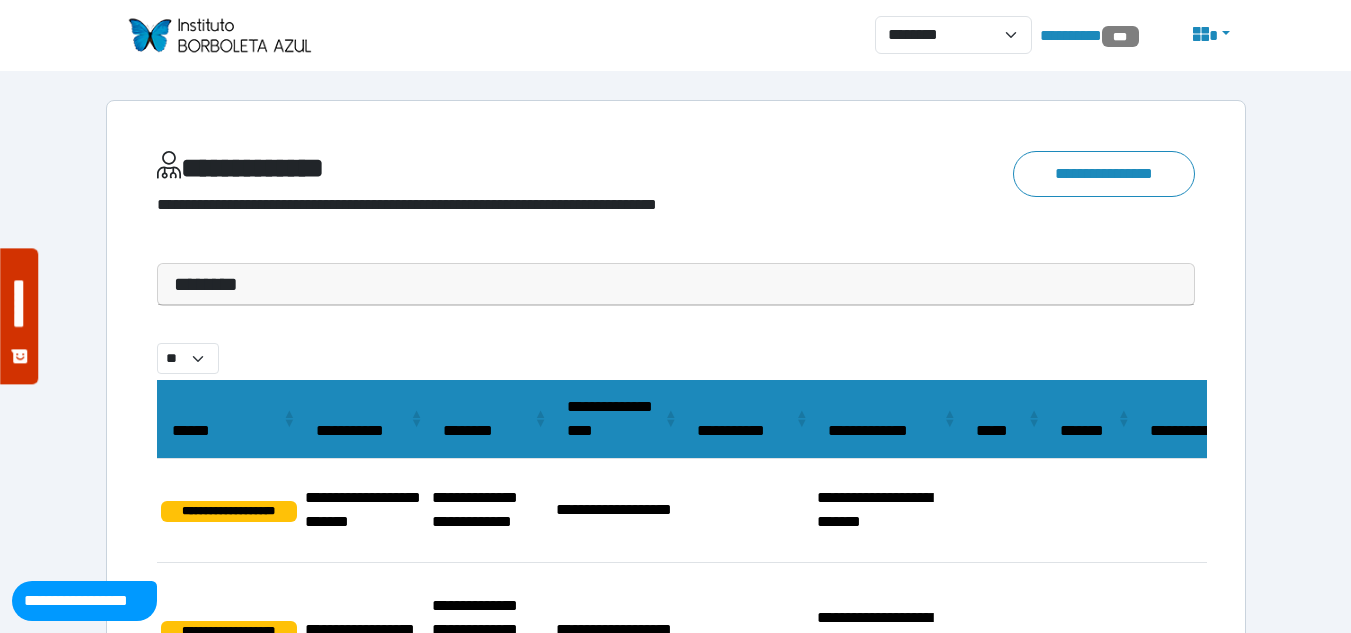 click on "********" at bounding box center (676, 284) 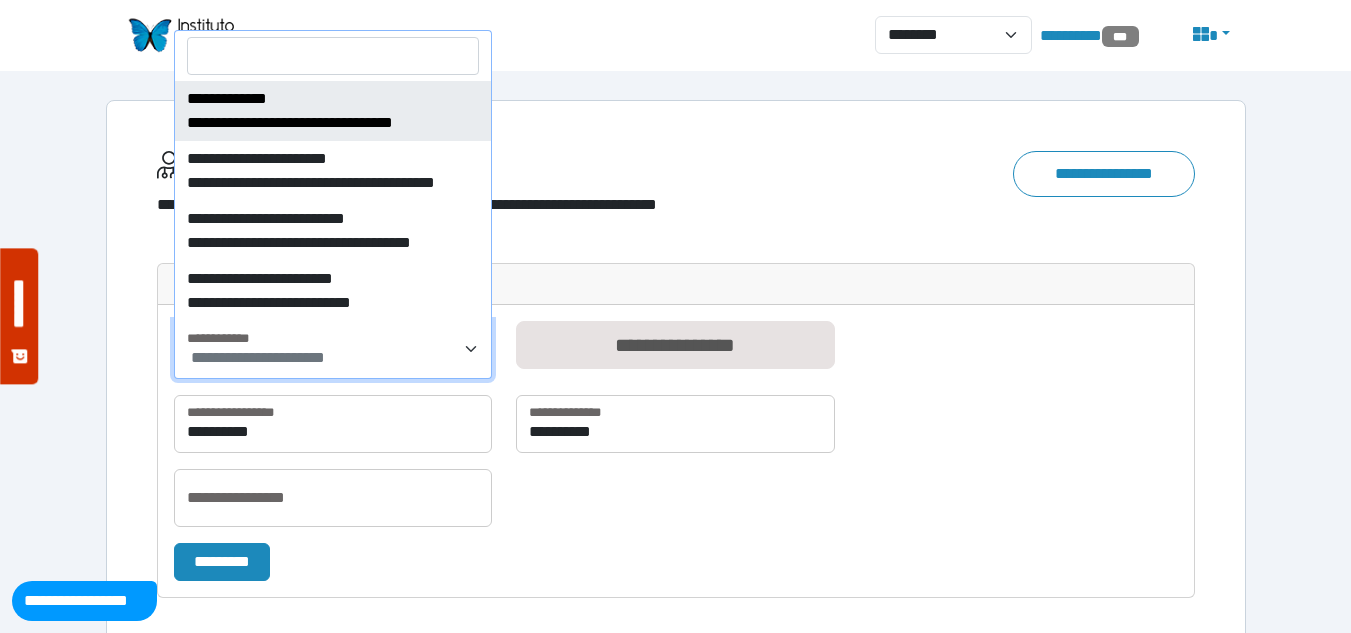 click on "**********" at bounding box center (335, 358) 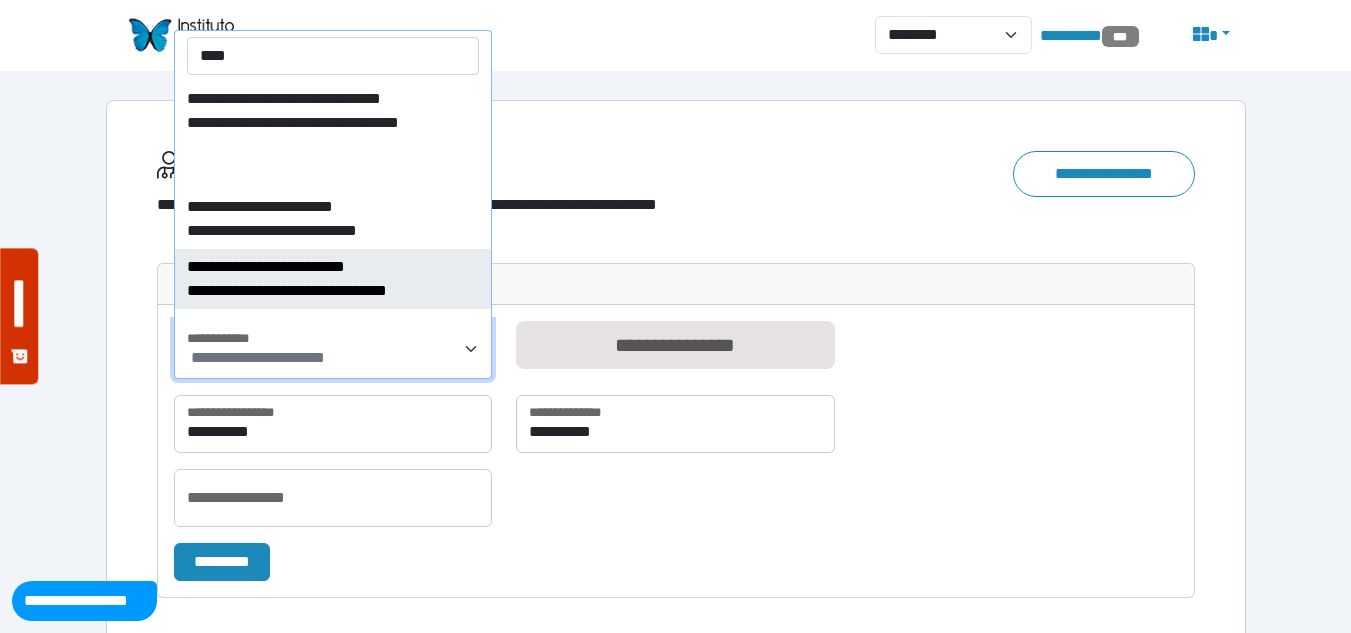 scroll, scrollTop: 72, scrollLeft: 0, axis: vertical 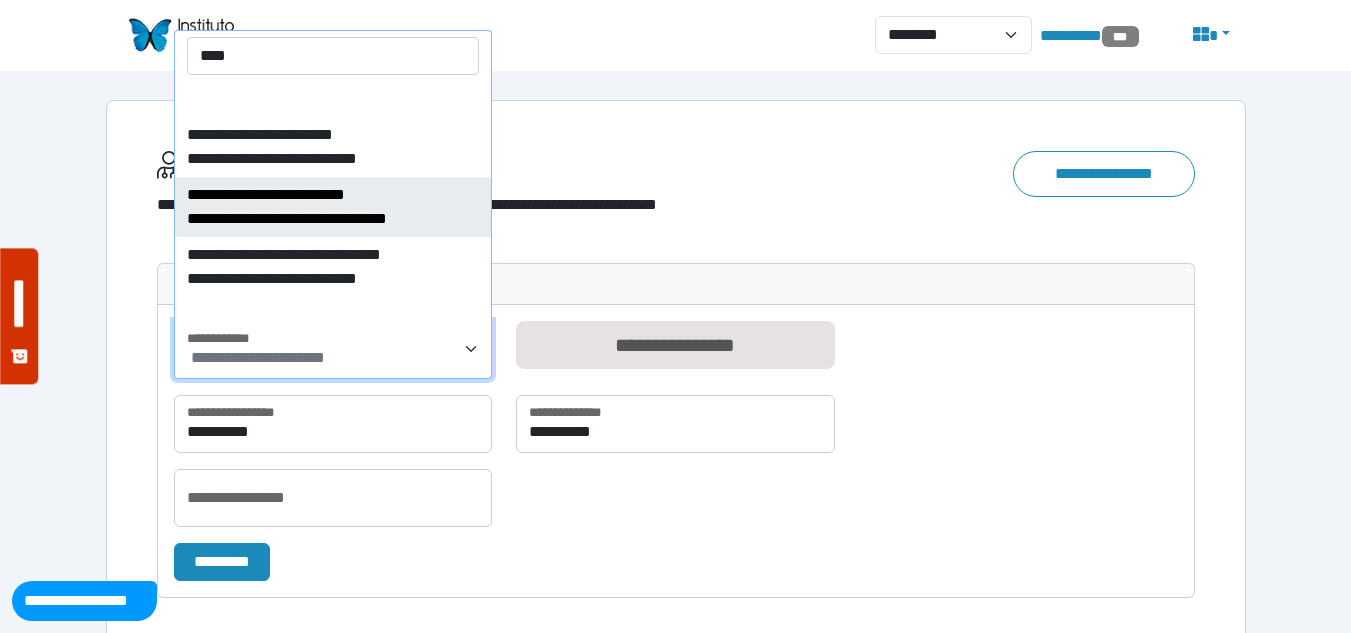 type on "****" 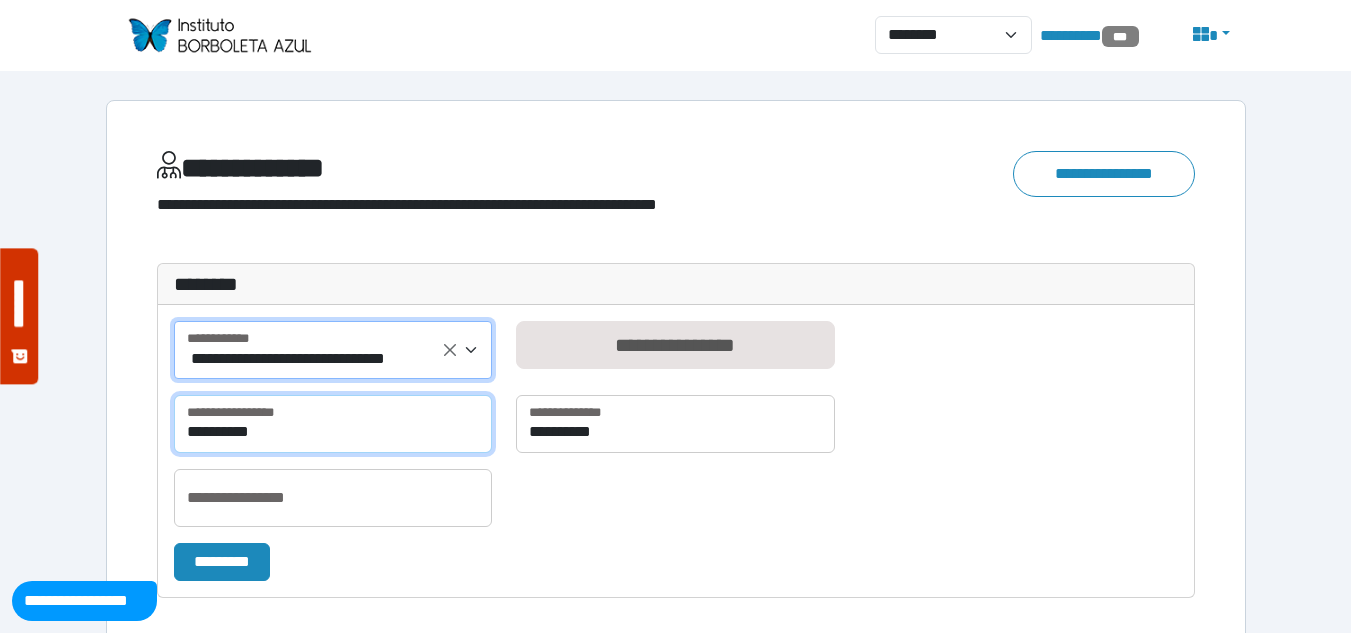 click on "**********" at bounding box center (333, 424) 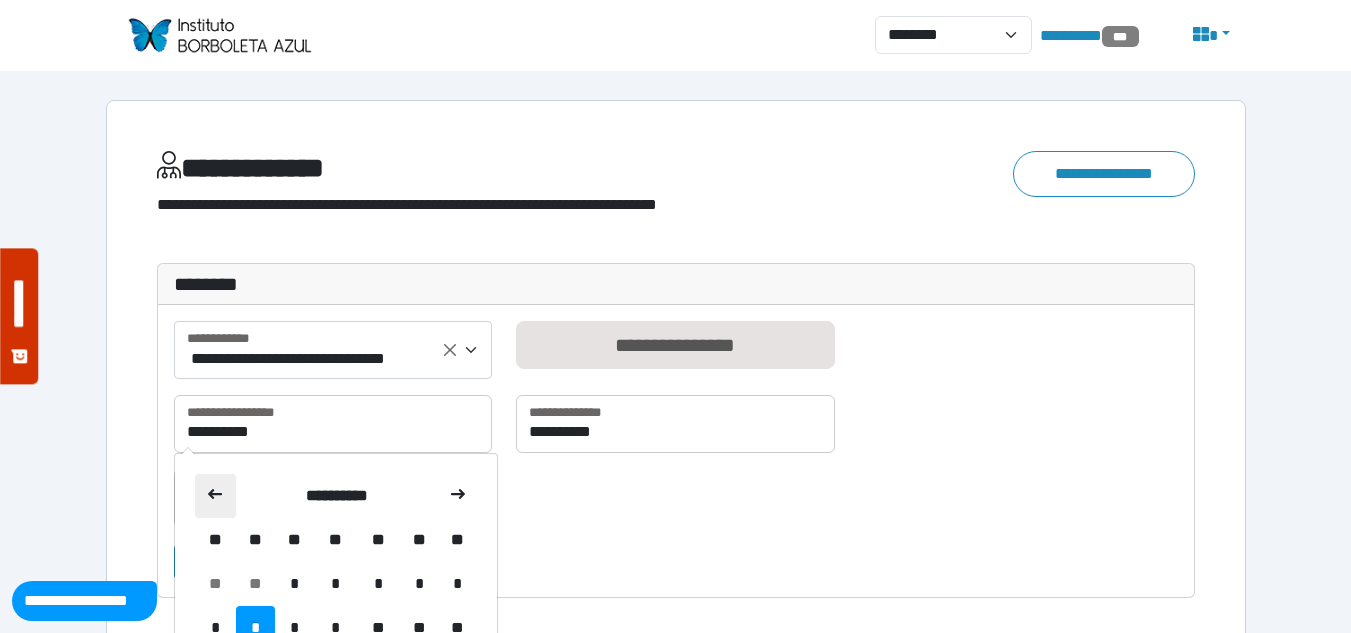 click at bounding box center [216, 496] 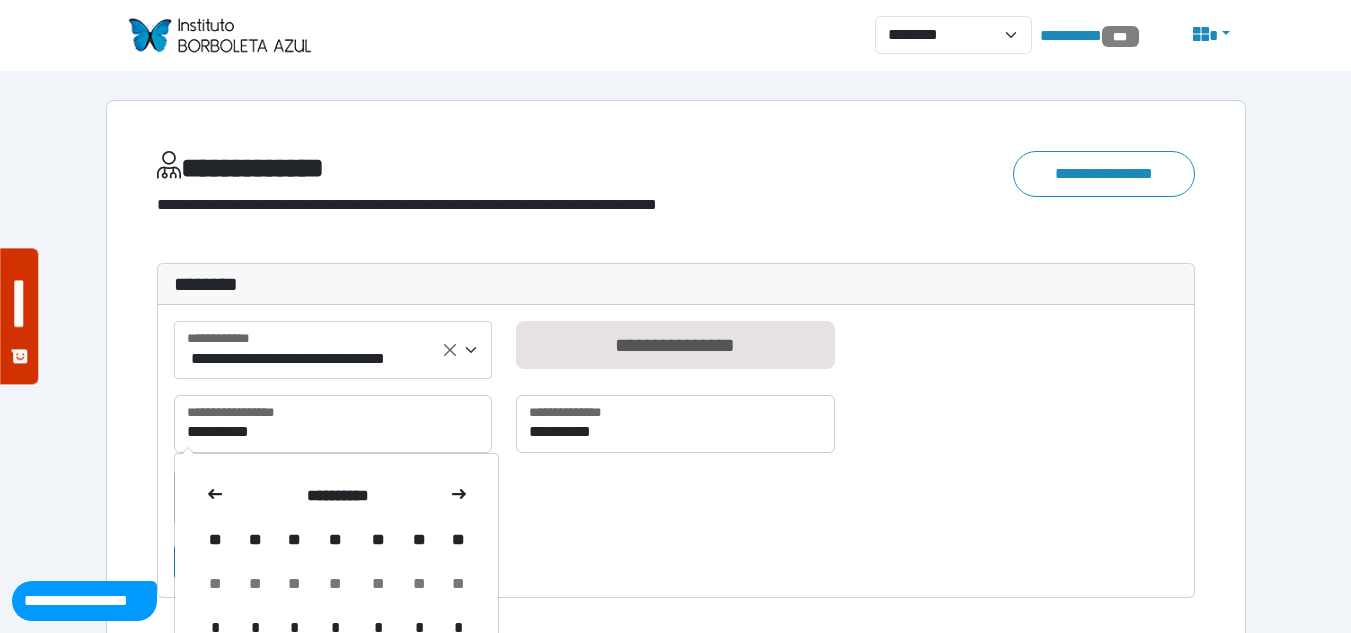 click at bounding box center (215, 494) 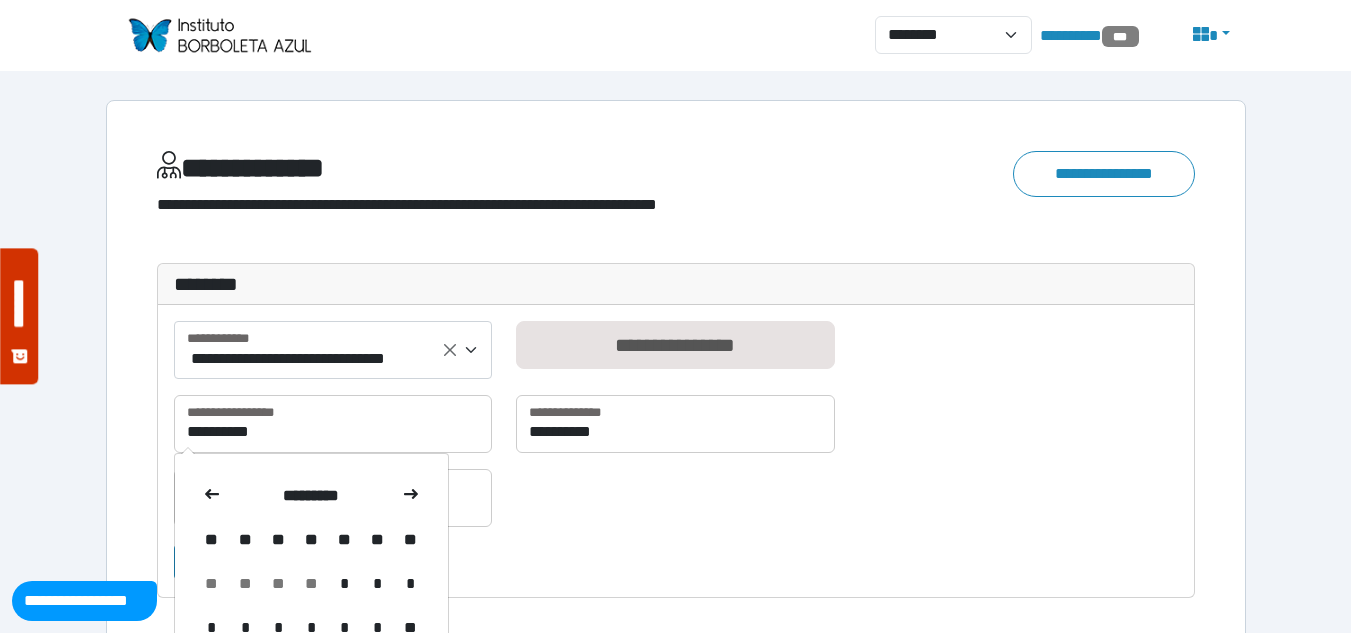 click at bounding box center [212, 496] 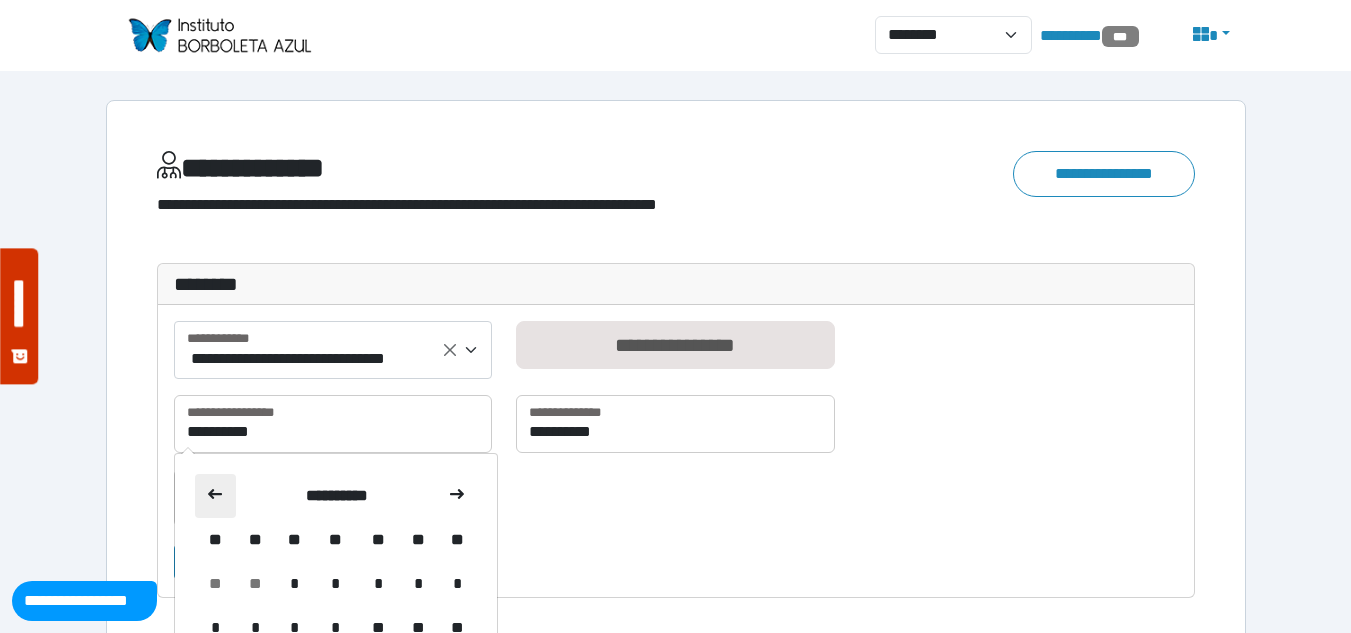 click at bounding box center [215, 494] 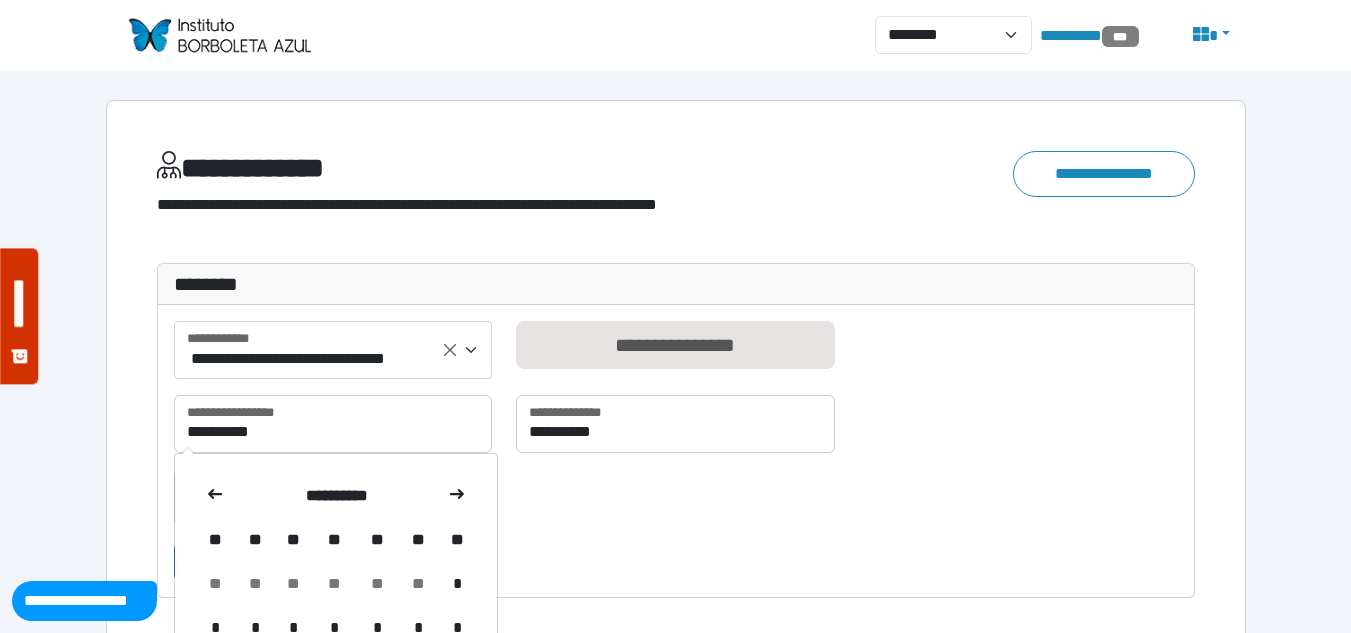 drag, startPoint x: 455, startPoint y: 585, endPoint x: 390, endPoint y: 579, distance: 65.27634 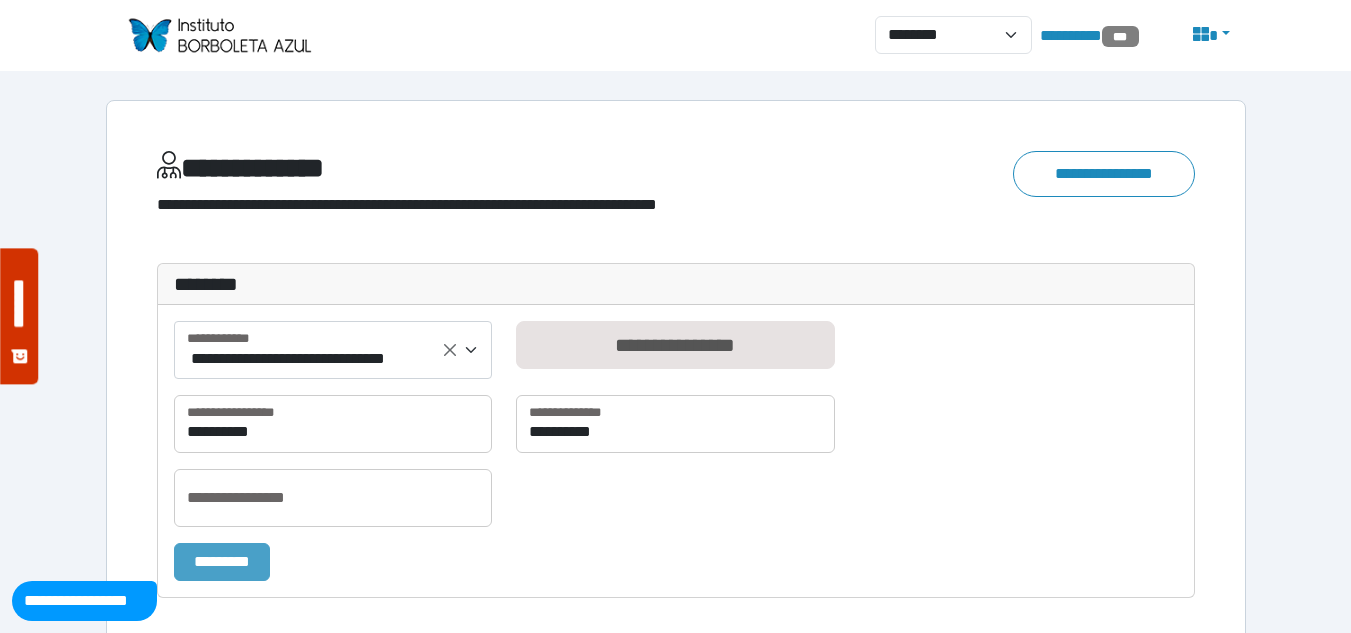click on "*********" at bounding box center (222, 562) 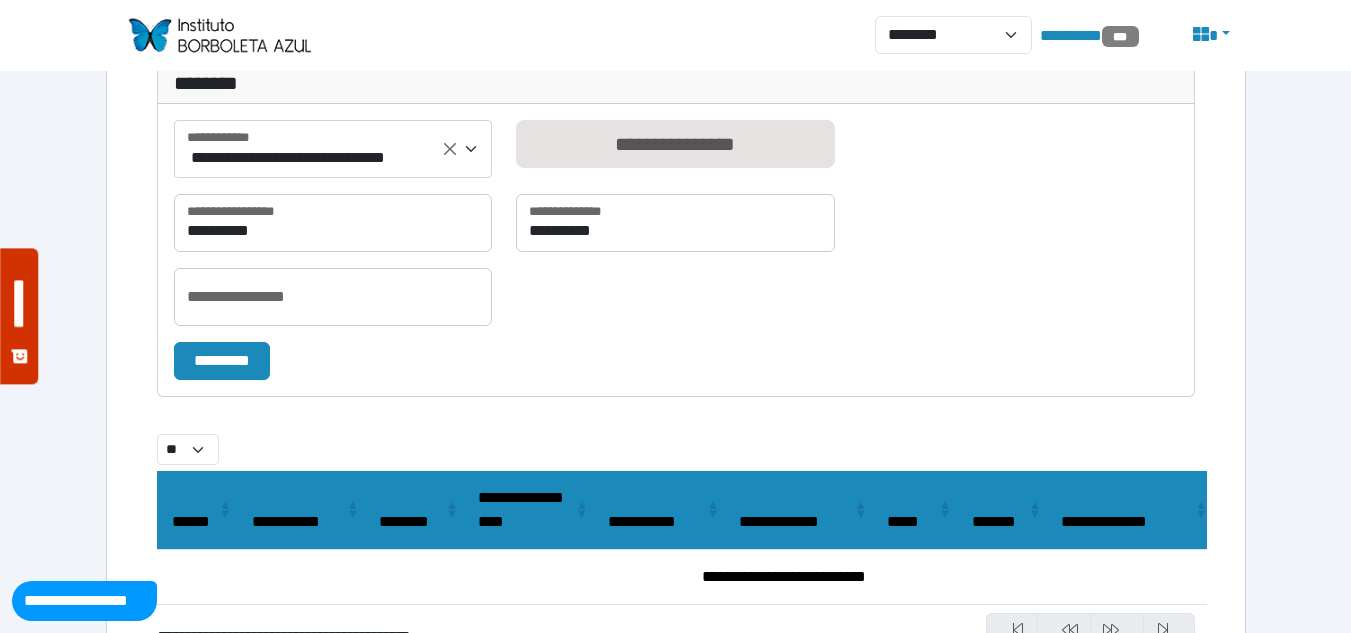 scroll, scrollTop: 200, scrollLeft: 0, axis: vertical 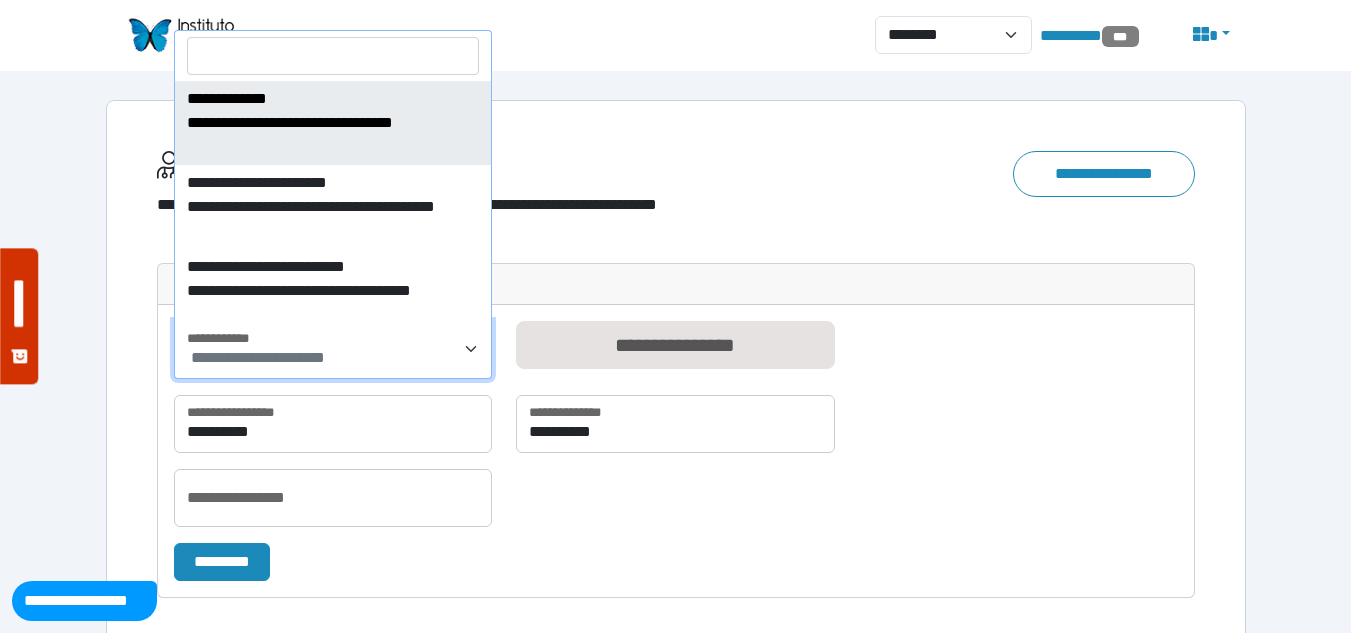 click on "**********" at bounding box center [676, 506] 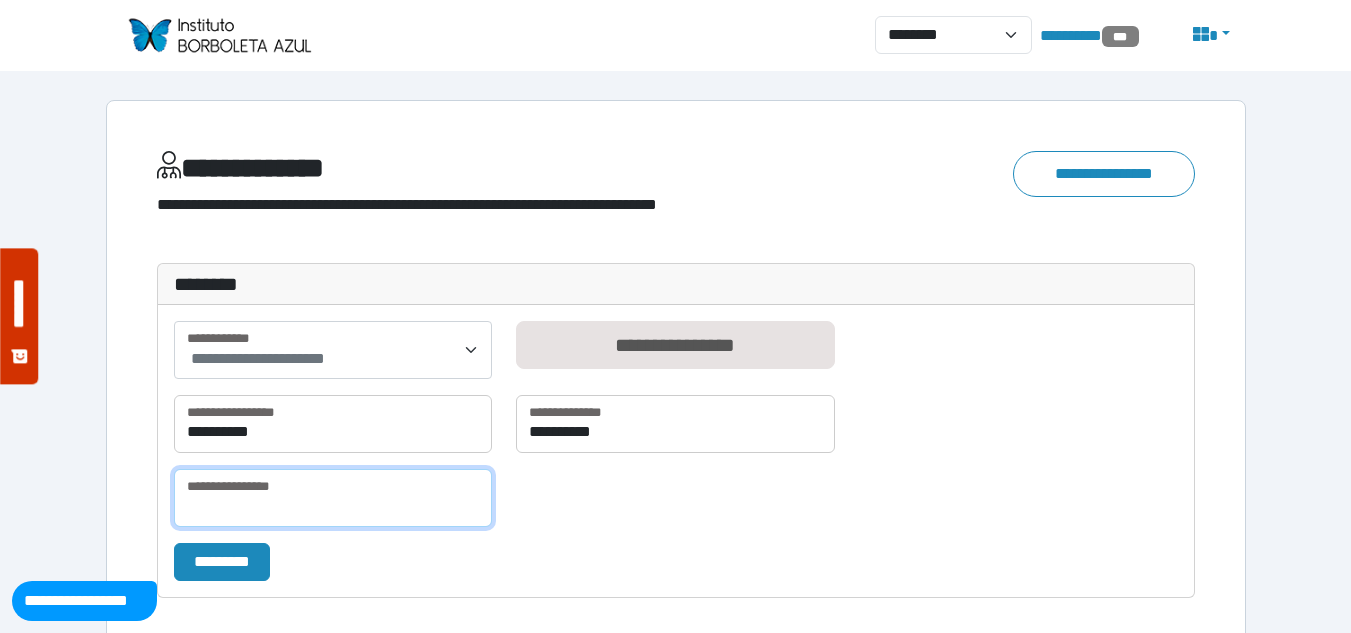click at bounding box center [333, 498] 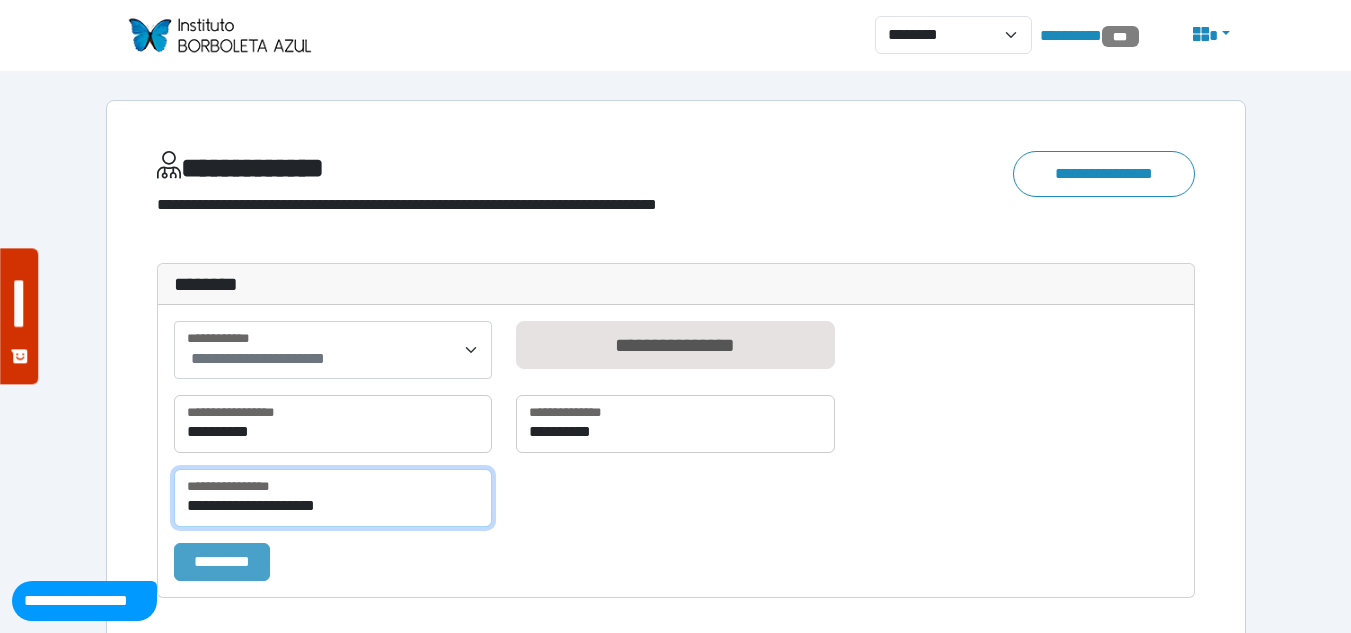 type on "**********" 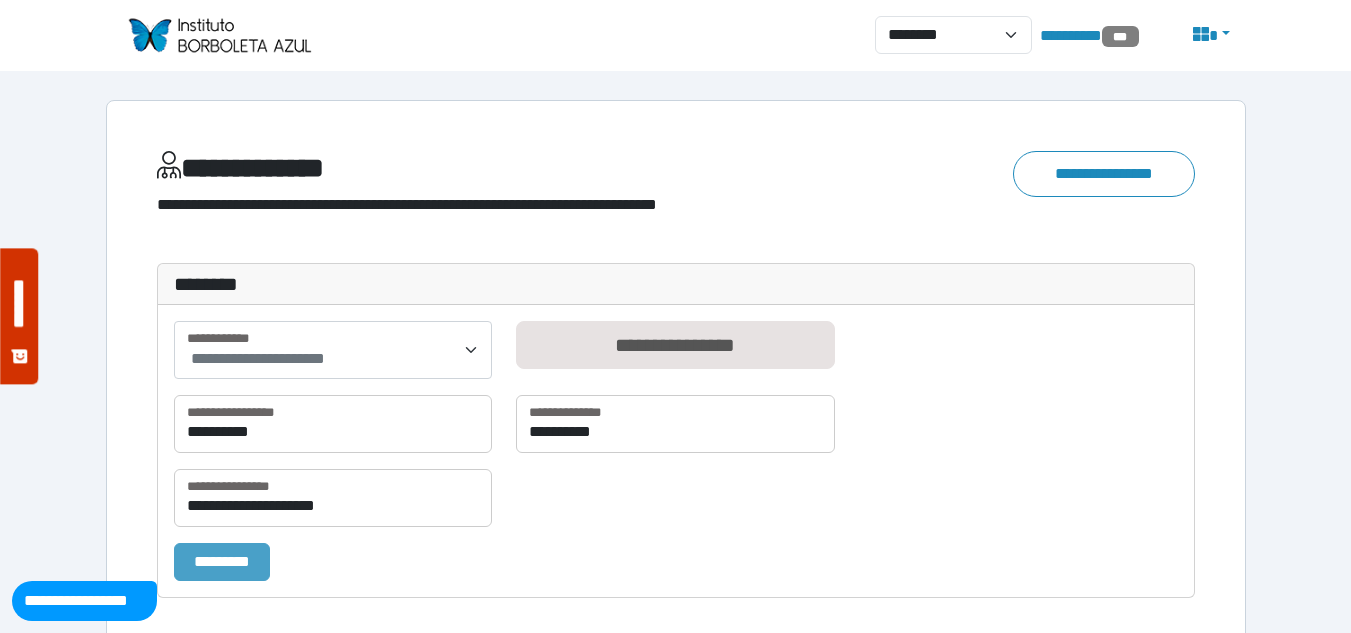 click on "*********" at bounding box center (222, 562) 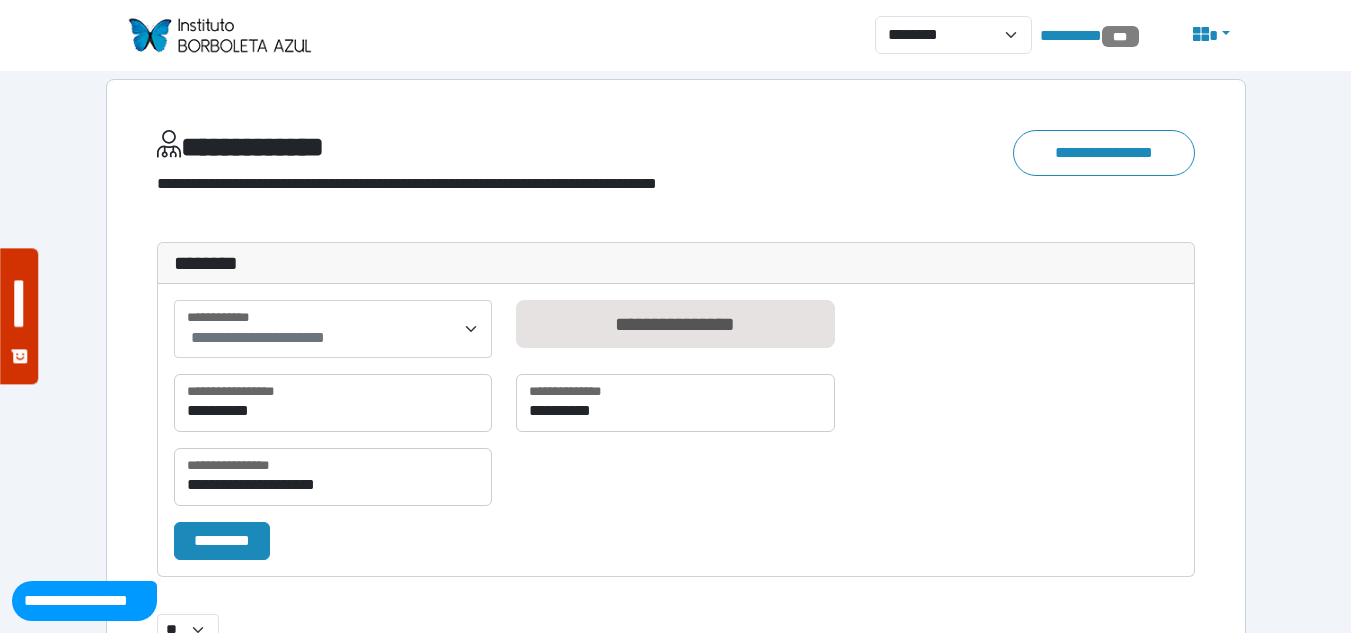 scroll, scrollTop: 0, scrollLeft: 0, axis: both 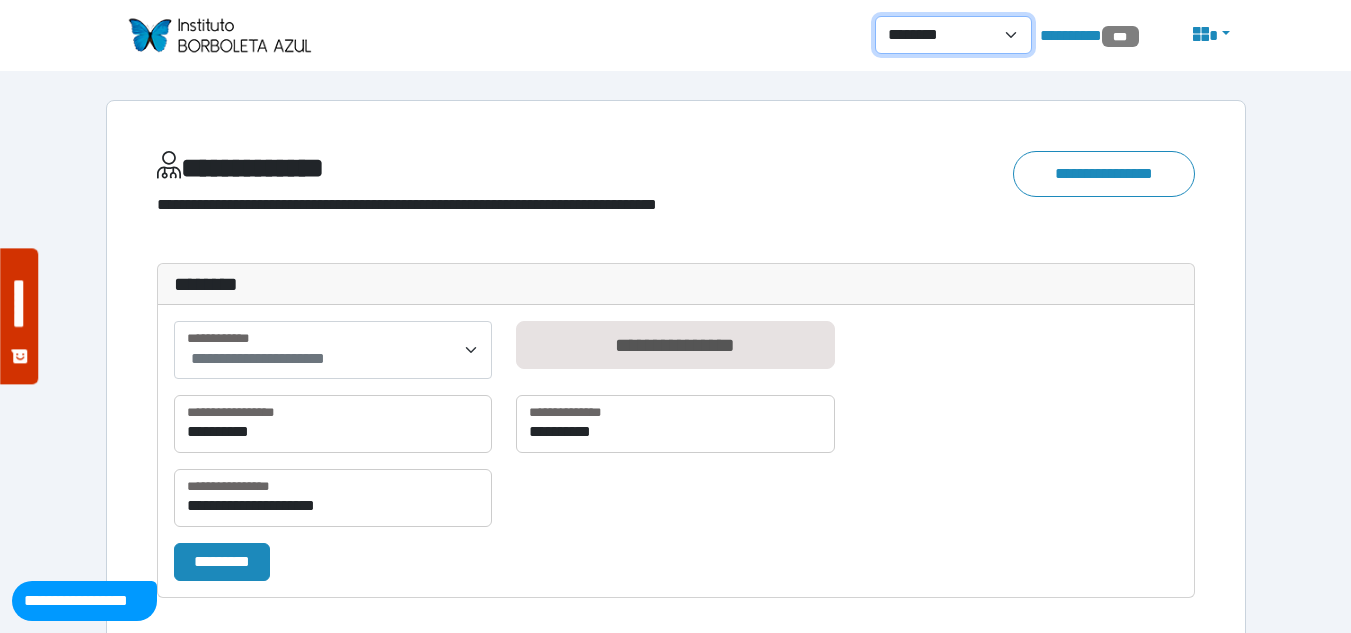 click on "**********" at bounding box center (953, 35) 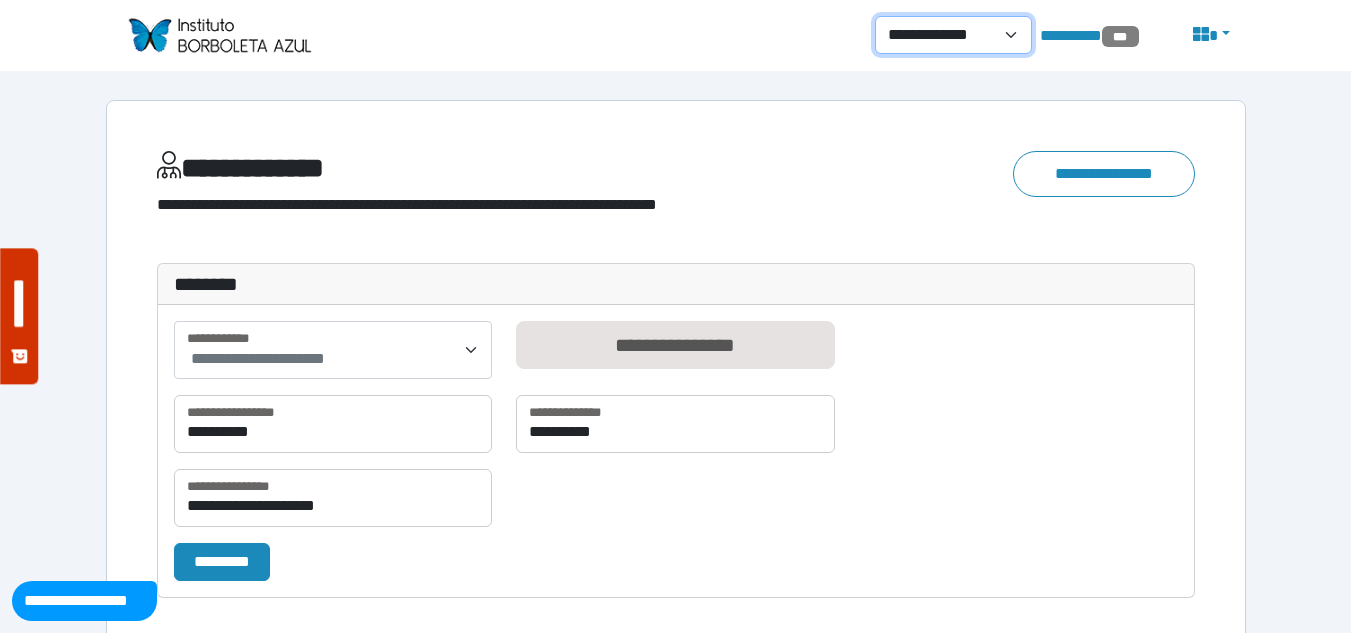 click on "**********" at bounding box center [953, 35] 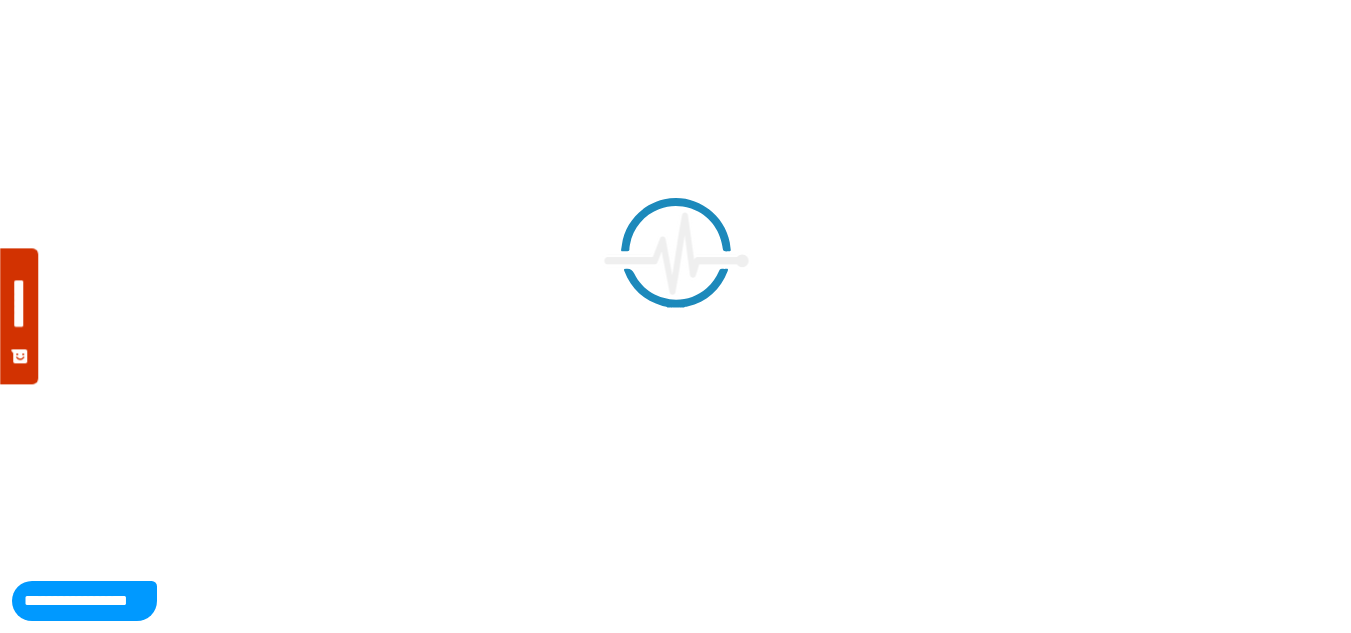scroll, scrollTop: 0, scrollLeft: 0, axis: both 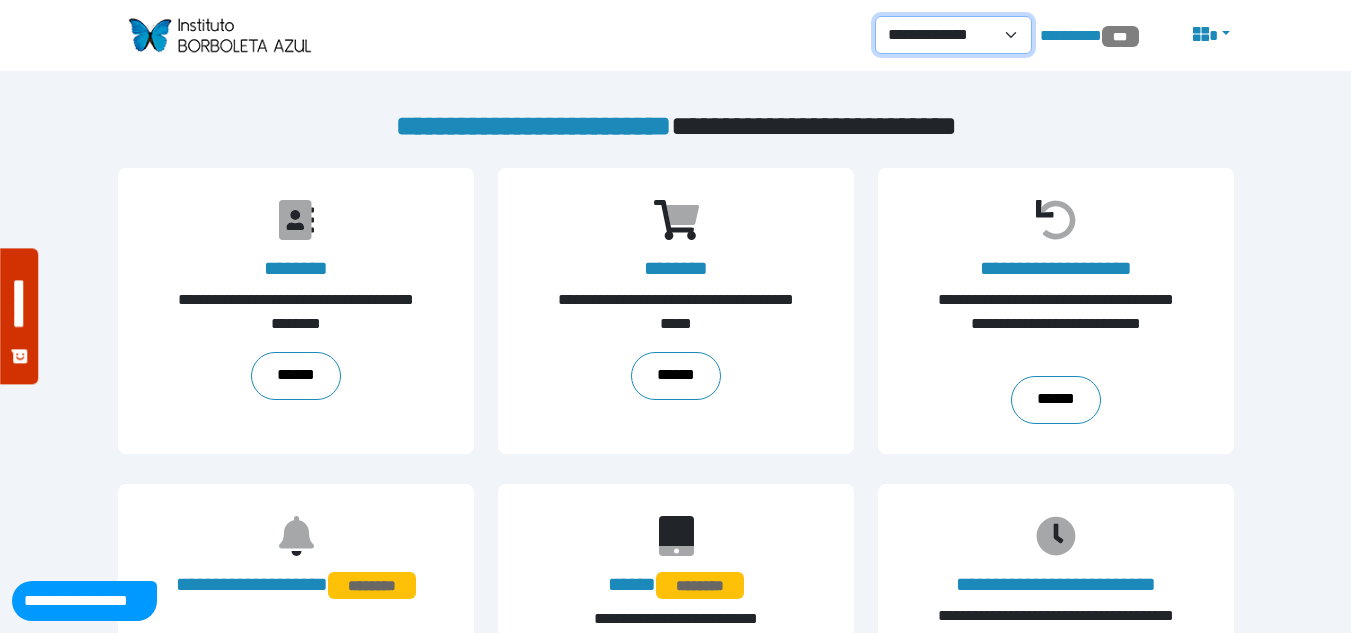 drag, startPoint x: 0, startPoint y: 0, endPoint x: 932, endPoint y: 29, distance: 932.45105 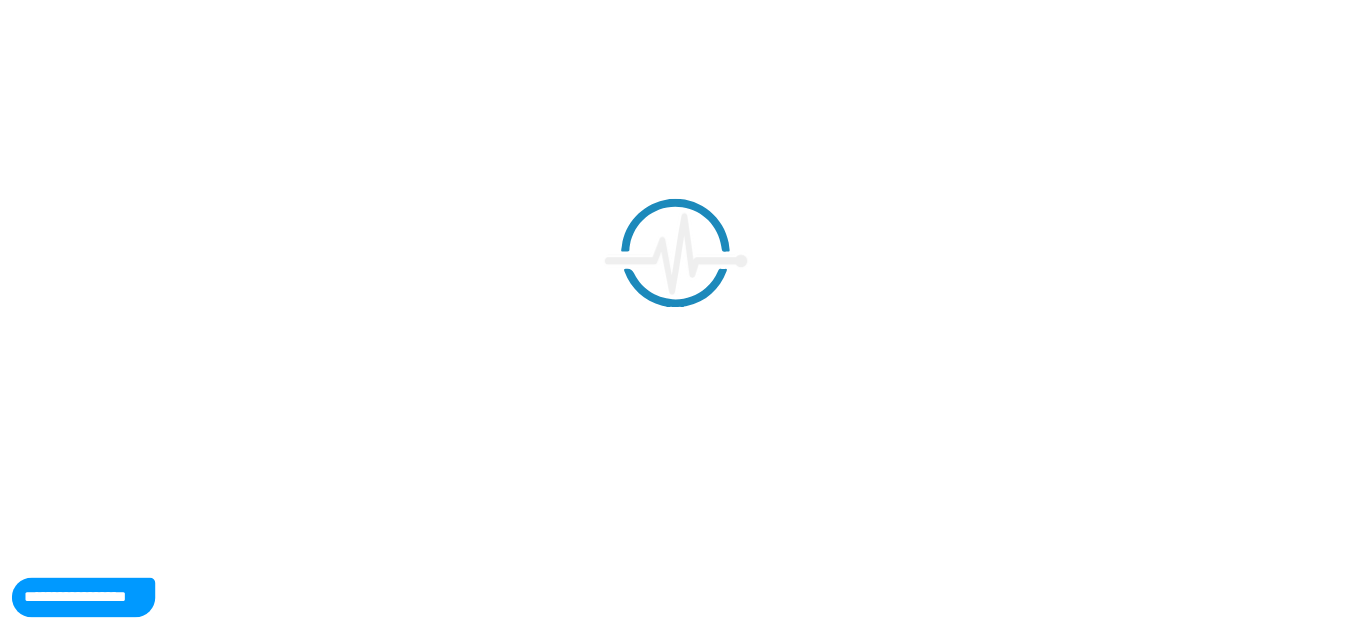 scroll, scrollTop: 0, scrollLeft: 0, axis: both 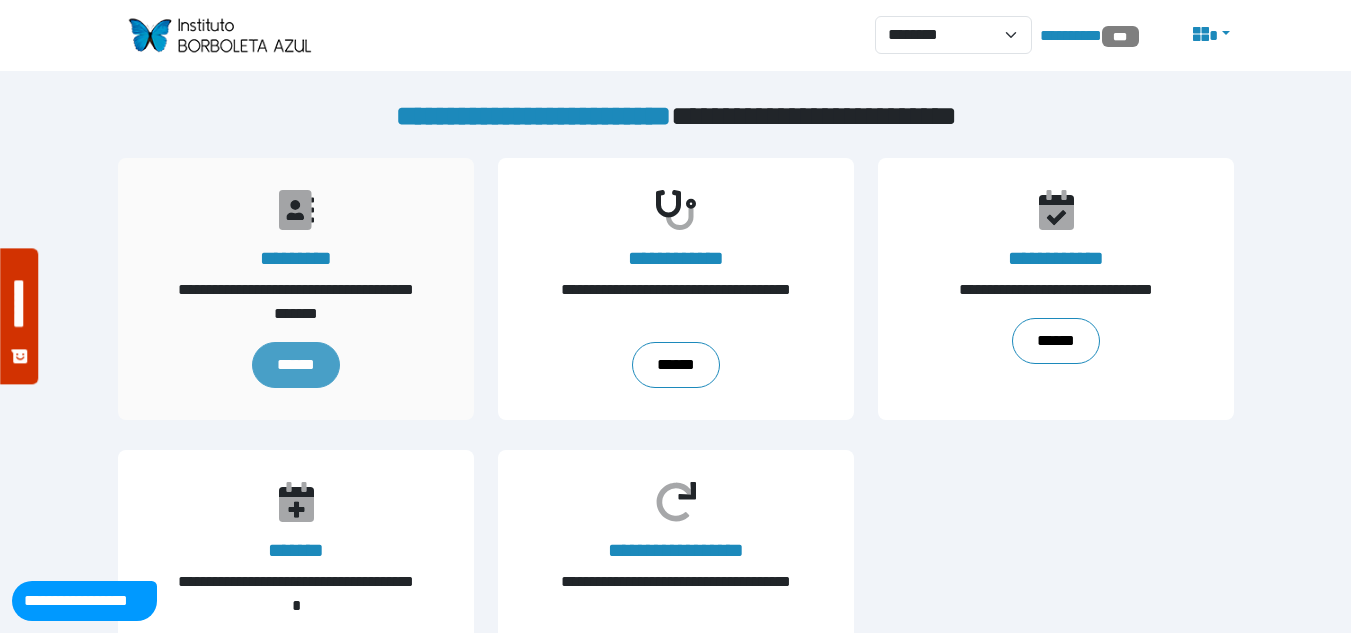 click on "******" at bounding box center (295, 365) 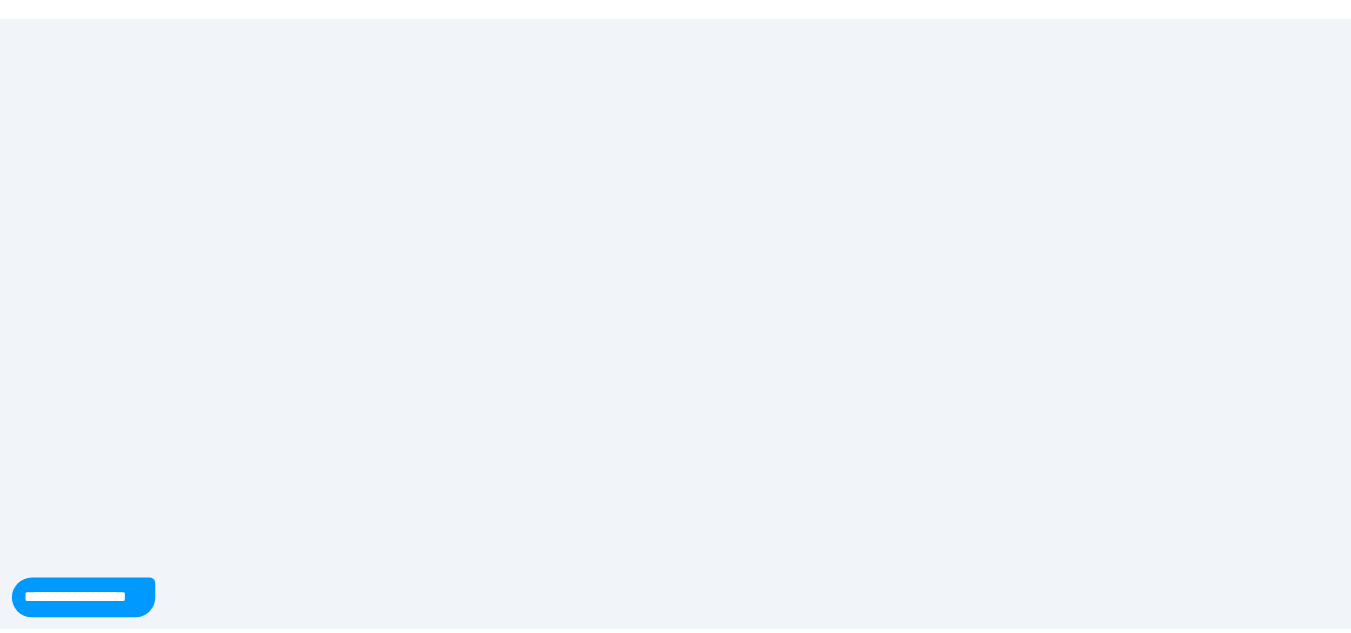 scroll, scrollTop: 0, scrollLeft: 0, axis: both 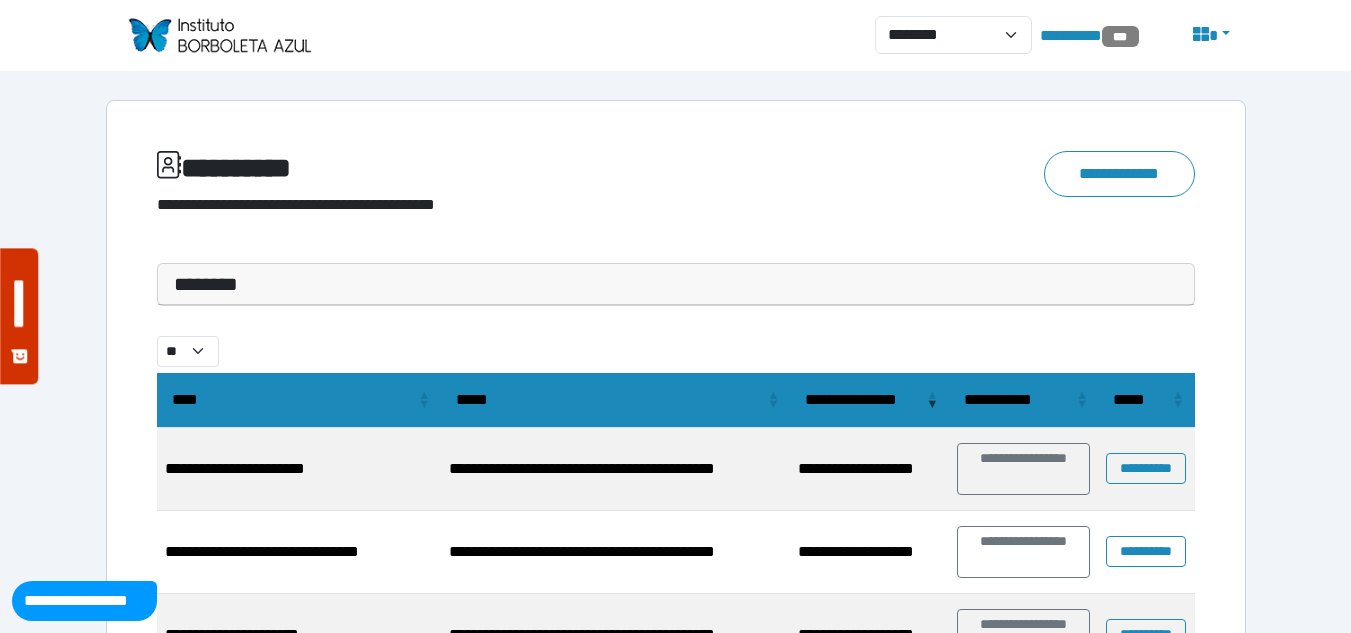 click on "********" at bounding box center (676, 284) 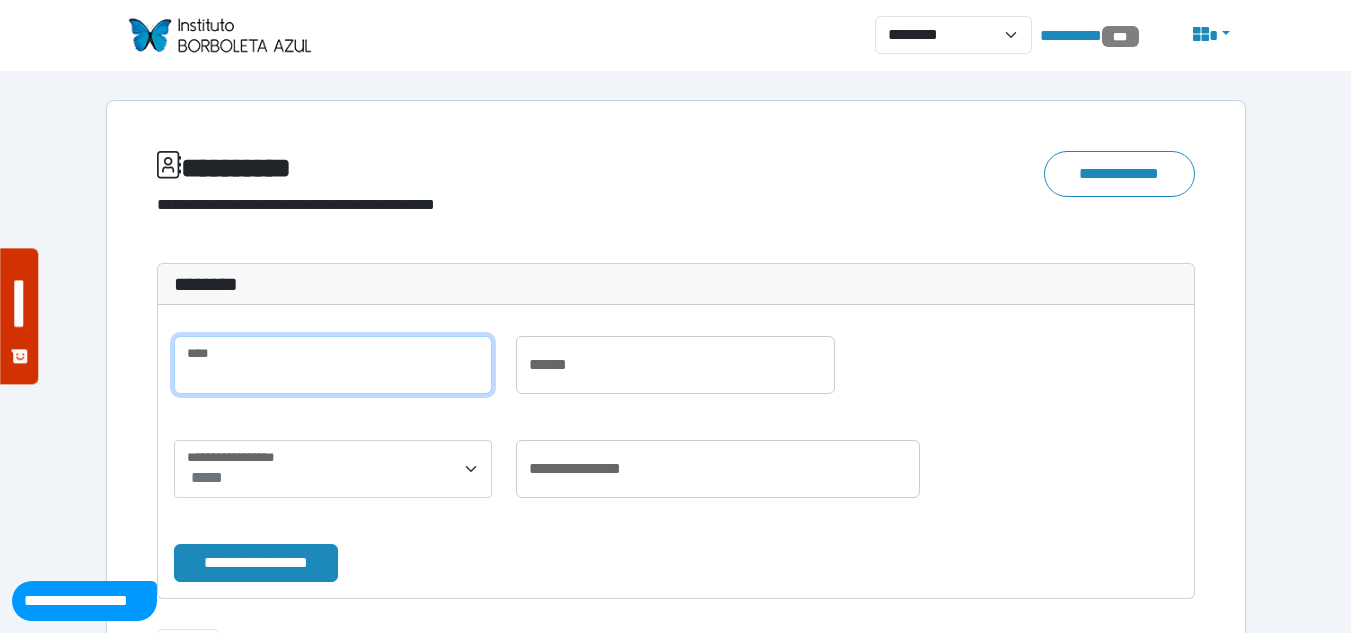 click at bounding box center [333, 365] 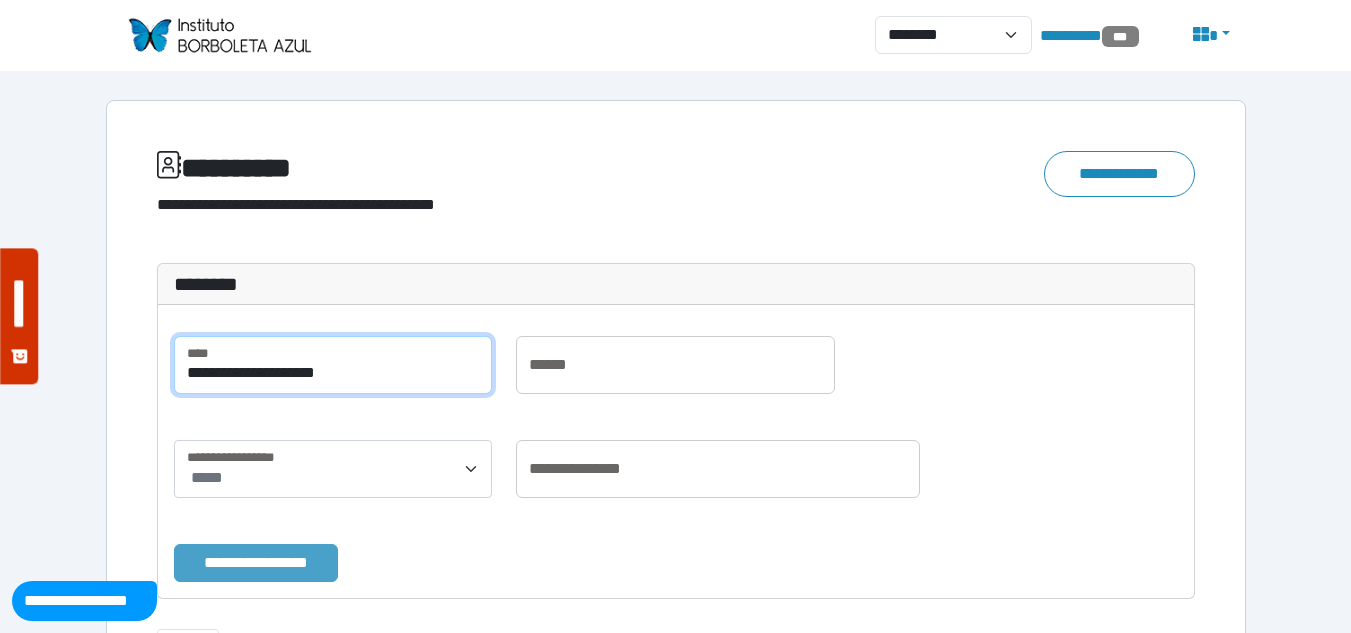 type on "**********" 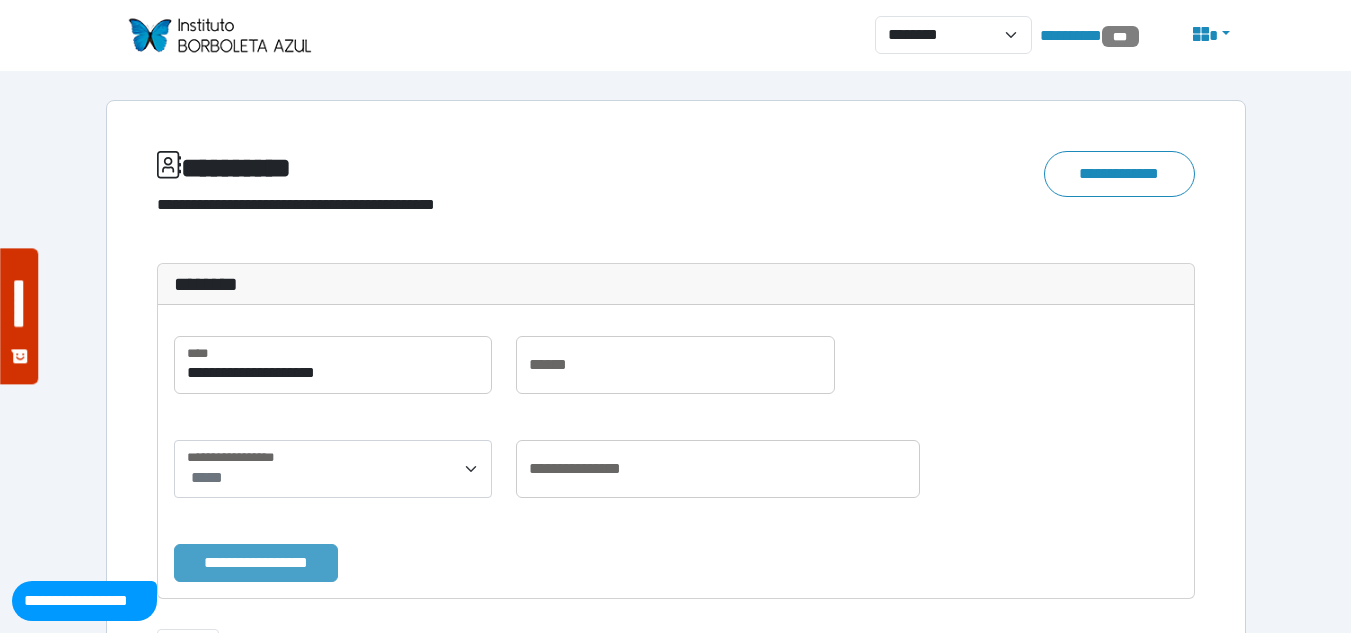 click on "**********" at bounding box center [256, 563] 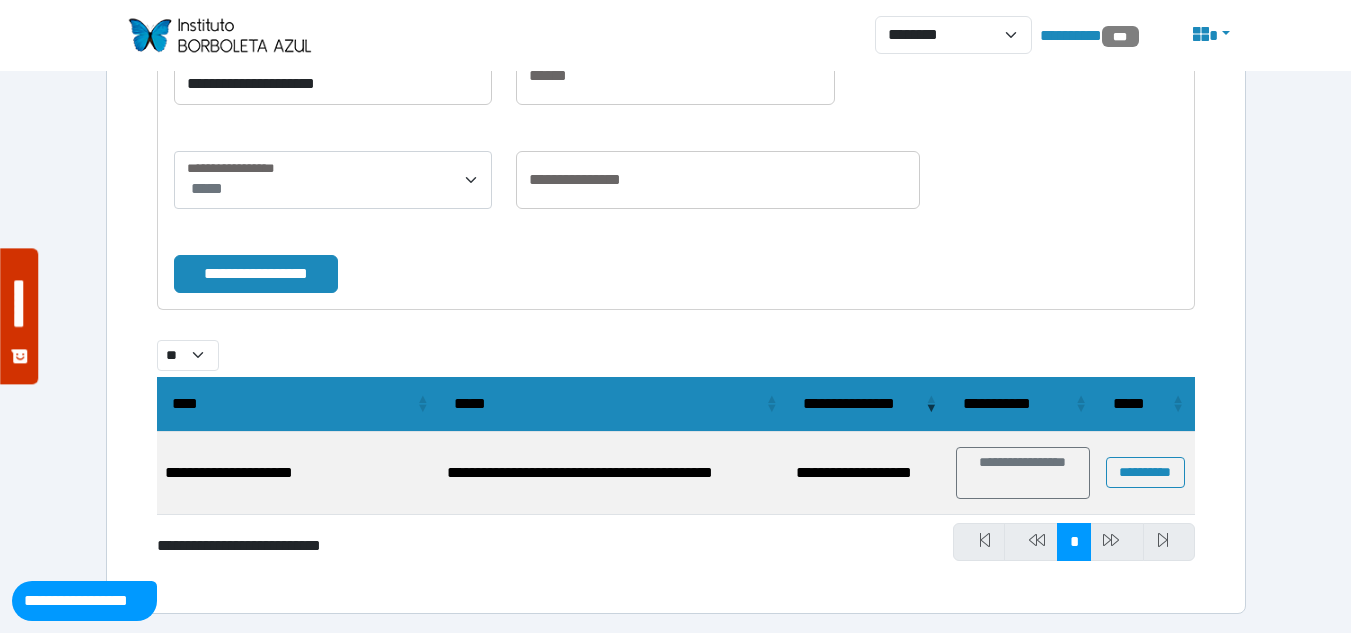 scroll, scrollTop: 290, scrollLeft: 0, axis: vertical 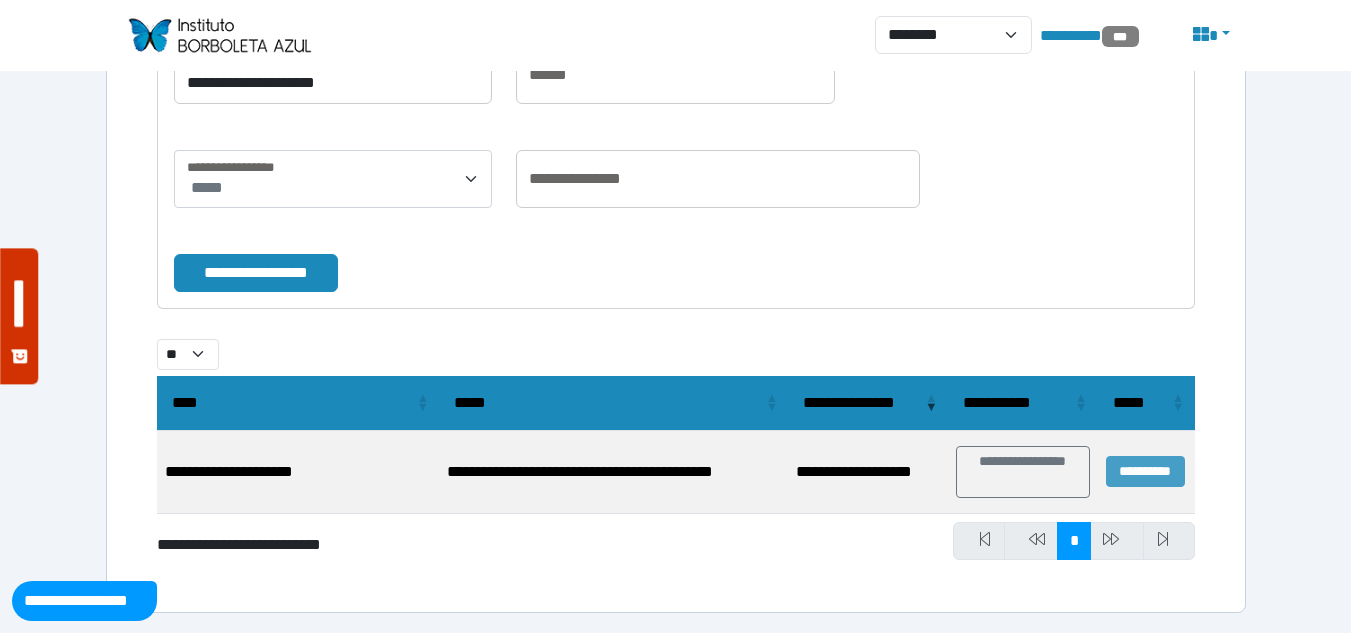 click on "**********" at bounding box center [1145, 471] 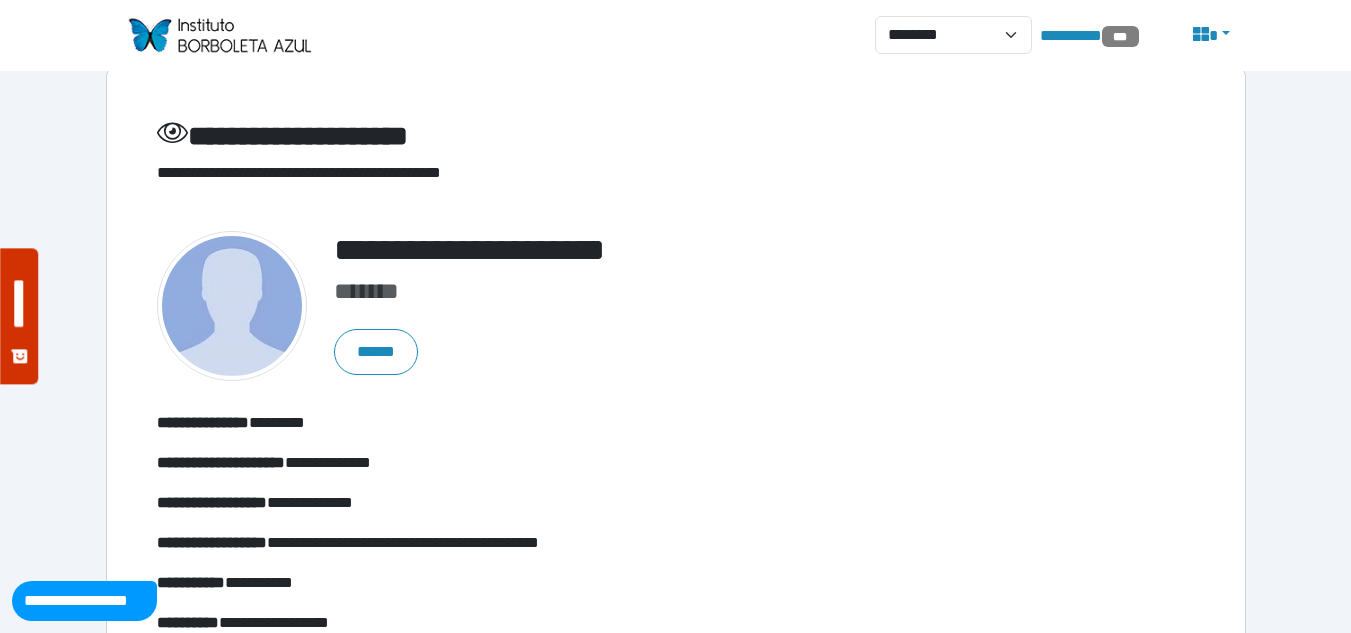 scroll, scrollTop: 0, scrollLeft: 0, axis: both 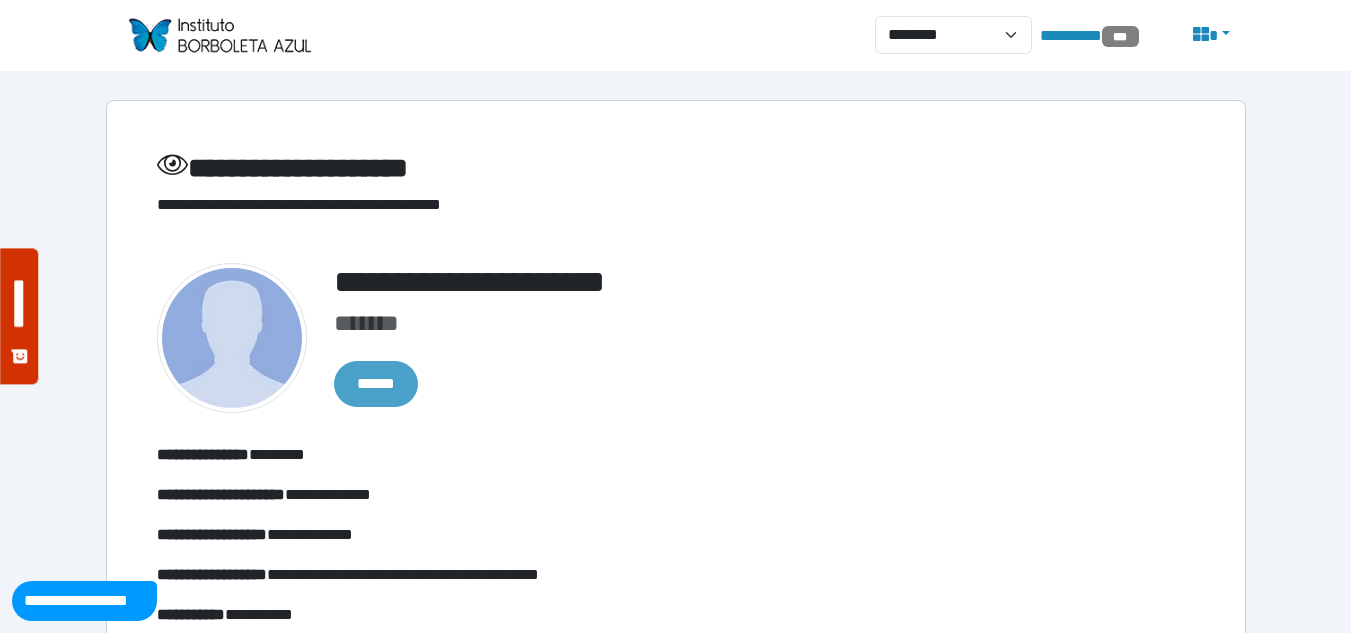 click on "******" at bounding box center [376, 384] 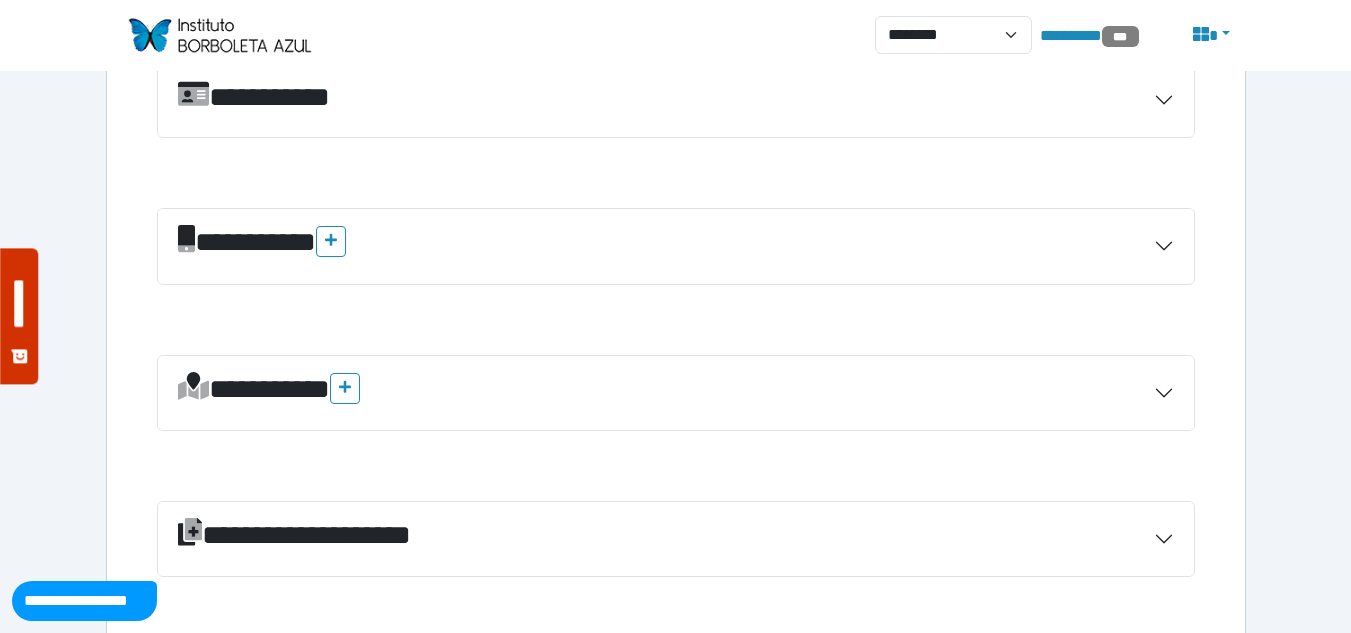 scroll, scrollTop: 700, scrollLeft: 0, axis: vertical 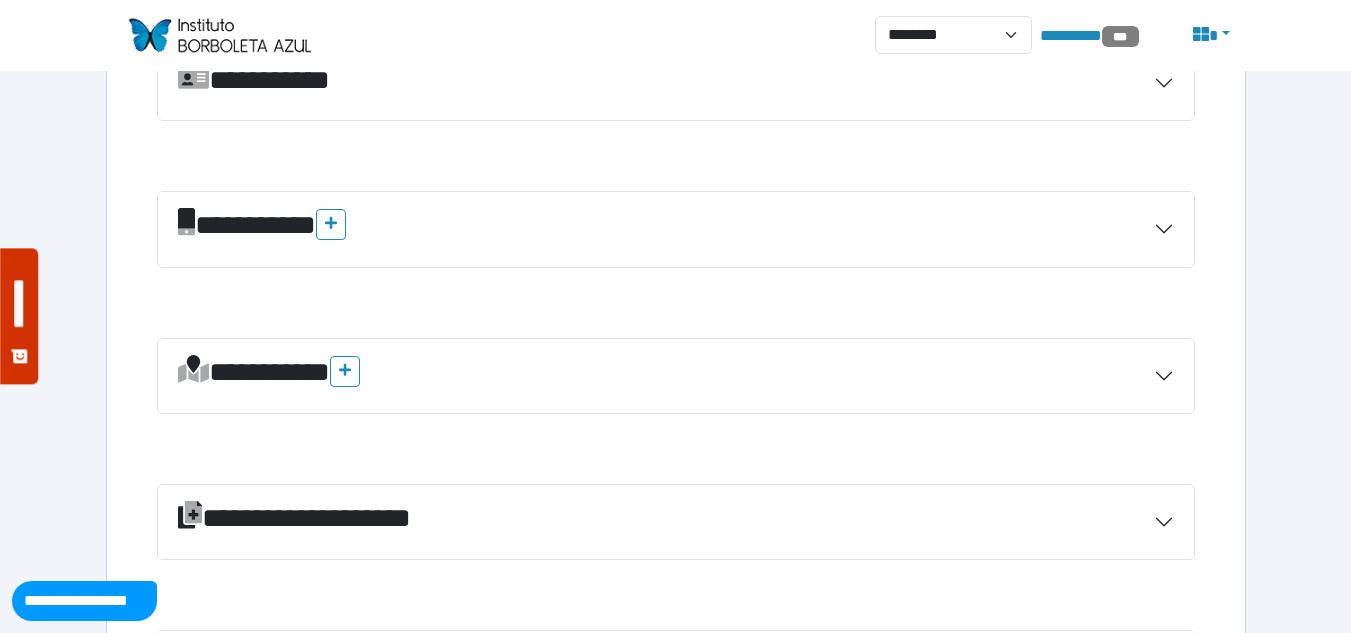 click on "**********" at bounding box center (676, 522) 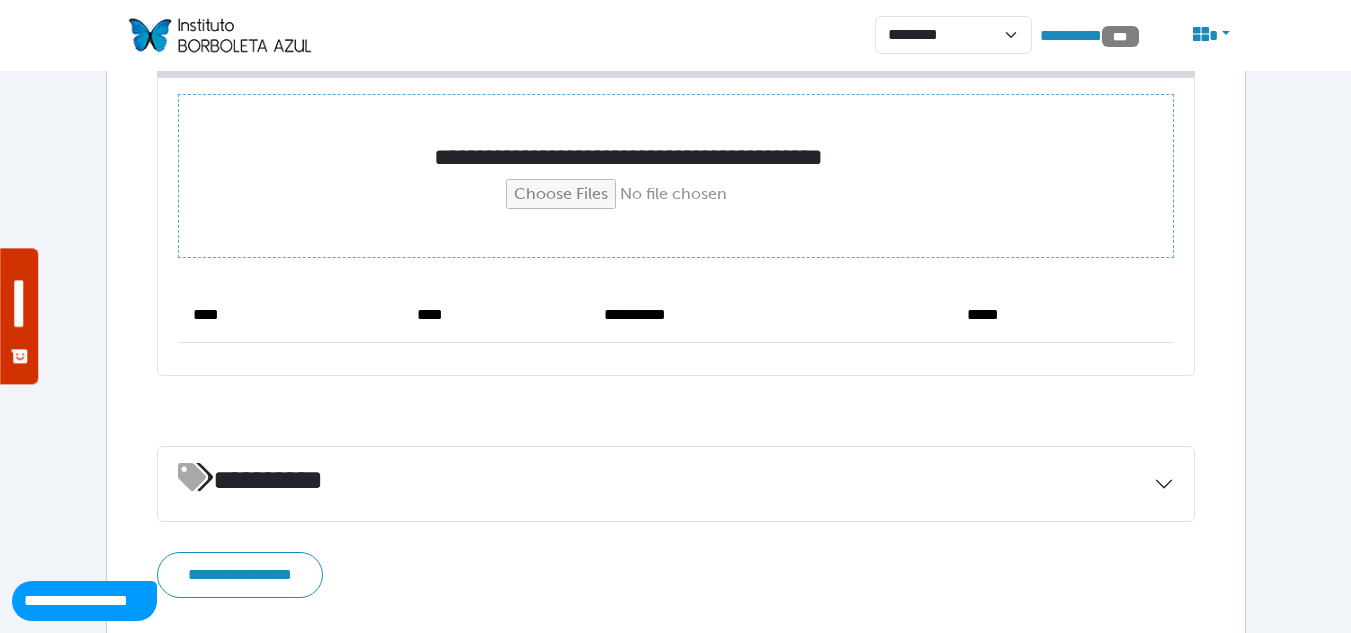 scroll, scrollTop: 1200, scrollLeft: 0, axis: vertical 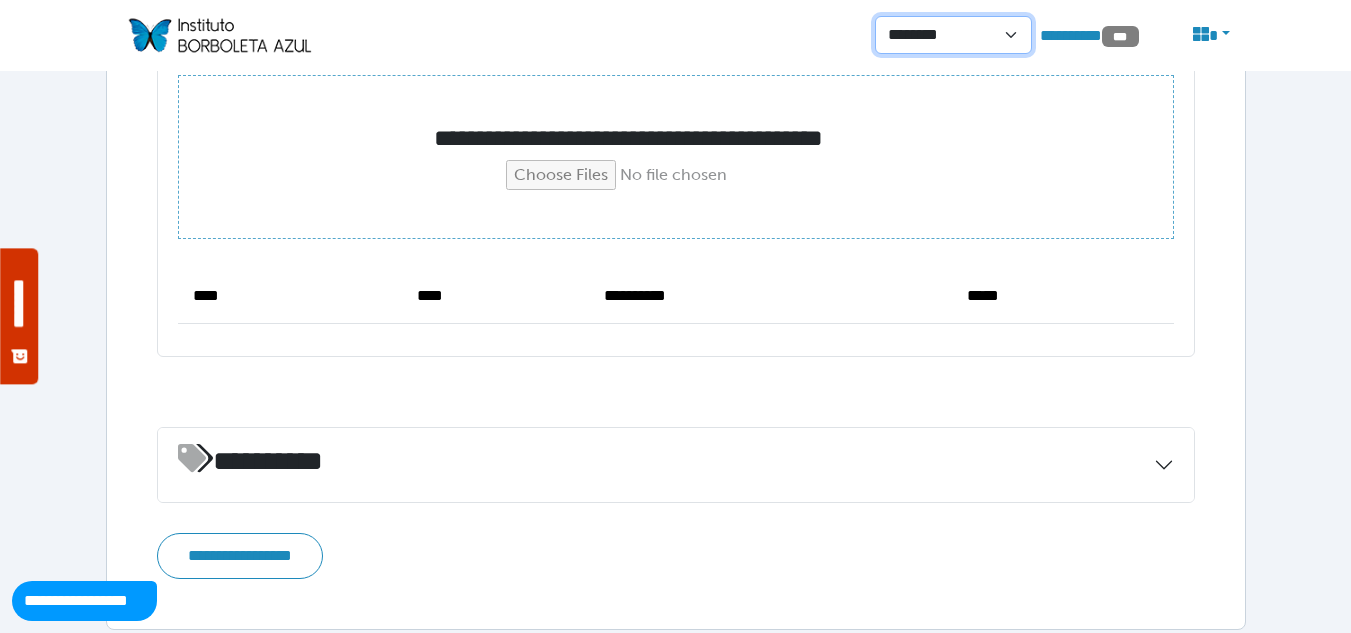click on "**********" at bounding box center [953, 35] 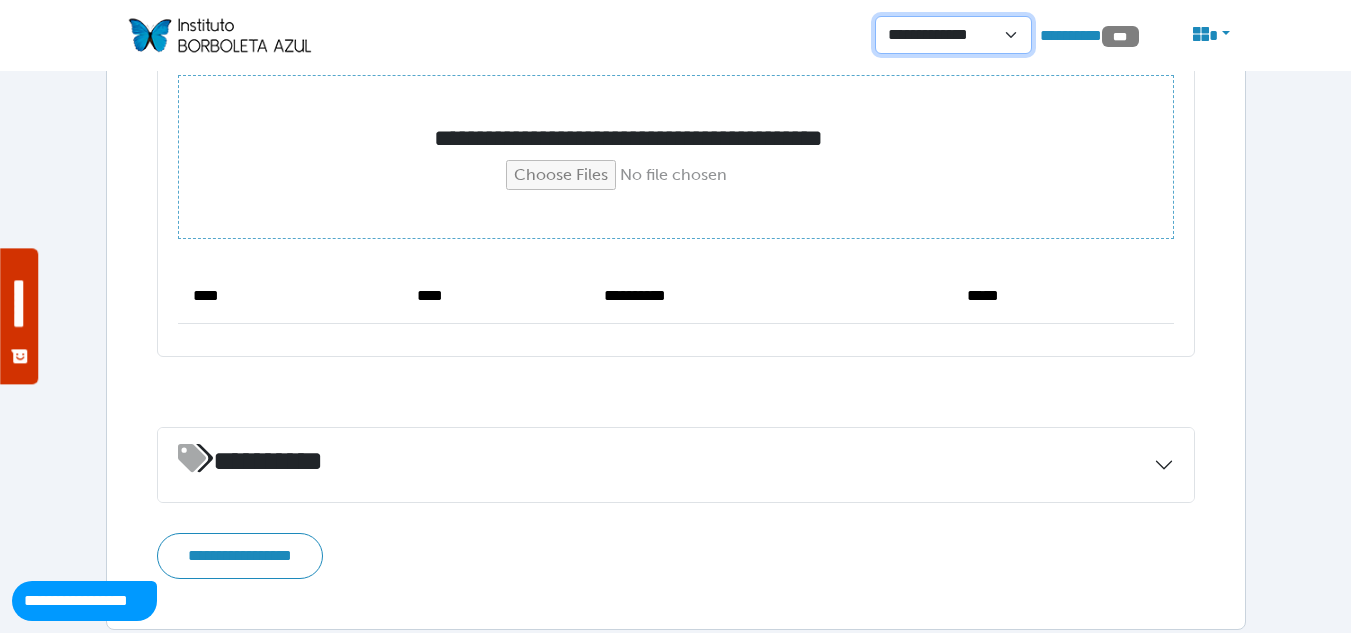 click on "**********" at bounding box center [953, 35] 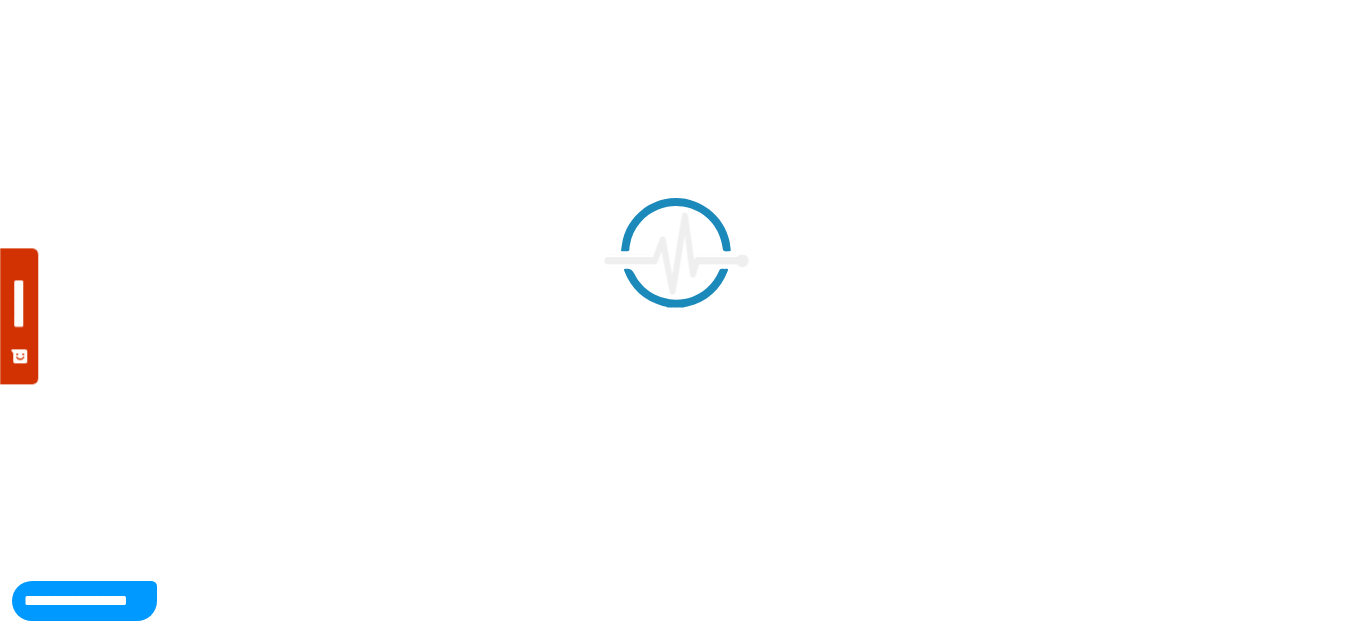 scroll, scrollTop: 0, scrollLeft: 0, axis: both 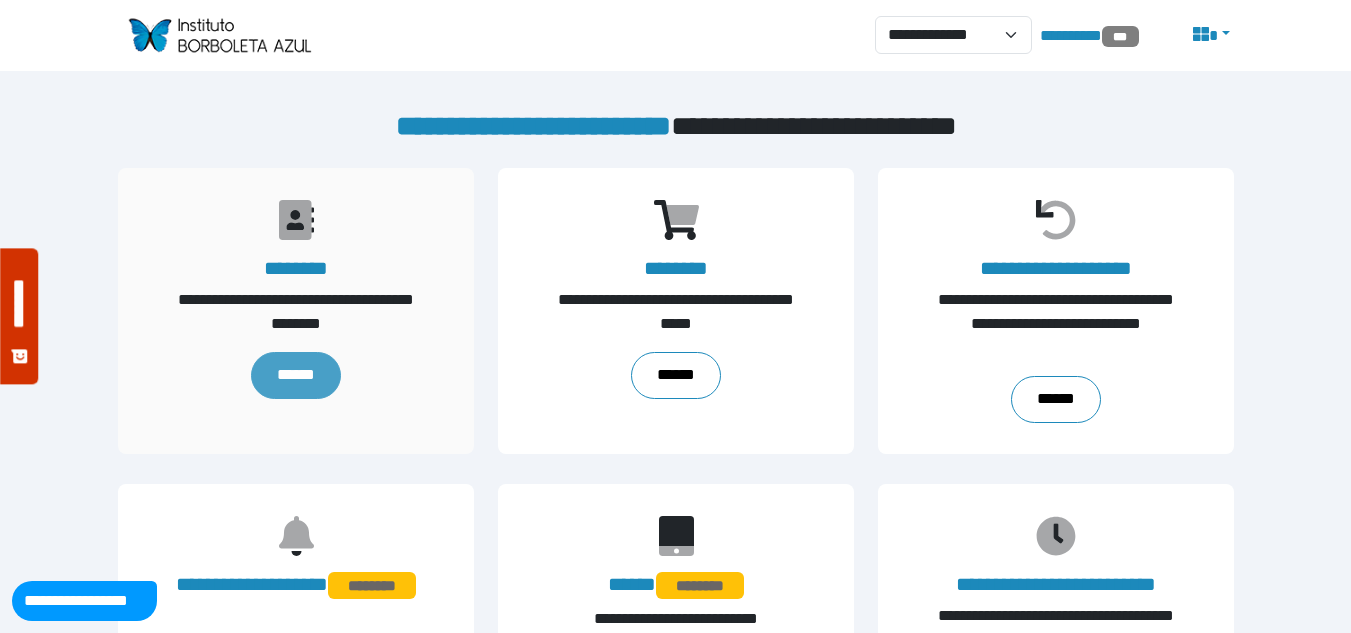 click on "******" at bounding box center [295, 376] 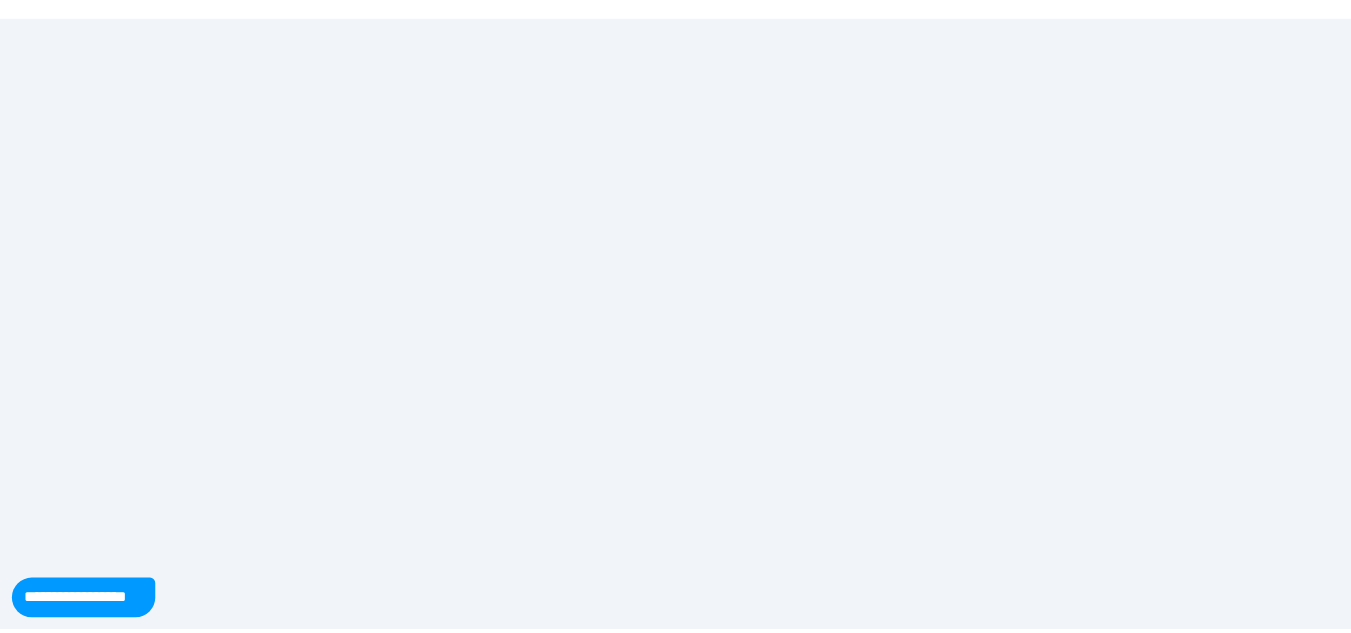 scroll, scrollTop: 0, scrollLeft: 0, axis: both 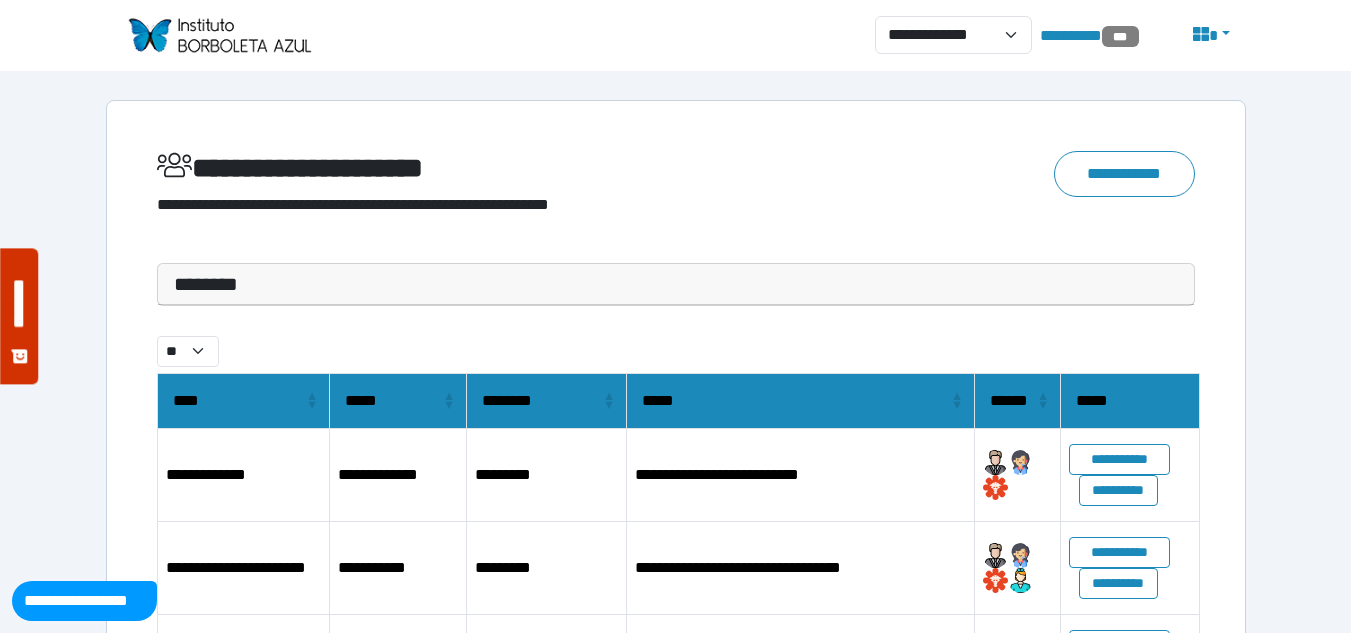 click on "********" at bounding box center (676, 284) 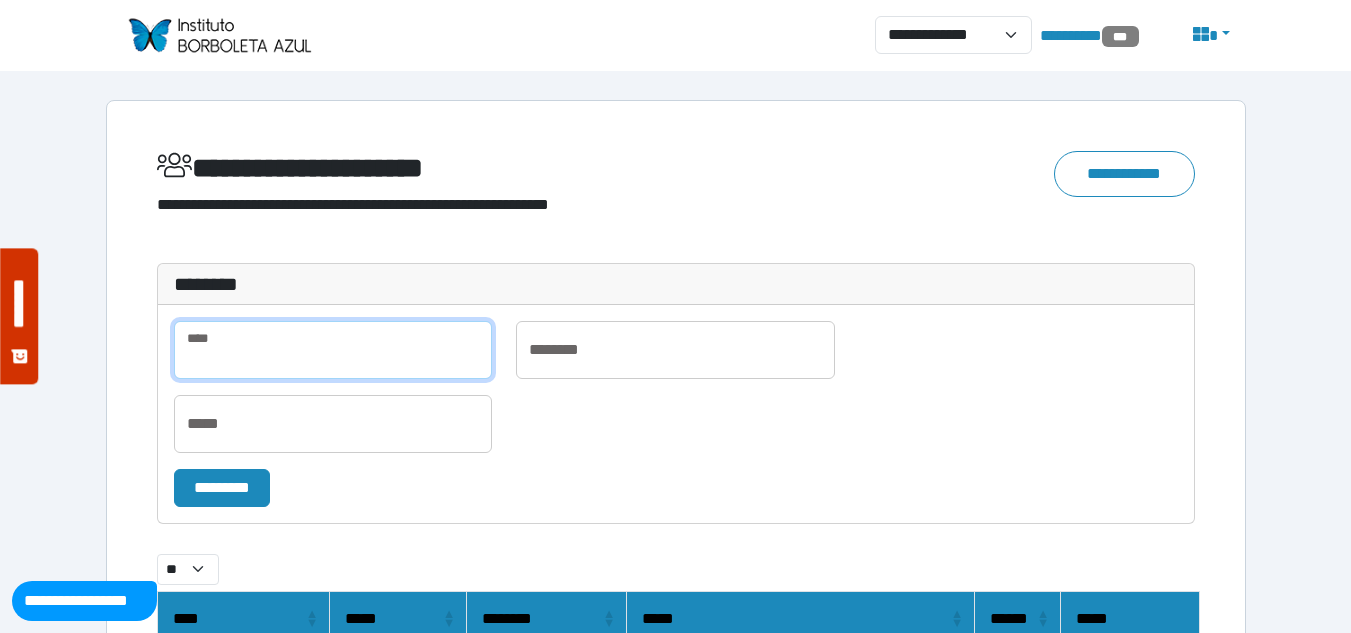 click at bounding box center (333, 350) 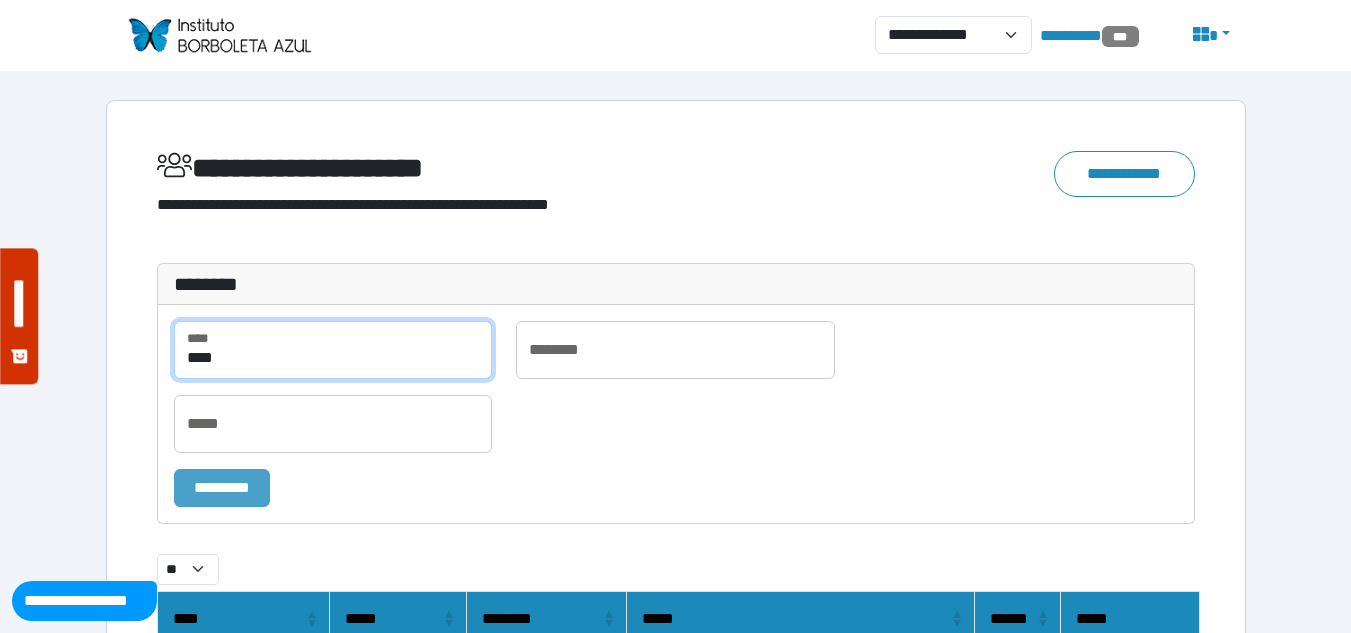 type on "****" 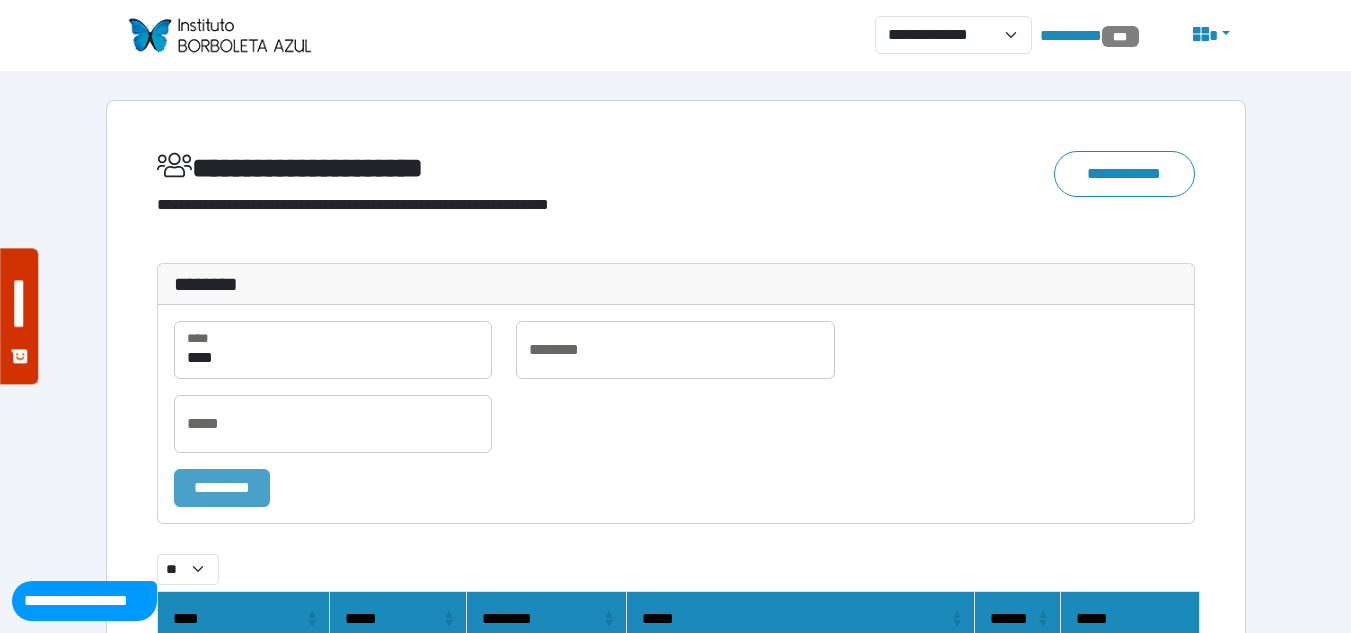 click on "*********" at bounding box center [222, 488] 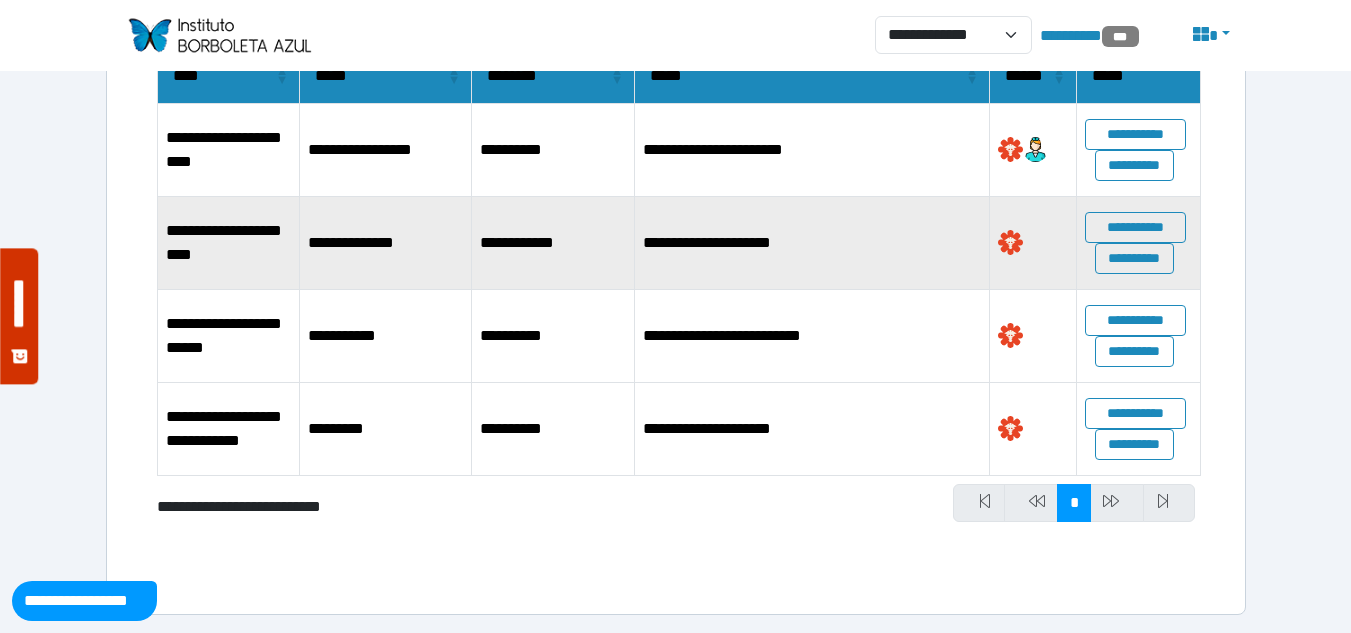 scroll, scrollTop: 545, scrollLeft: 0, axis: vertical 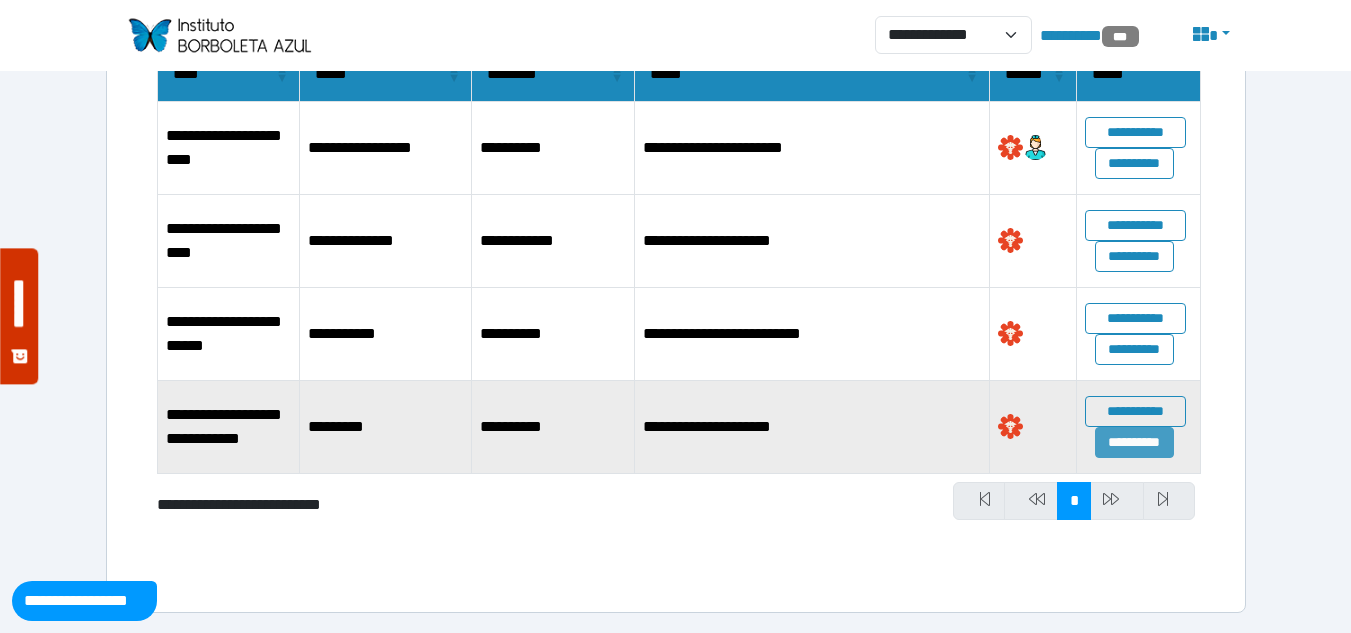 click on "**********" at bounding box center [1134, 442] 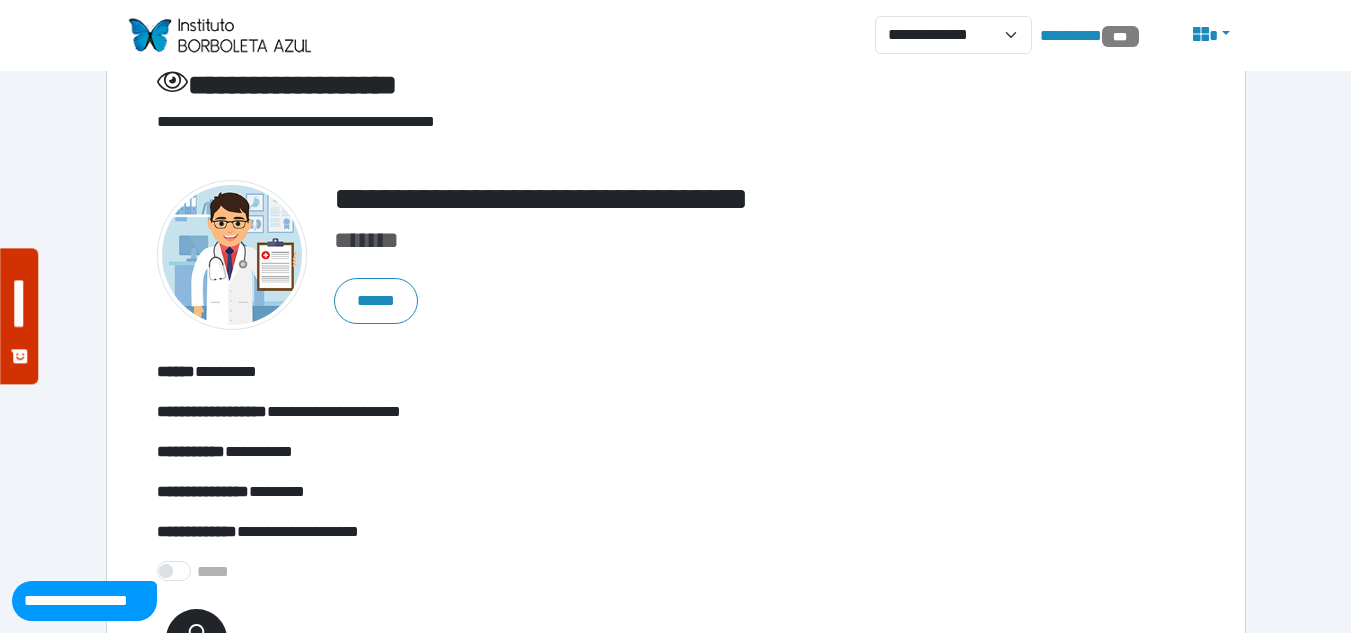 scroll, scrollTop: 0, scrollLeft: 0, axis: both 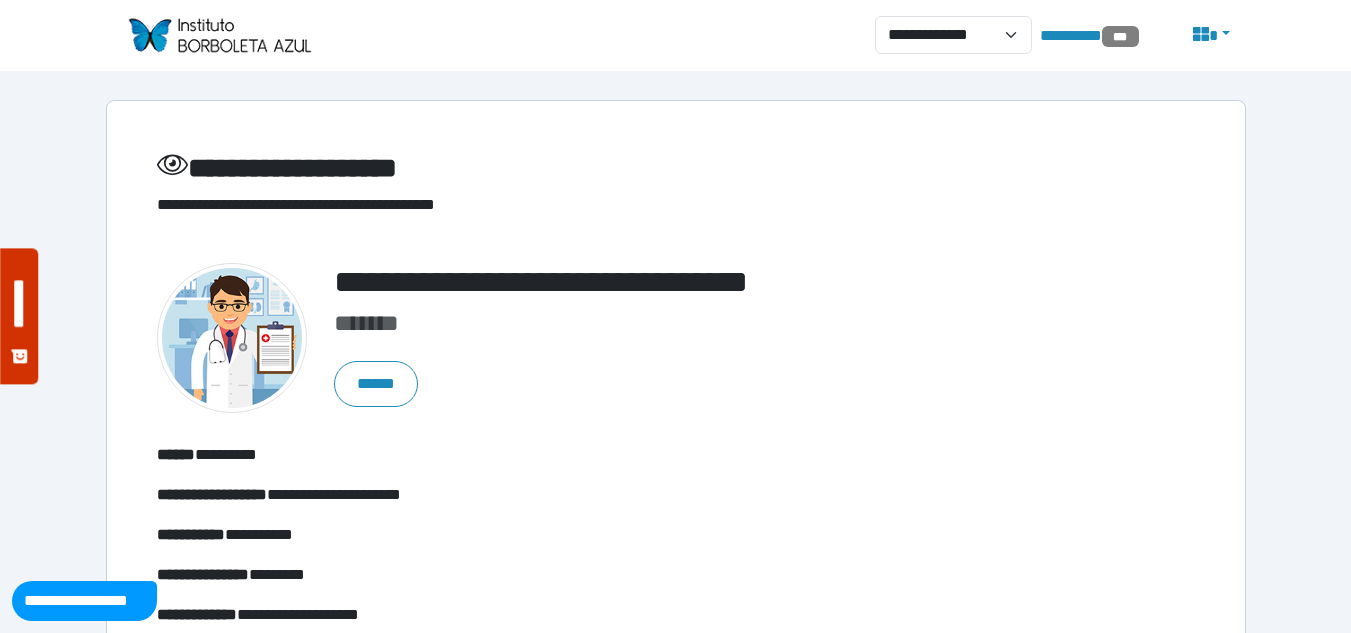 drag, startPoint x: 405, startPoint y: 383, endPoint x: 490, endPoint y: 408, distance: 88.60023 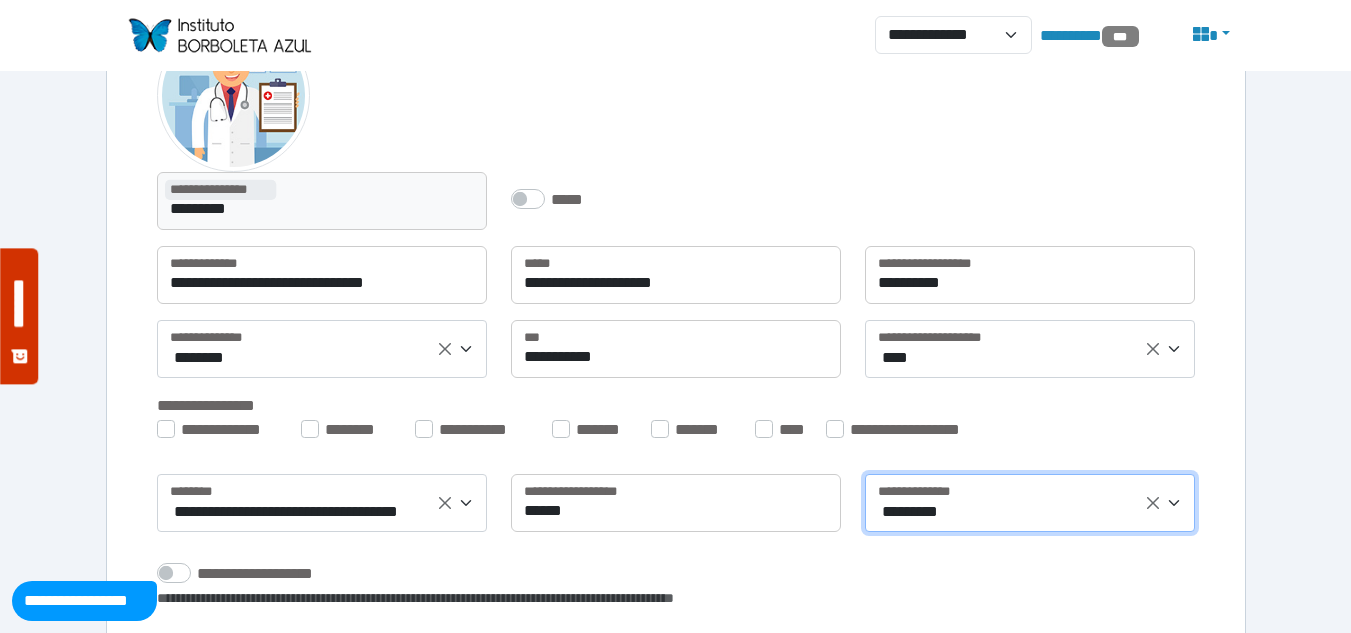 scroll, scrollTop: 230, scrollLeft: 0, axis: vertical 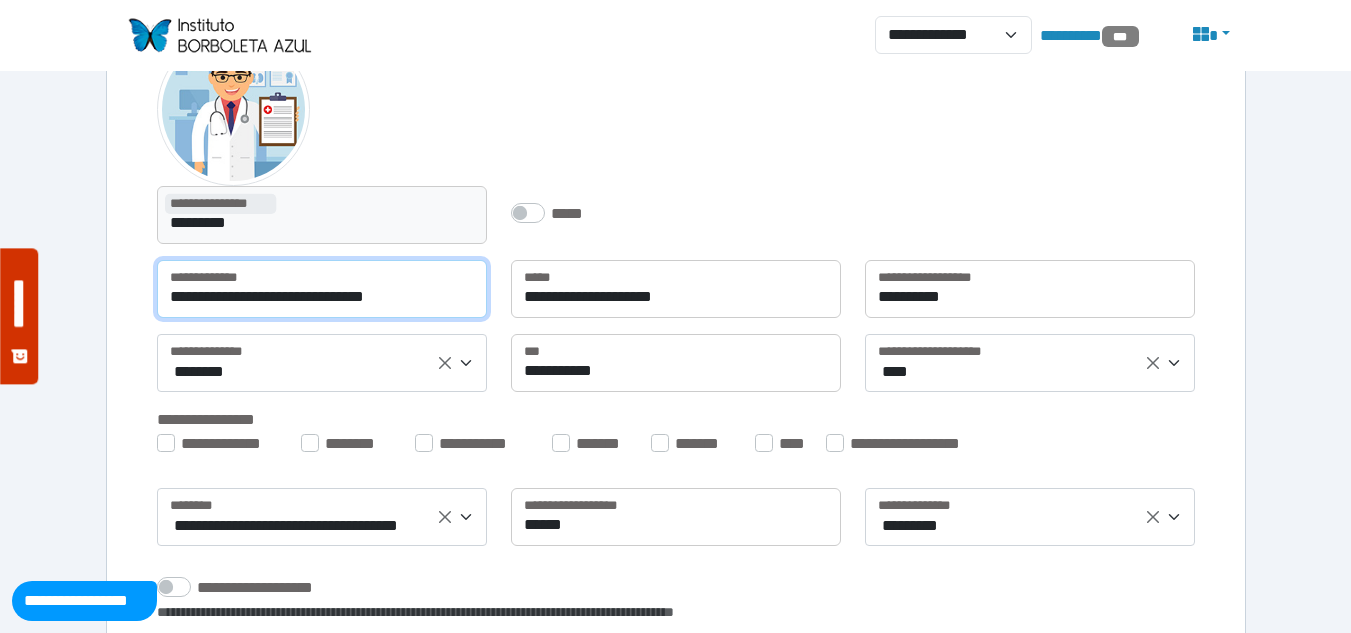 drag, startPoint x: 163, startPoint y: 298, endPoint x: 477, endPoint y: 298, distance: 314 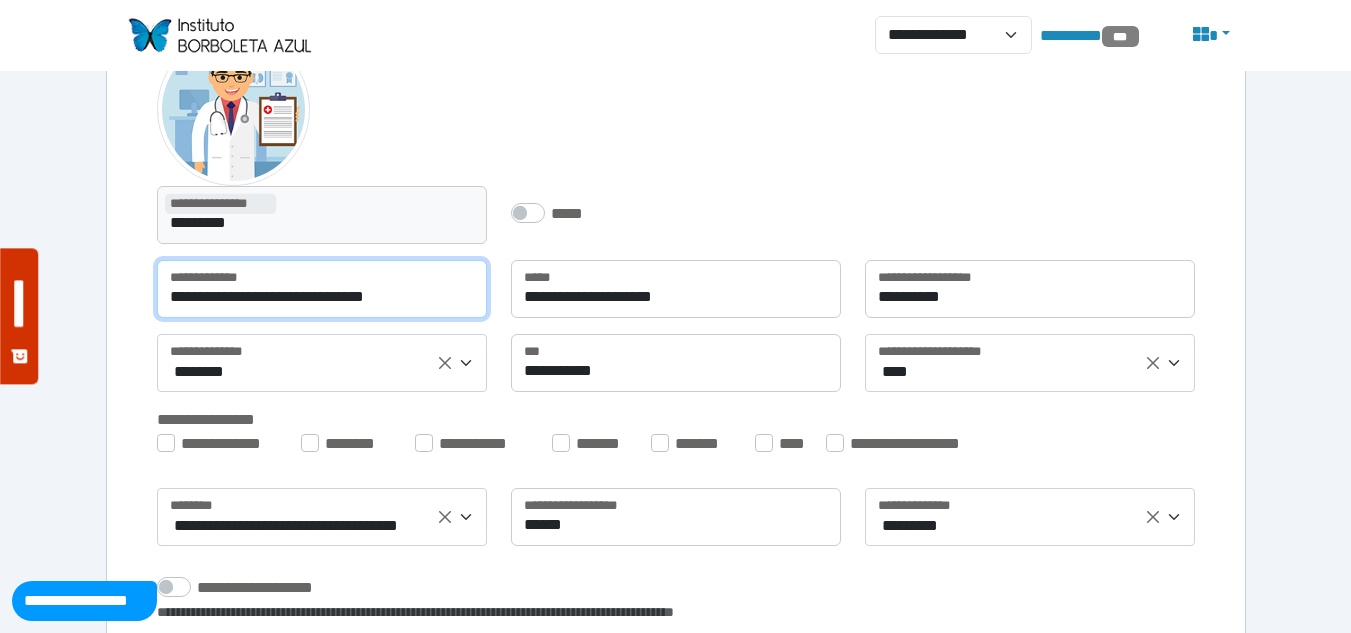 click on "**********" at bounding box center [322, 289] 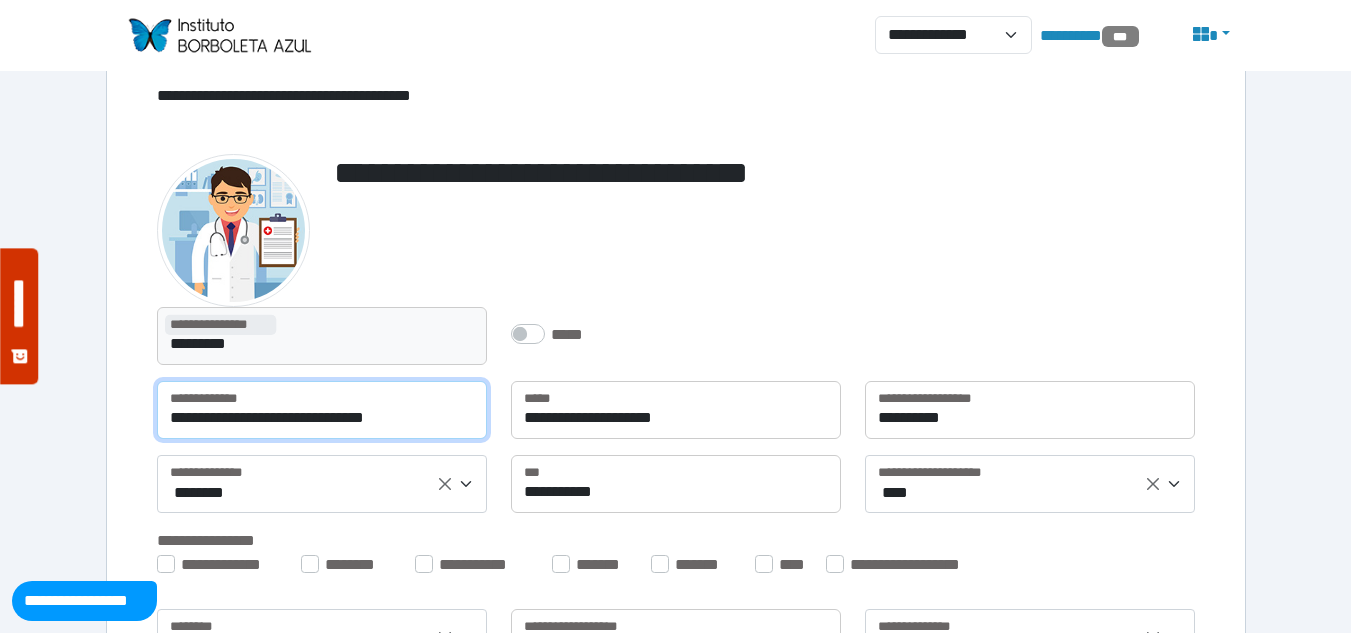 scroll, scrollTop: 0, scrollLeft: 0, axis: both 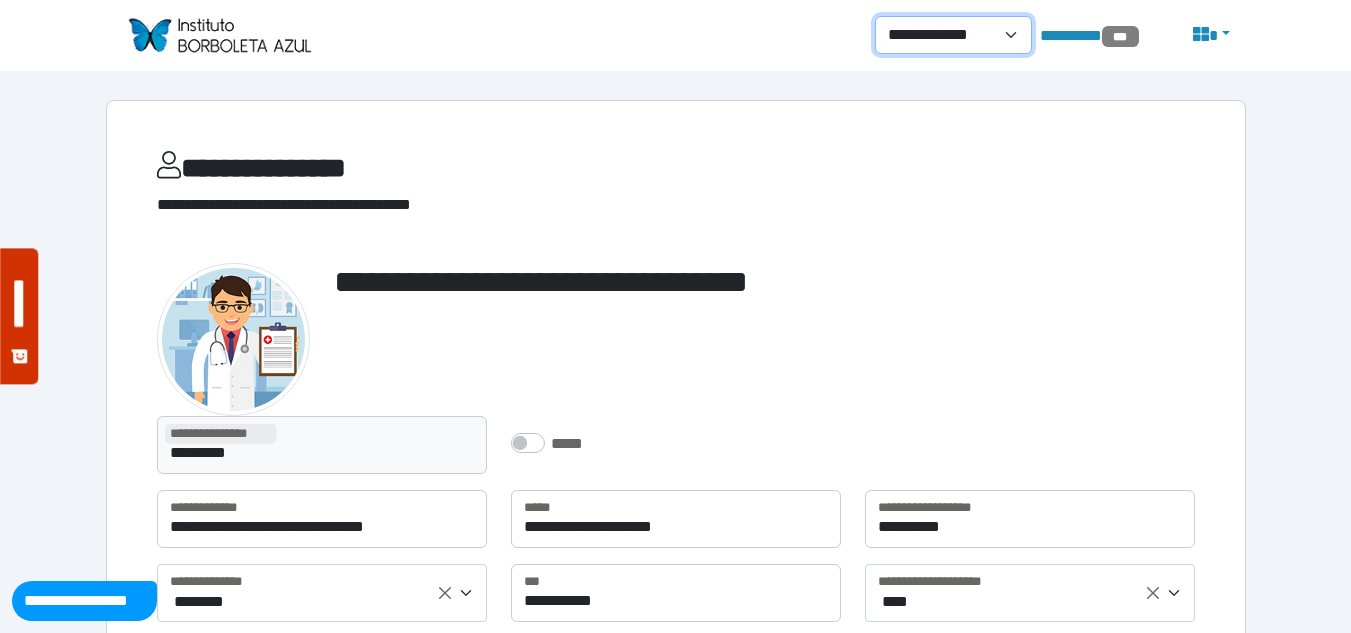 drag, startPoint x: 949, startPoint y: 42, endPoint x: 964, endPoint y: 45, distance: 15.297058 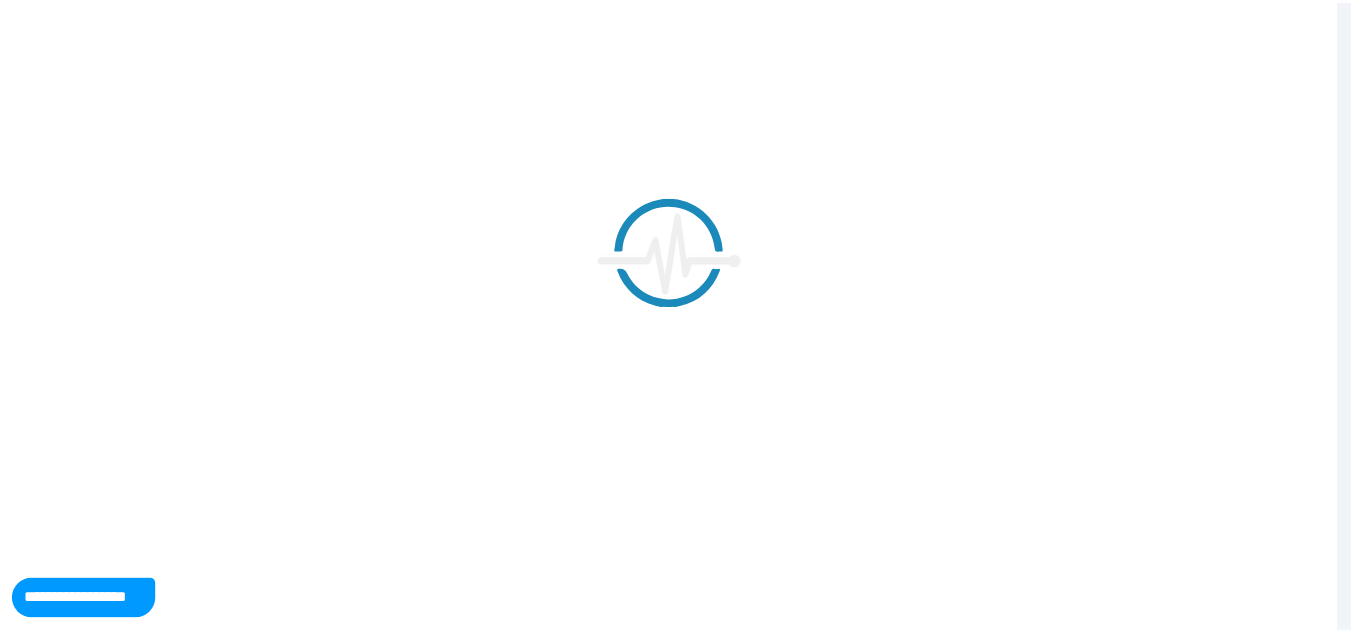 scroll, scrollTop: 0, scrollLeft: 0, axis: both 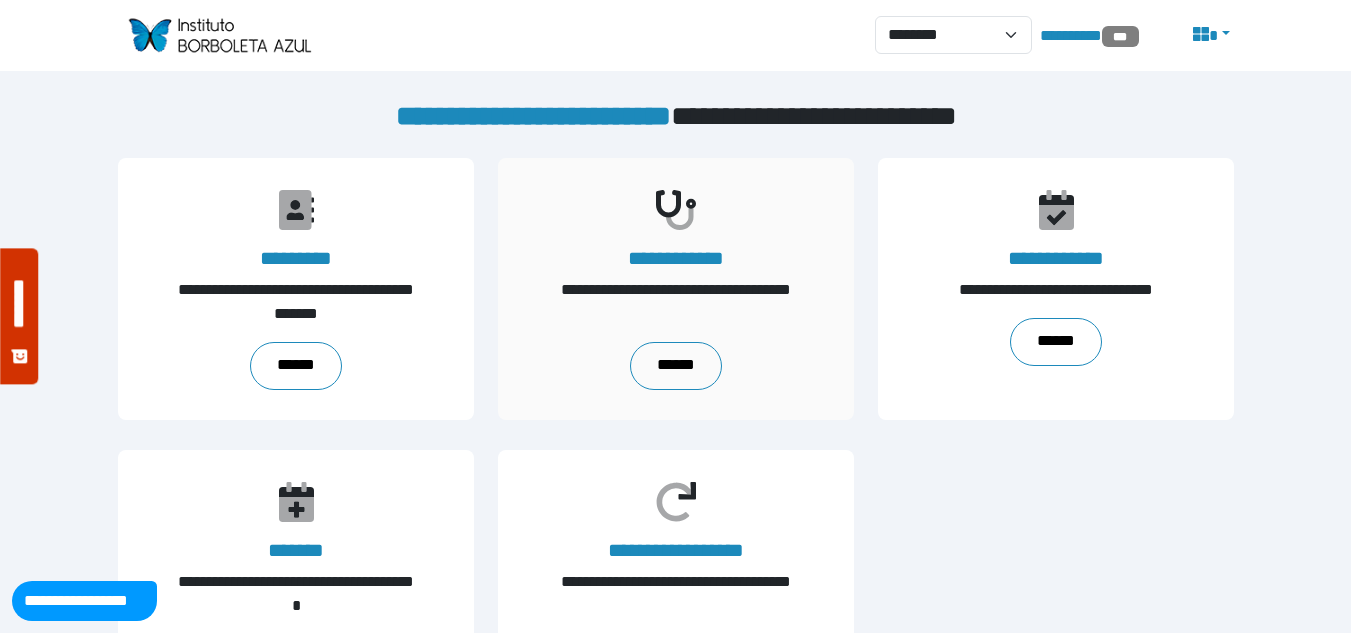 click on "**********" at bounding box center [296, 289] 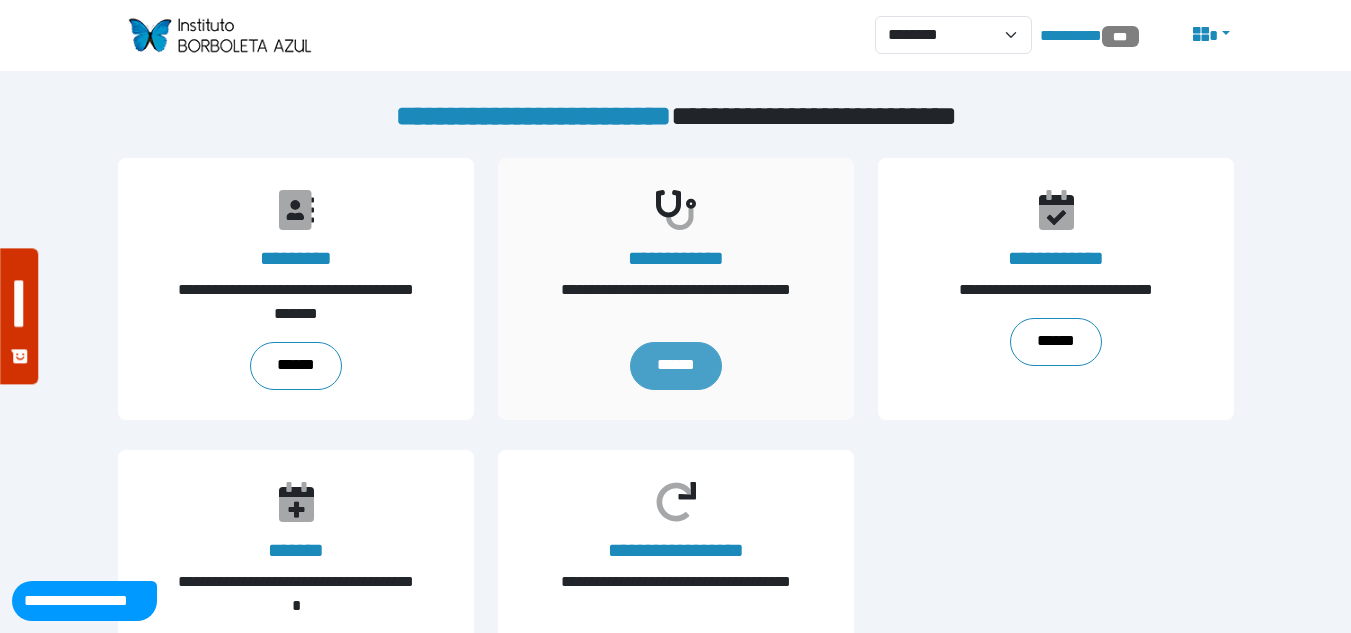 click on "******" at bounding box center (675, 366) 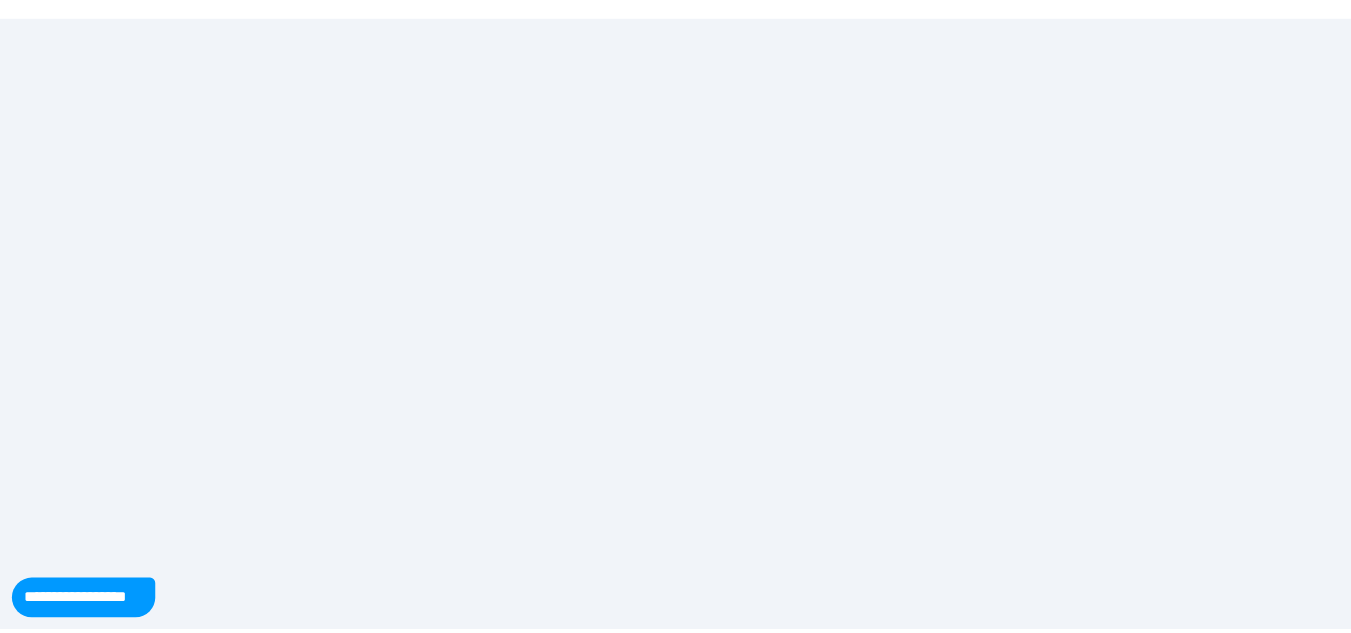 scroll, scrollTop: 0, scrollLeft: 0, axis: both 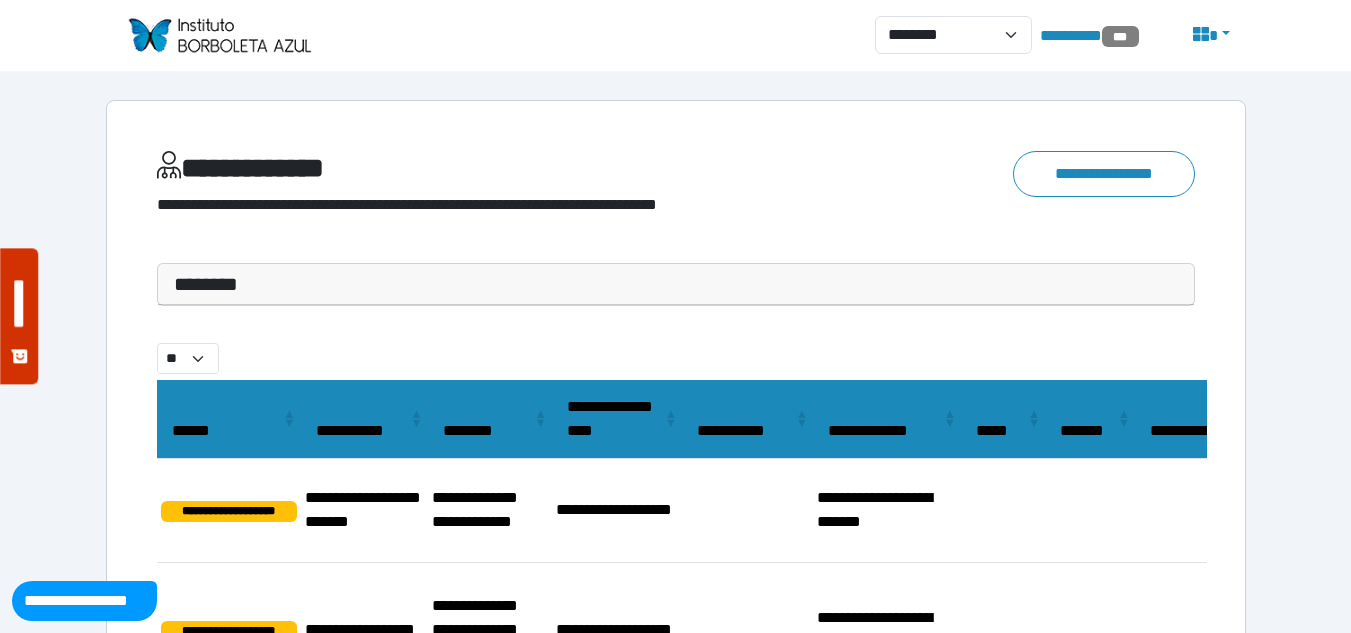 click on "********" at bounding box center (676, 284) 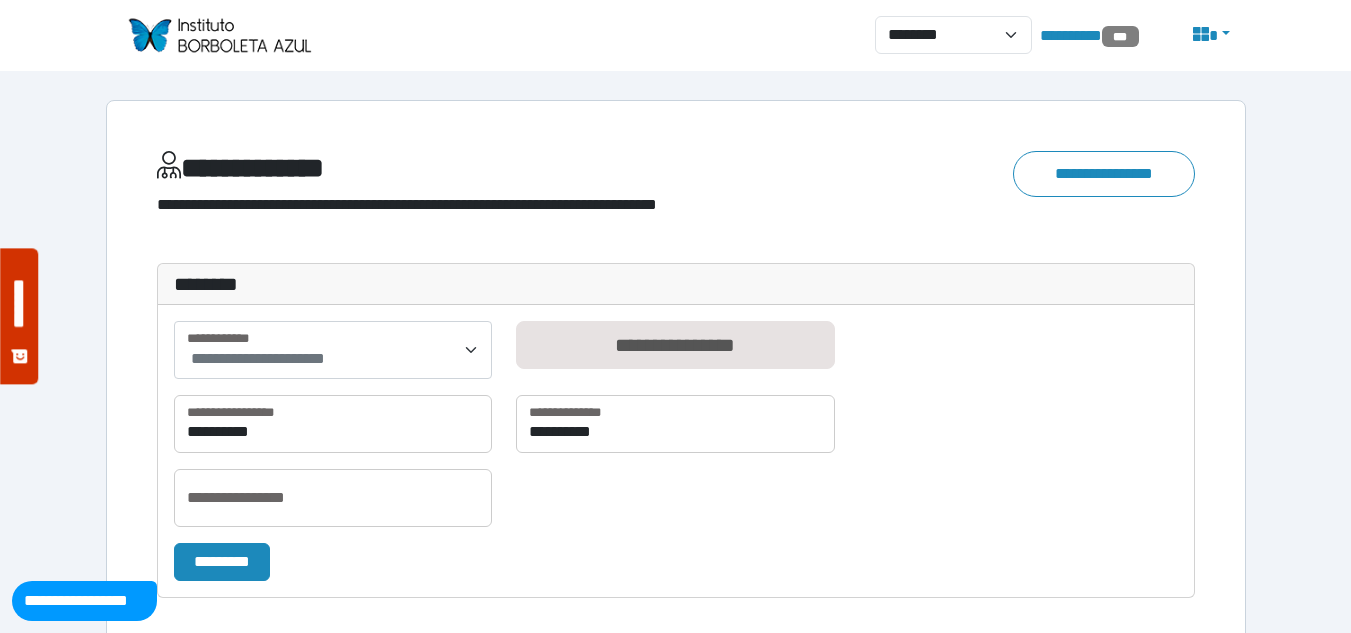 click on "**********" at bounding box center (258, 358) 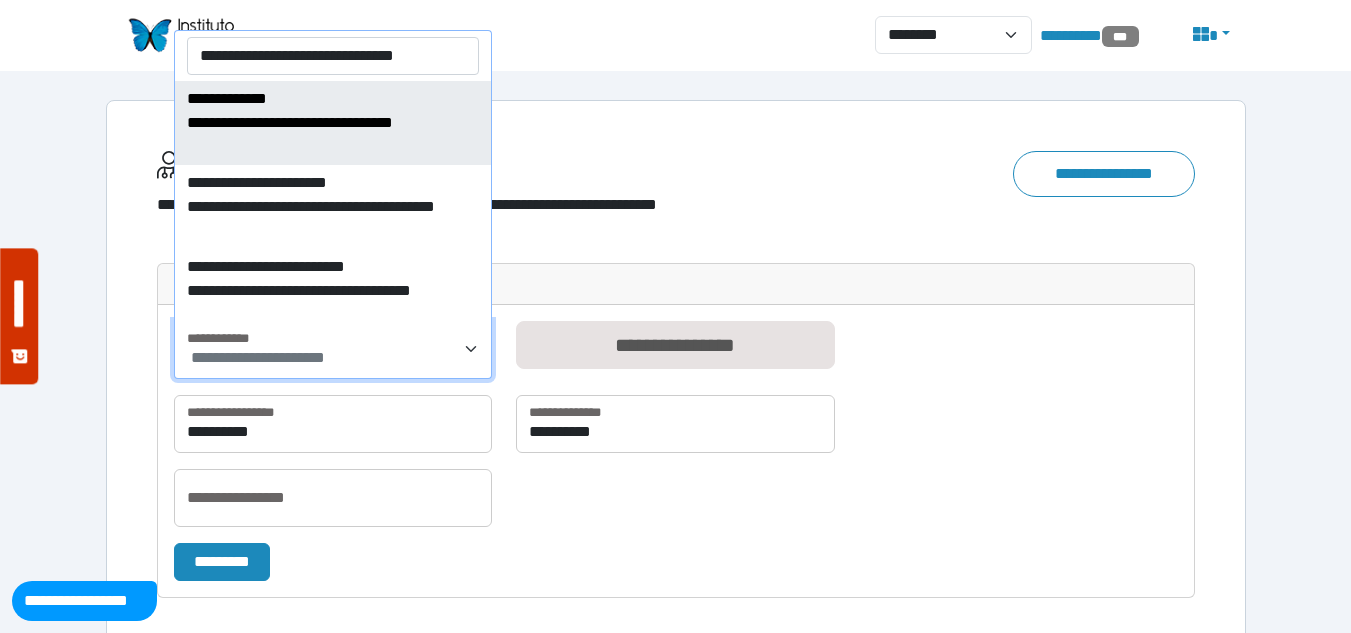 scroll, scrollTop: 0, scrollLeft: 32, axis: horizontal 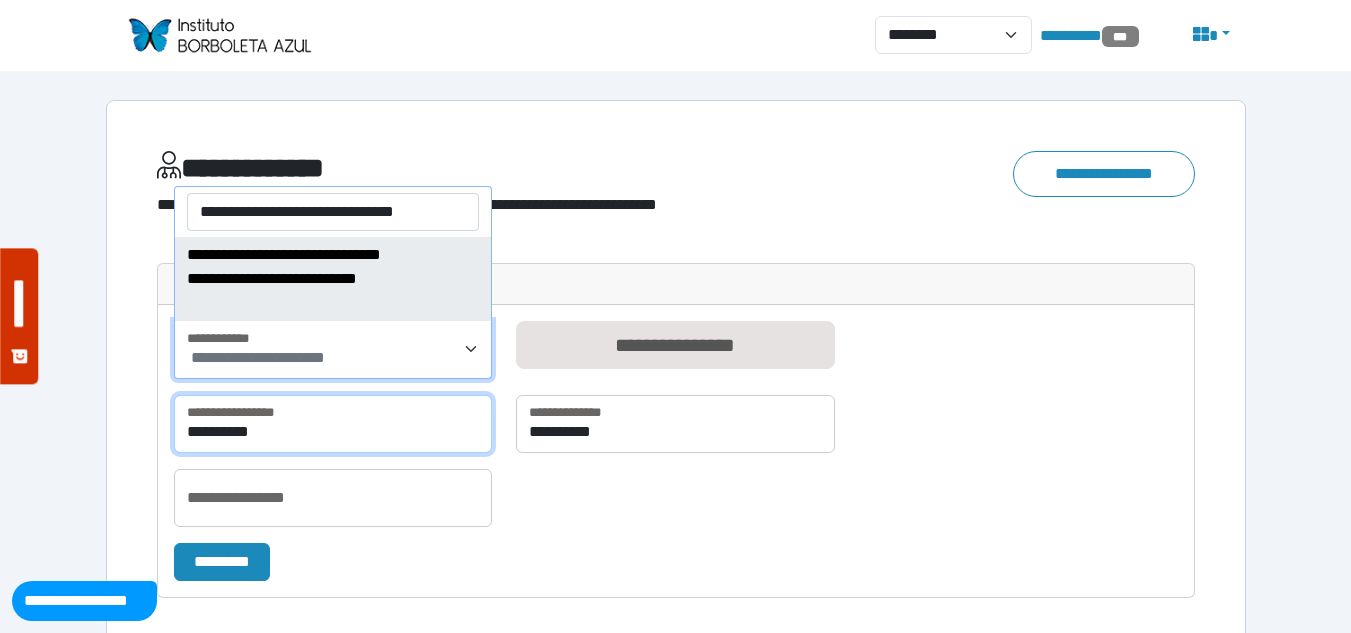 click on "**********" at bounding box center (333, 424) 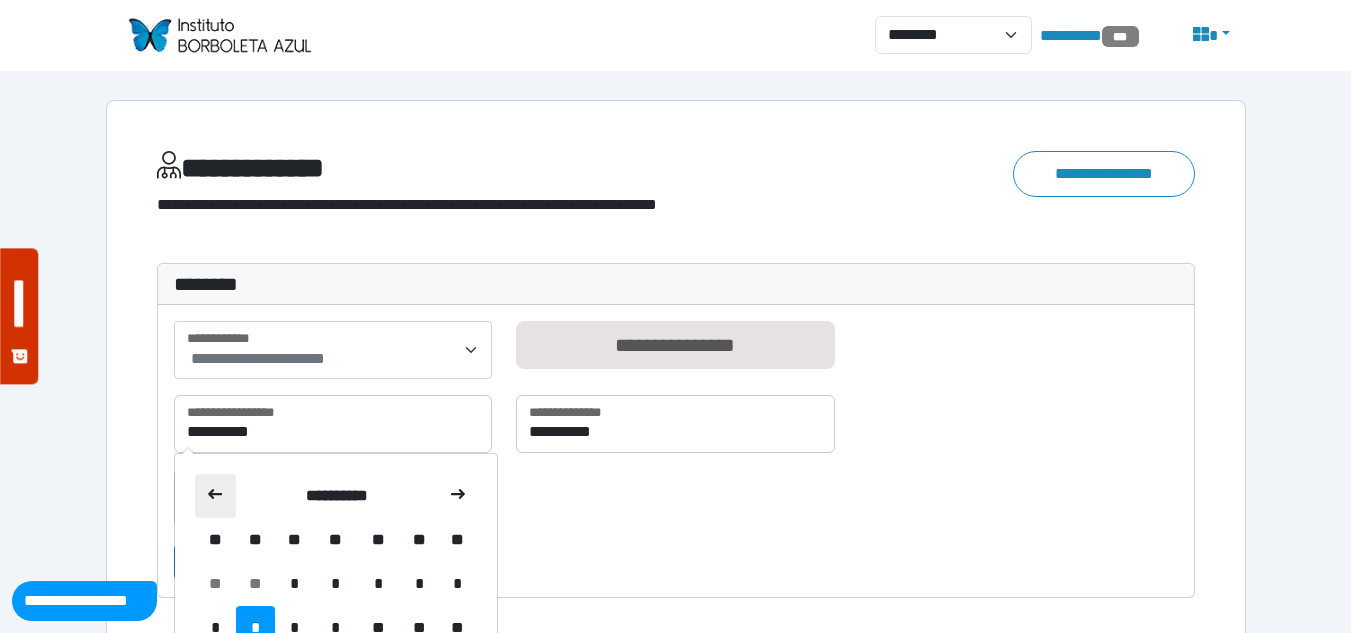 click at bounding box center (215, 494) 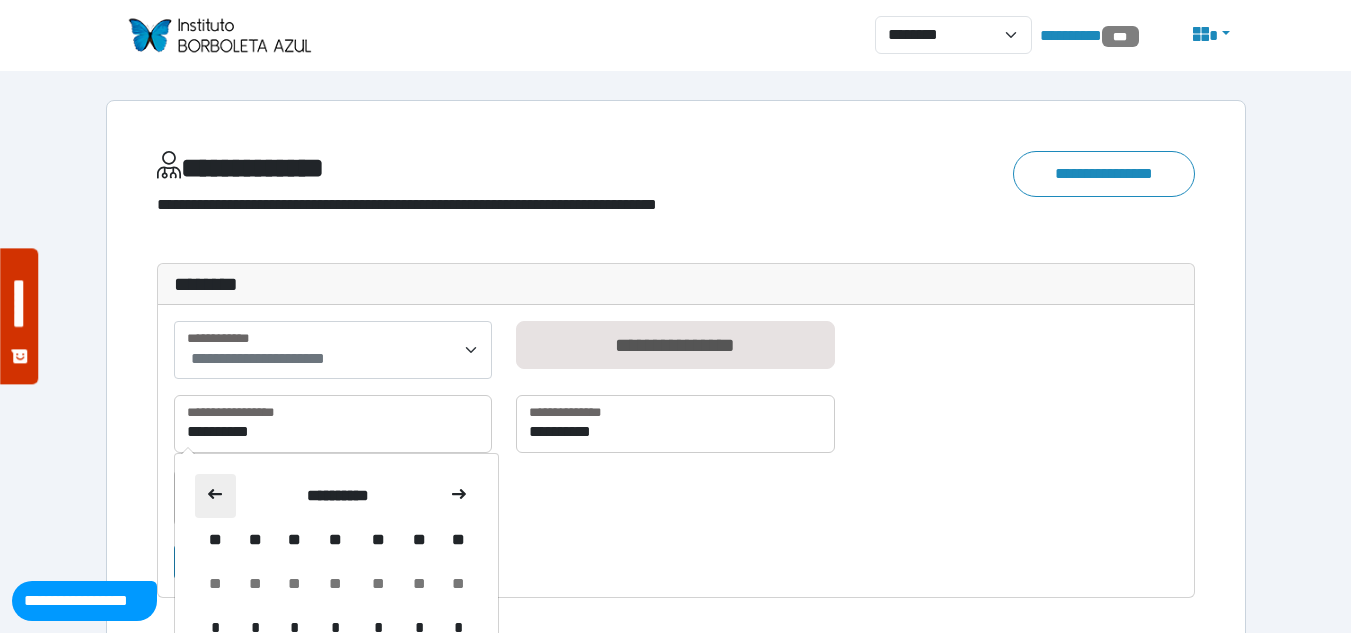 click at bounding box center [215, 494] 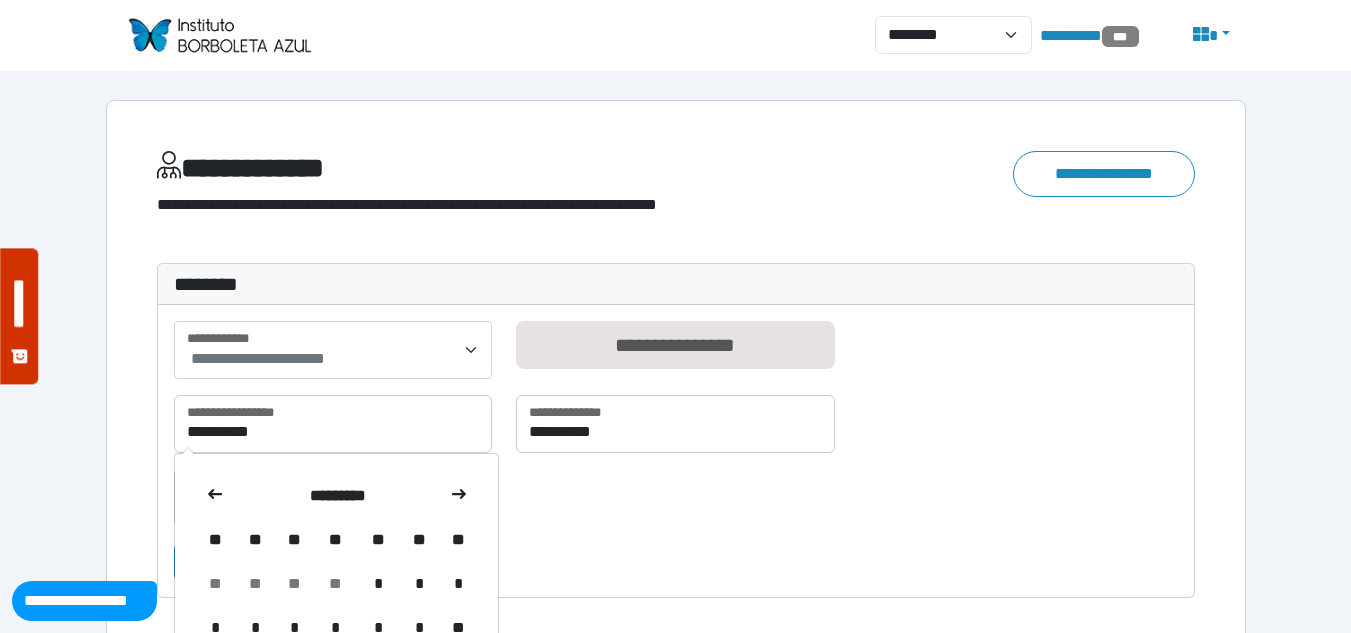 click at bounding box center (215, 494) 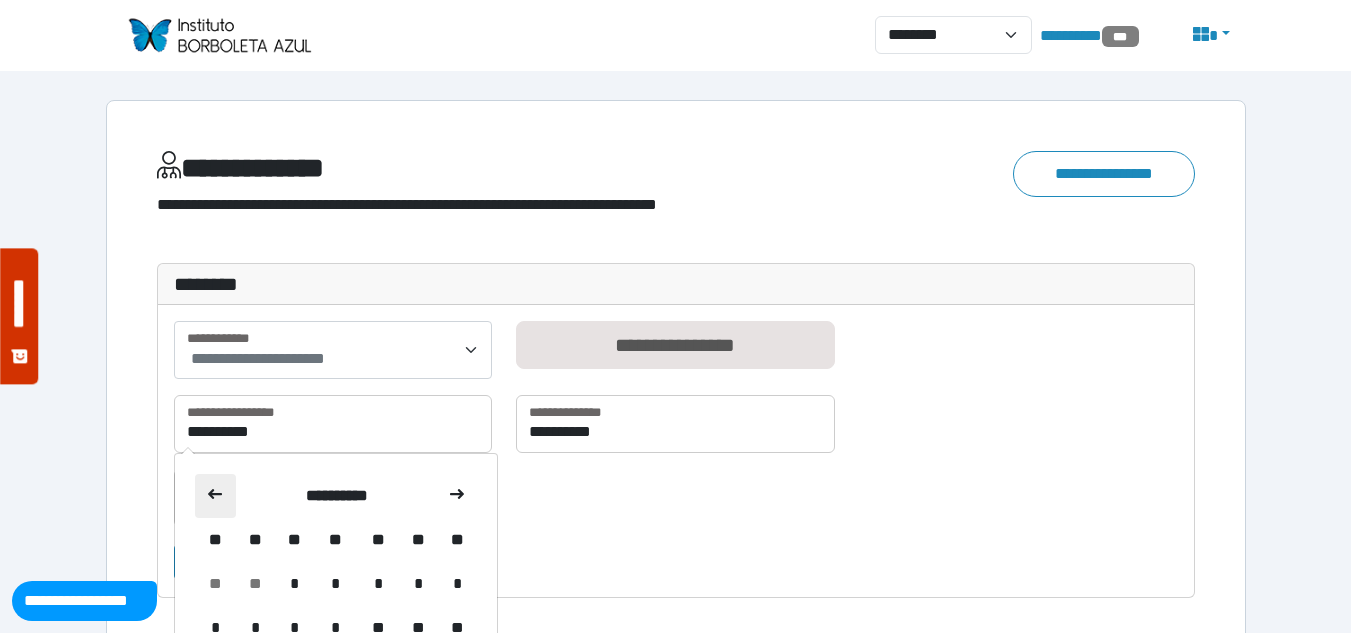 click at bounding box center [215, 494] 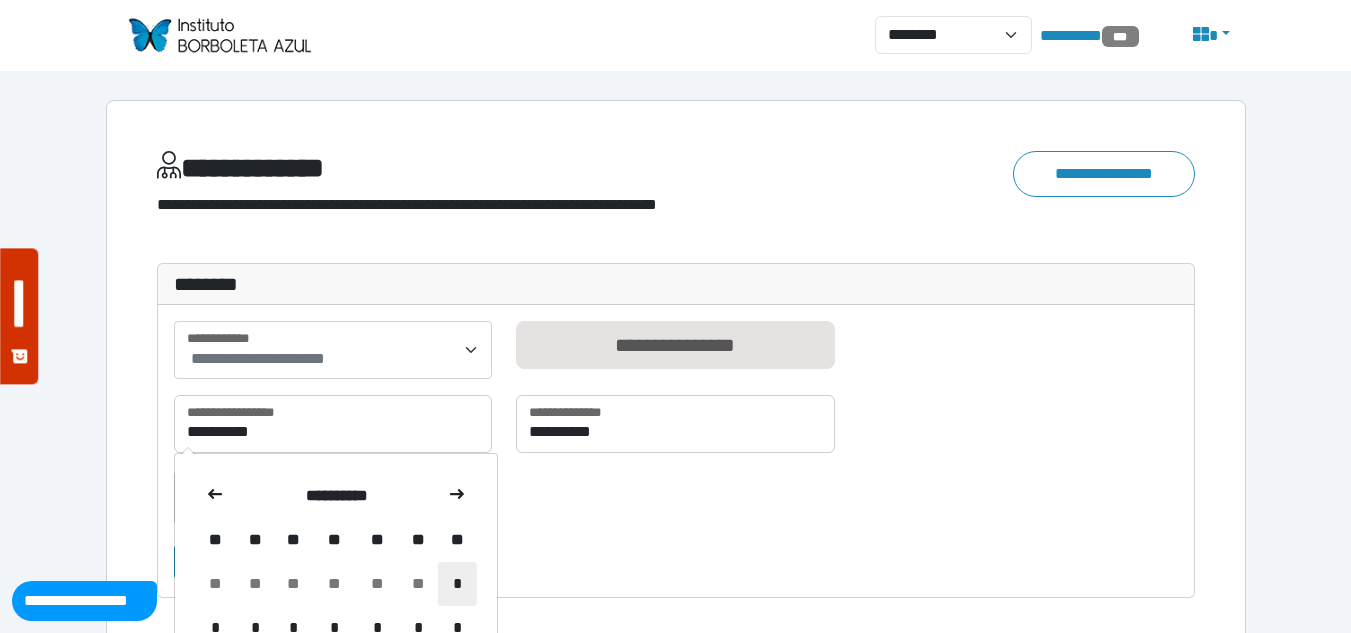 click on "*" at bounding box center [457, 584] 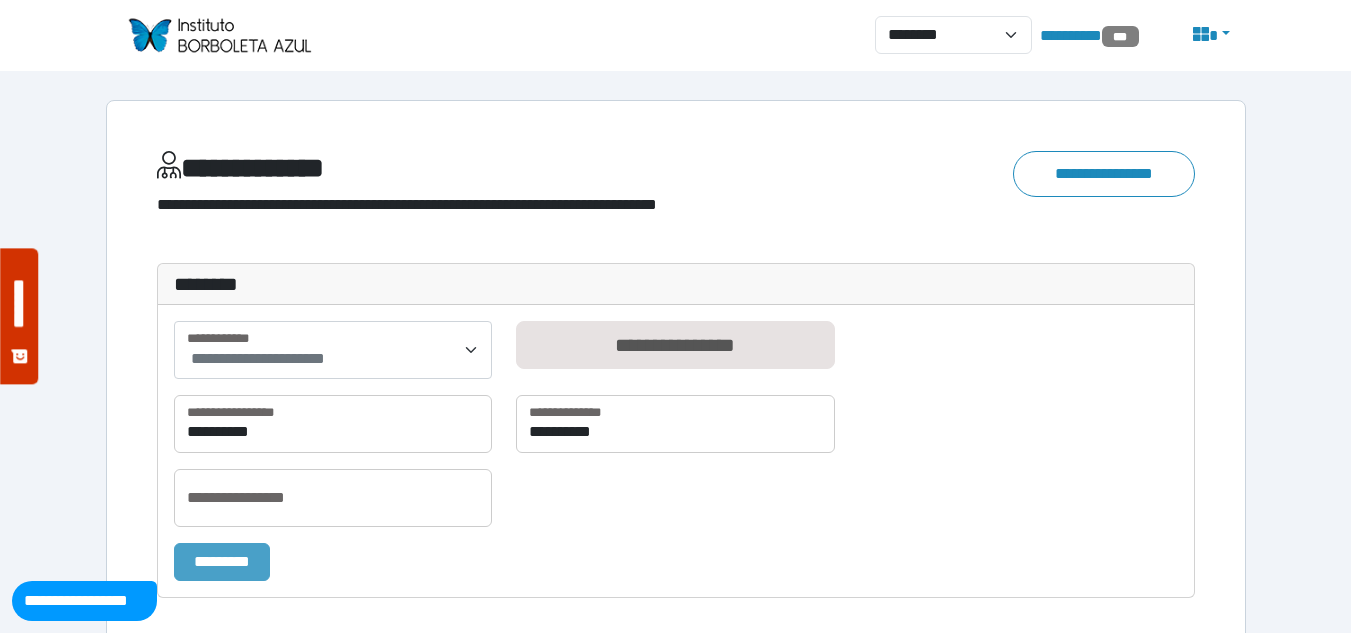 click on "*********" at bounding box center [222, 562] 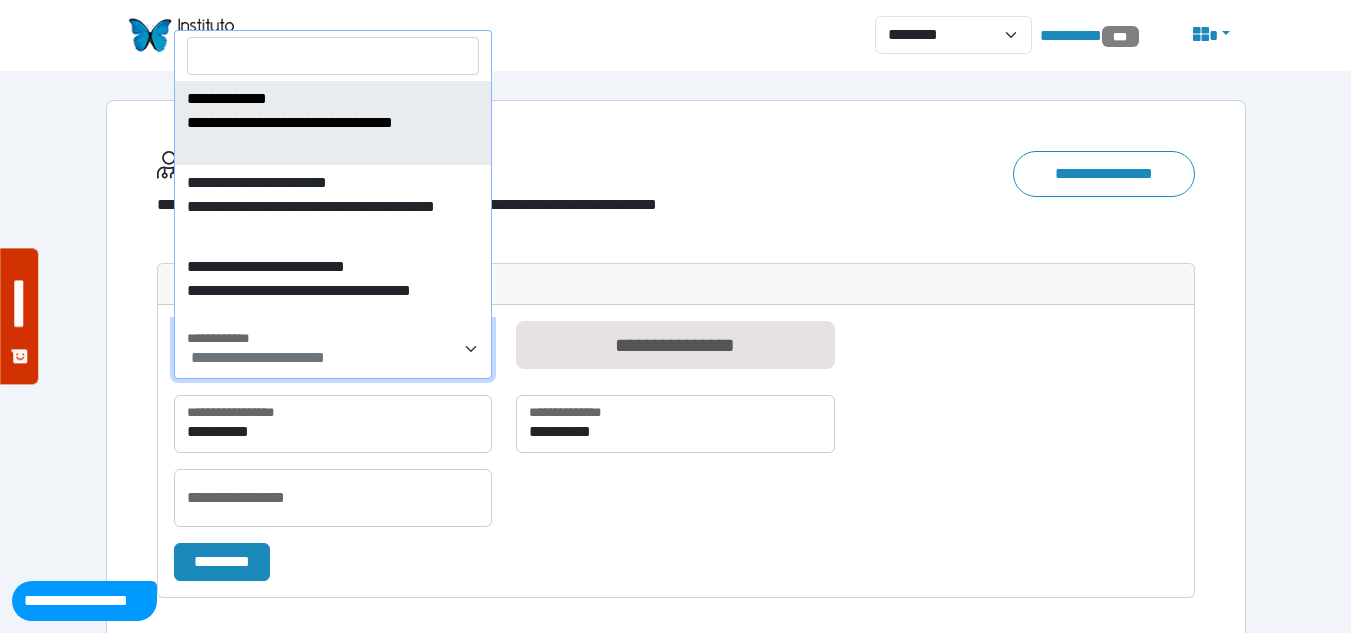 click on "**********" at bounding box center (335, 358) 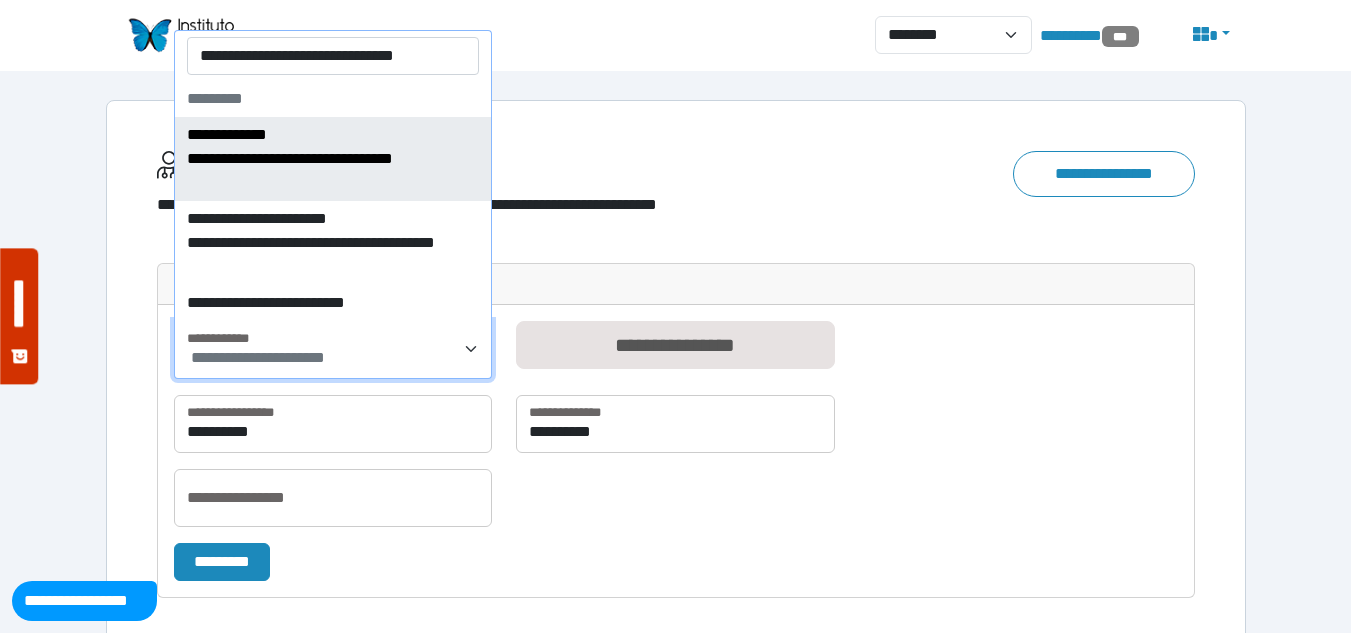 scroll, scrollTop: 0, scrollLeft: 32, axis: horizontal 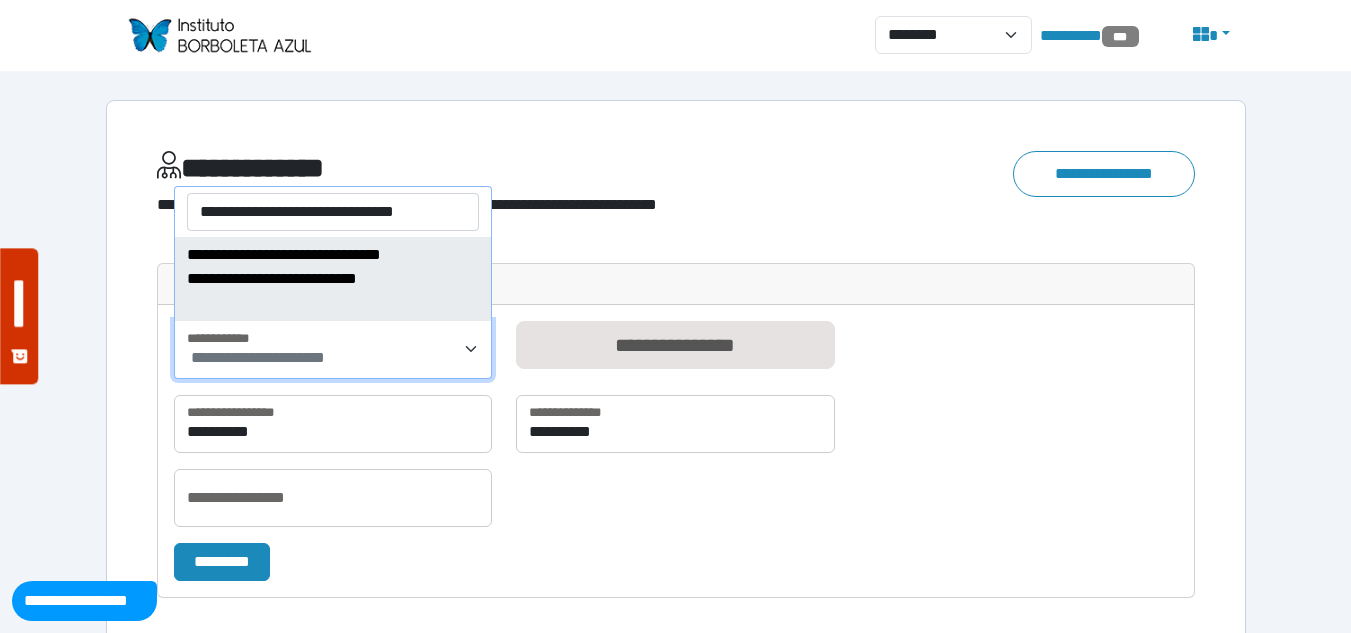 type on "**********" 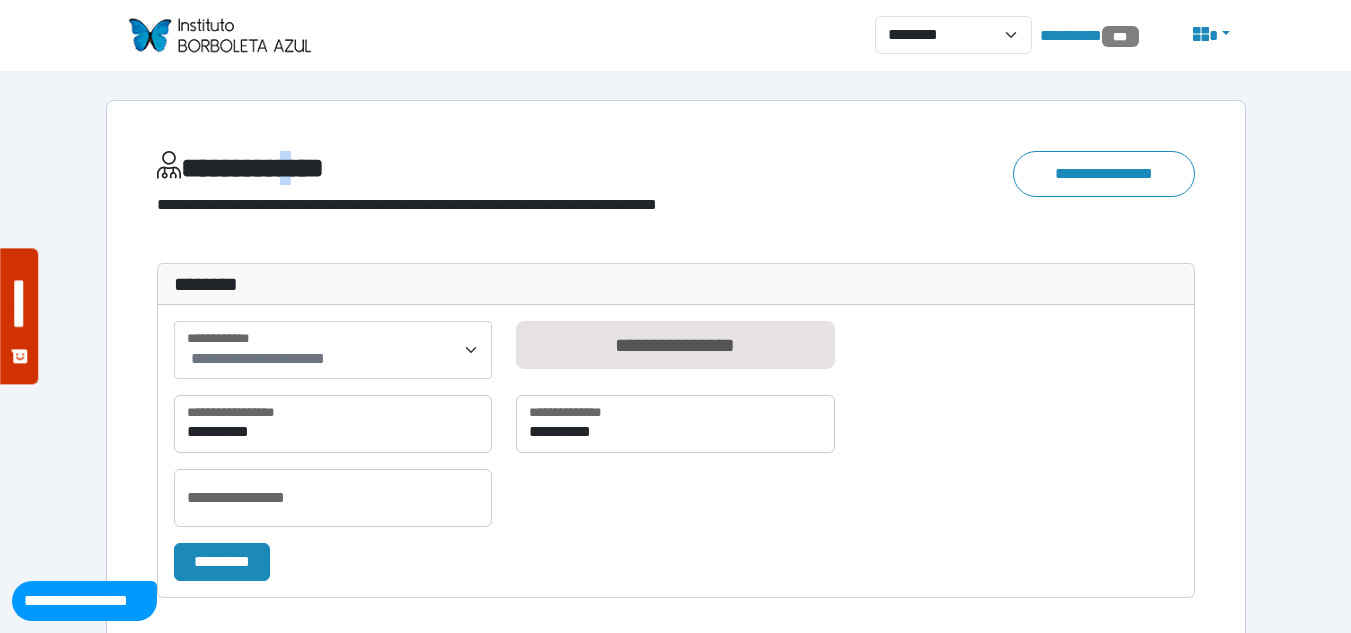 drag, startPoint x: 318, startPoint y: 121, endPoint x: 329, endPoint y: 231, distance: 110.54863 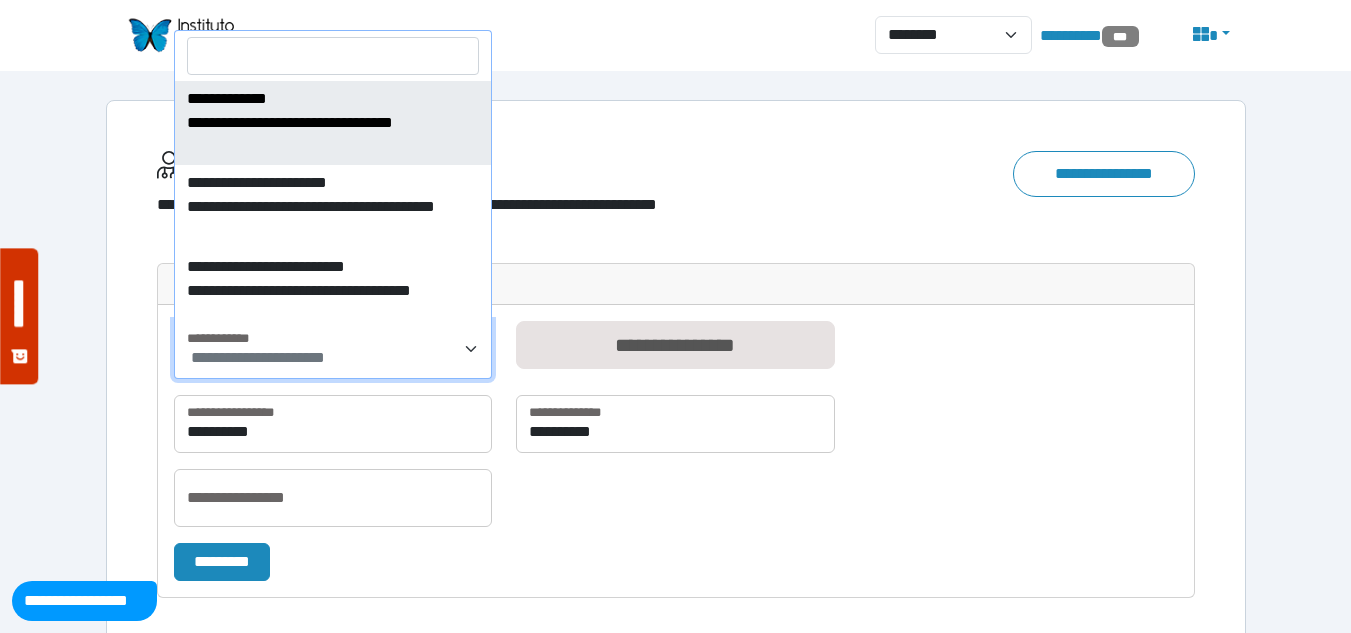 click on "**********" at bounding box center (258, 357) 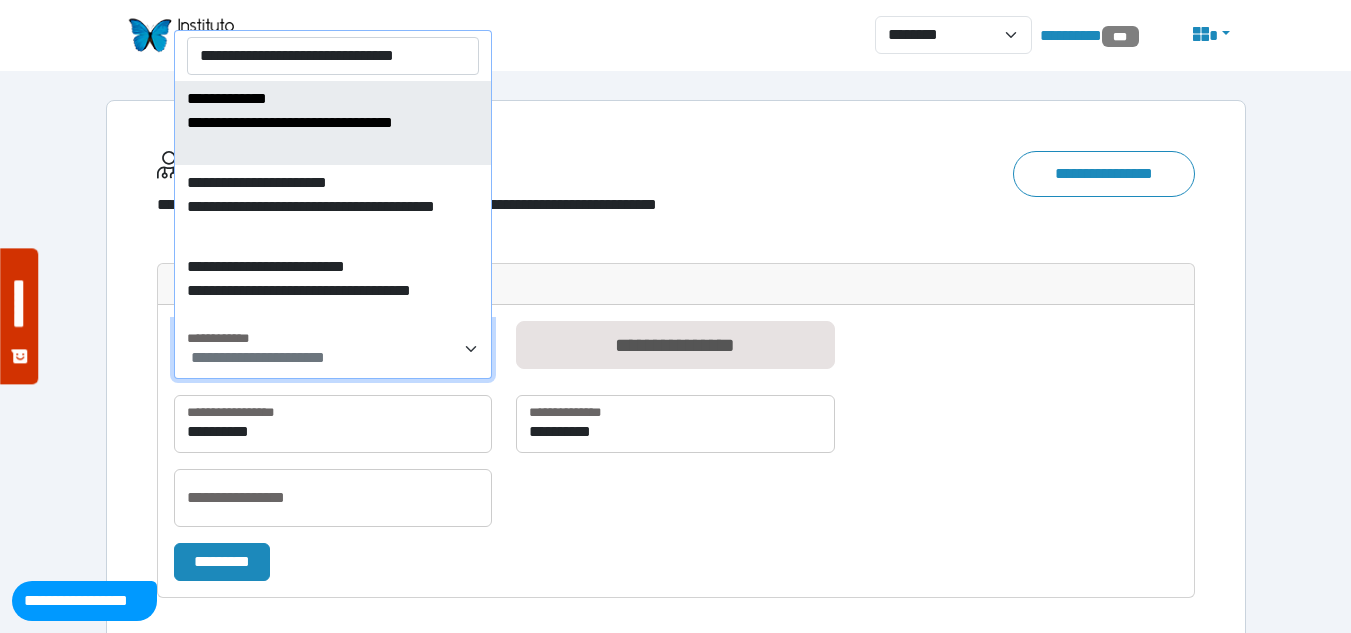 scroll, scrollTop: 0, scrollLeft: 32, axis: horizontal 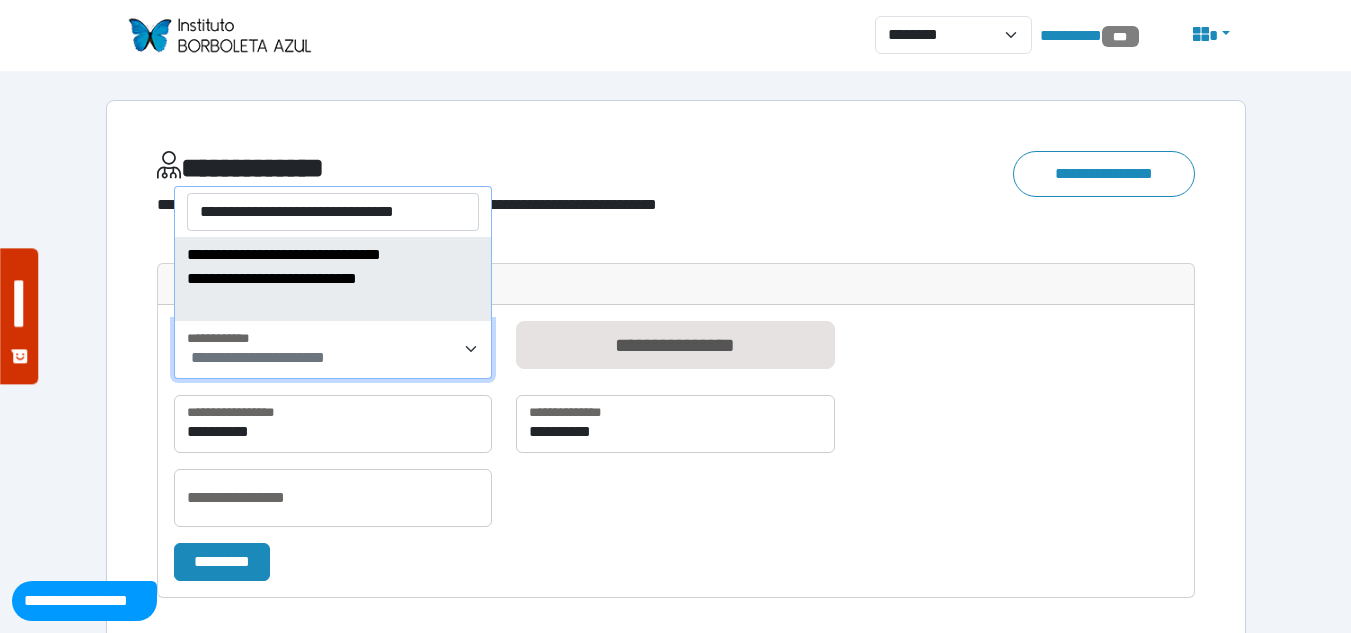 type on "**********" 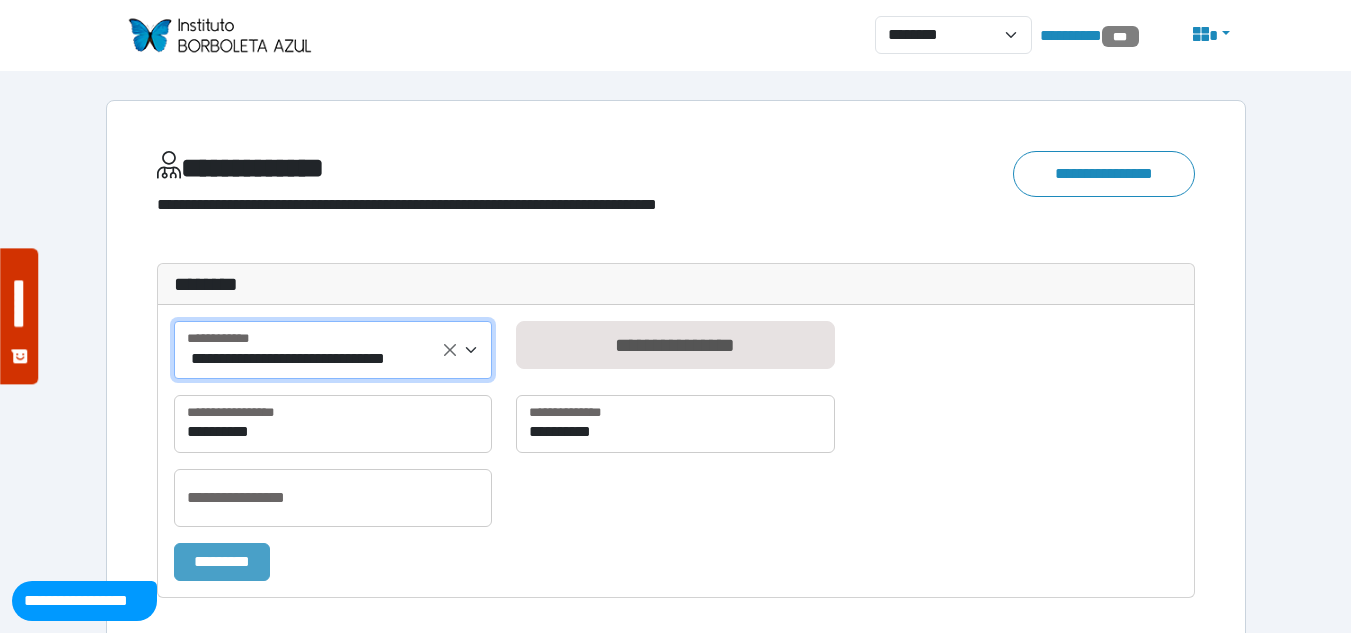 click on "*********" at bounding box center (222, 562) 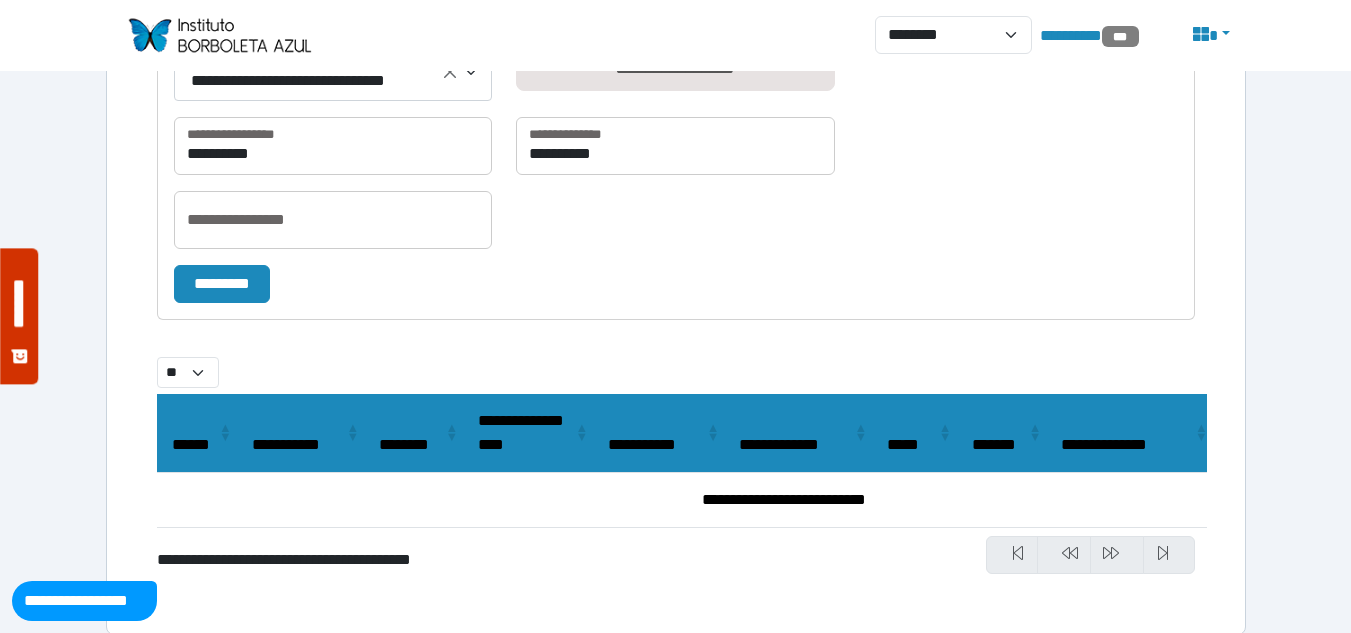 scroll, scrollTop: 300, scrollLeft: 0, axis: vertical 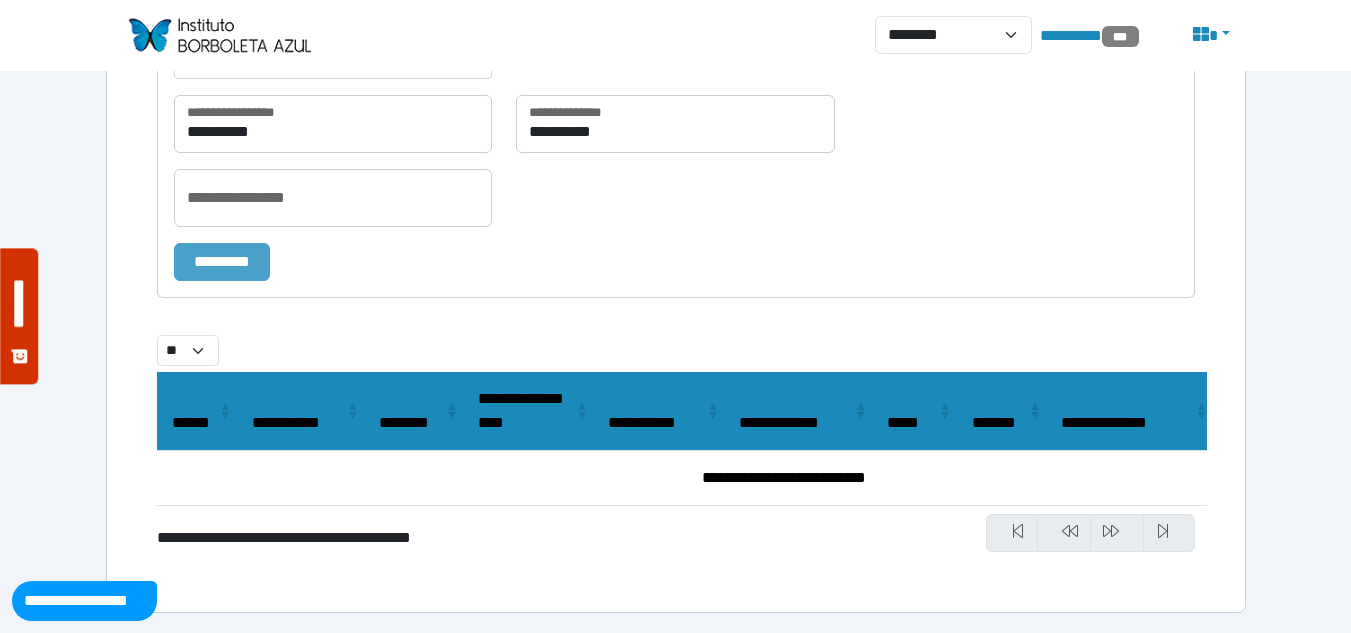 click on "*********" at bounding box center [222, 262] 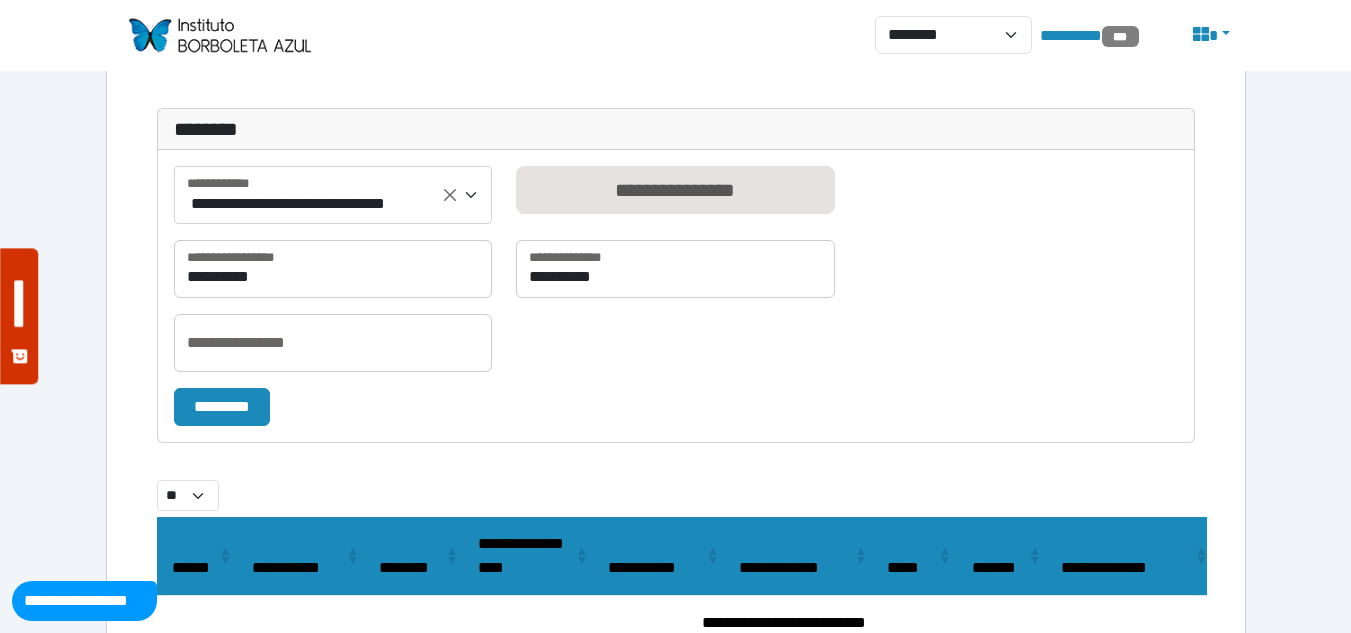 scroll, scrollTop: 0, scrollLeft: 0, axis: both 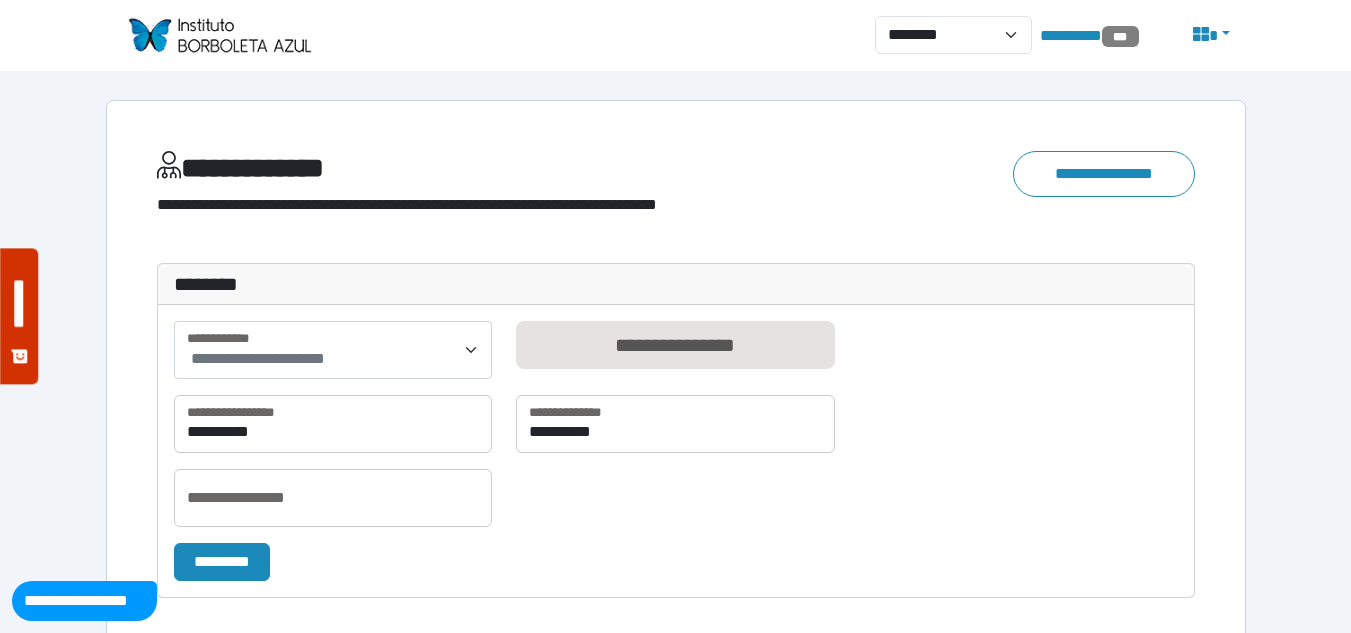 drag, startPoint x: 679, startPoint y: 488, endPoint x: 663, endPoint y: 486, distance: 16.124516 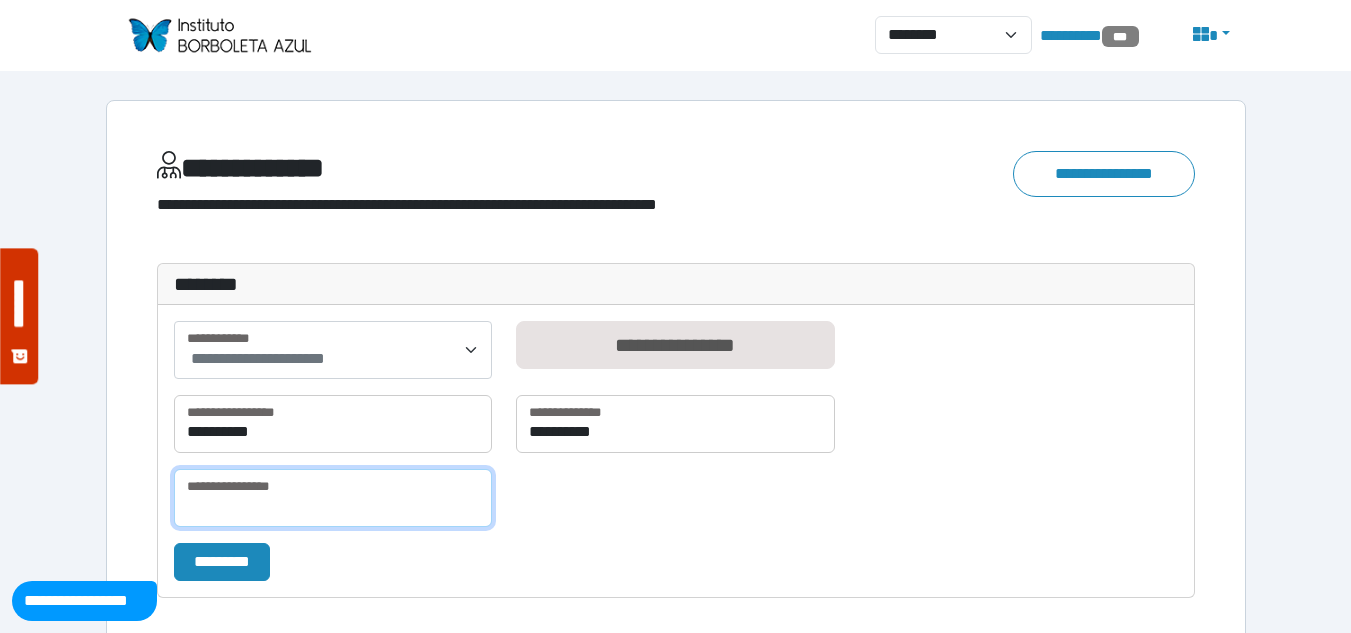 click at bounding box center (333, 498) 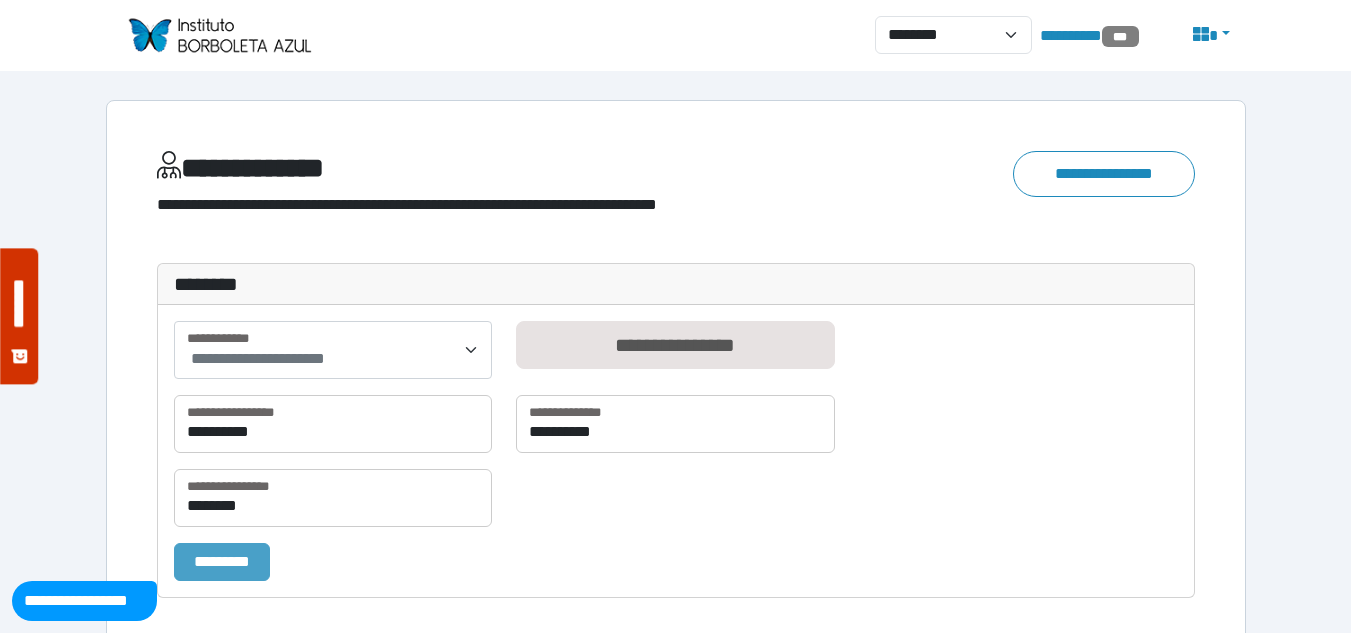 drag, startPoint x: 239, startPoint y: 552, endPoint x: 369, endPoint y: 530, distance: 131.8484 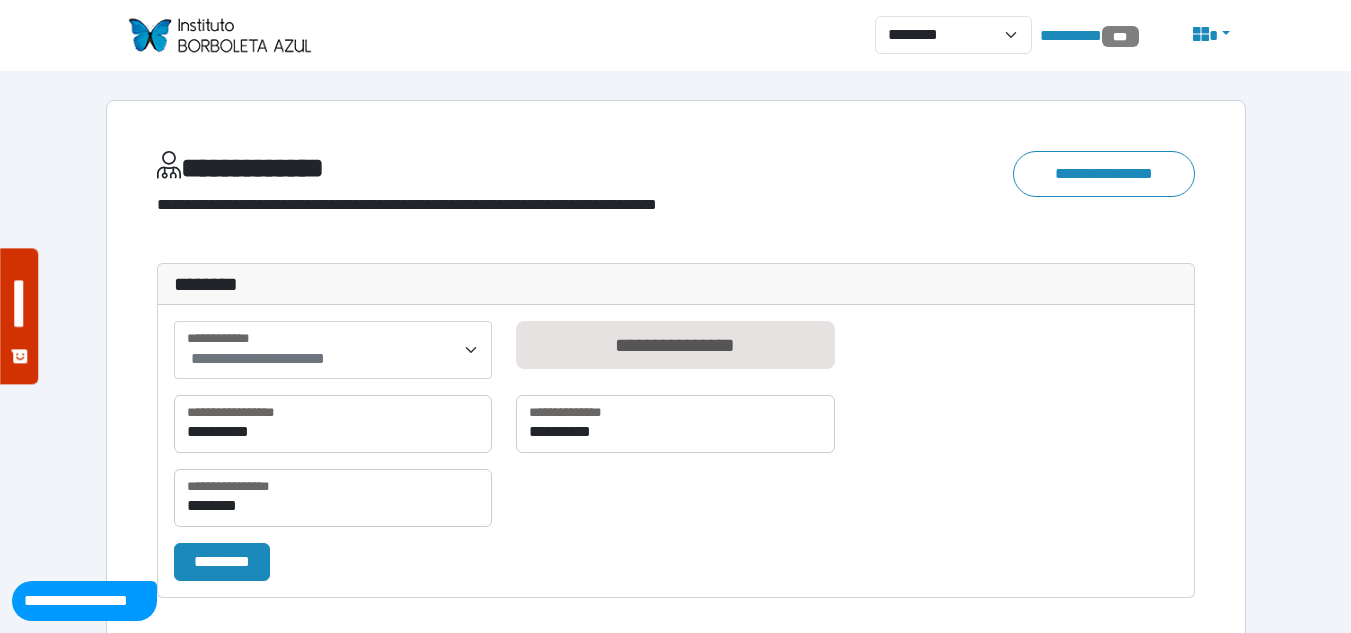 click on "*********" at bounding box center (222, 562) 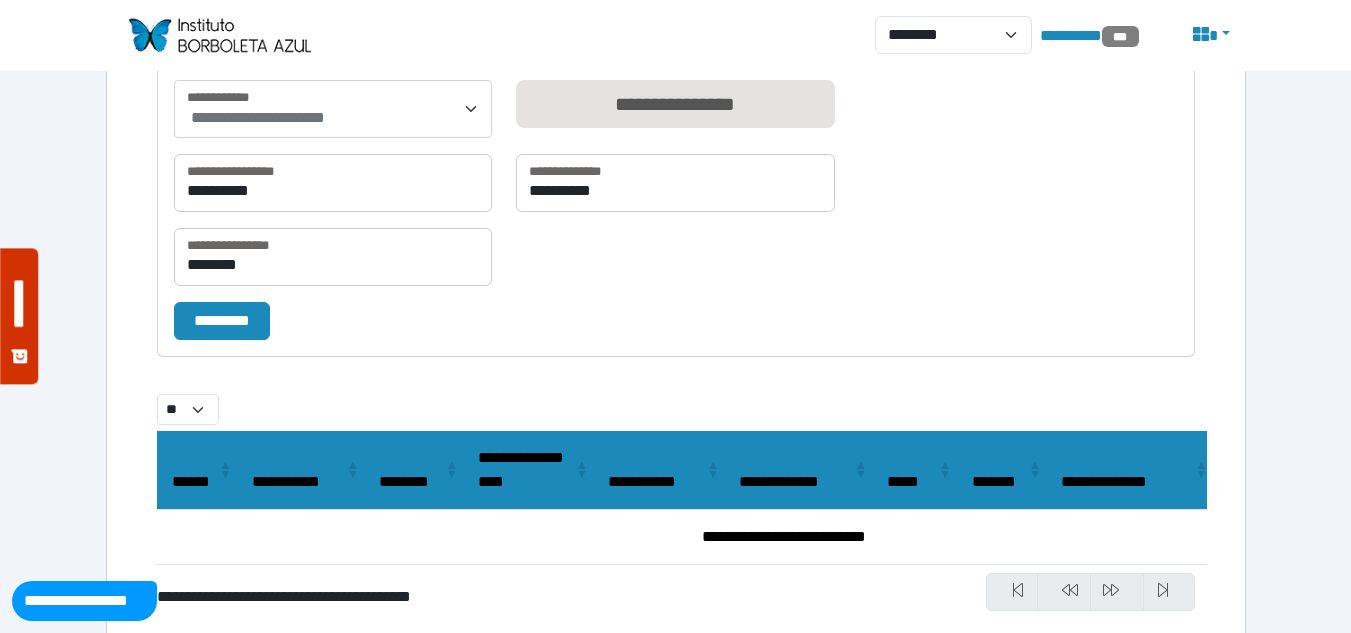 scroll, scrollTop: 300, scrollLeft: 0, axis: vertical 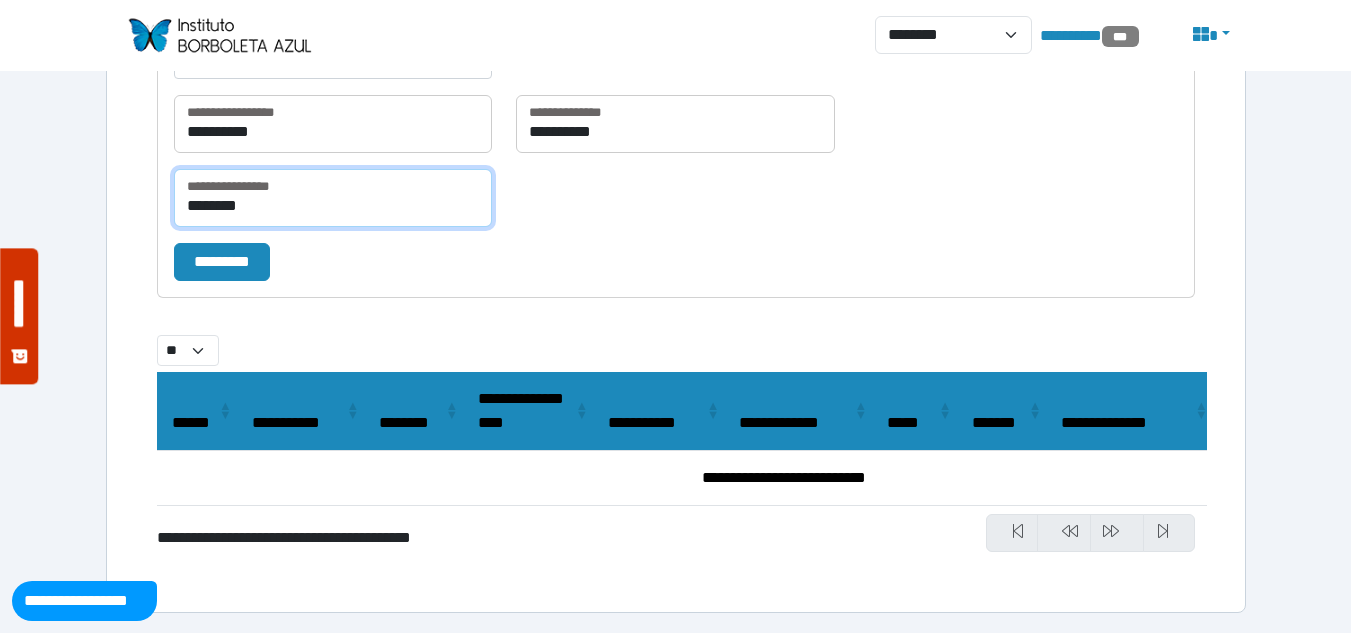 drag, startPoint x: 271, startPoint y: 206, endPoint x: 30, endPoint y: 192, distance: 241.4063 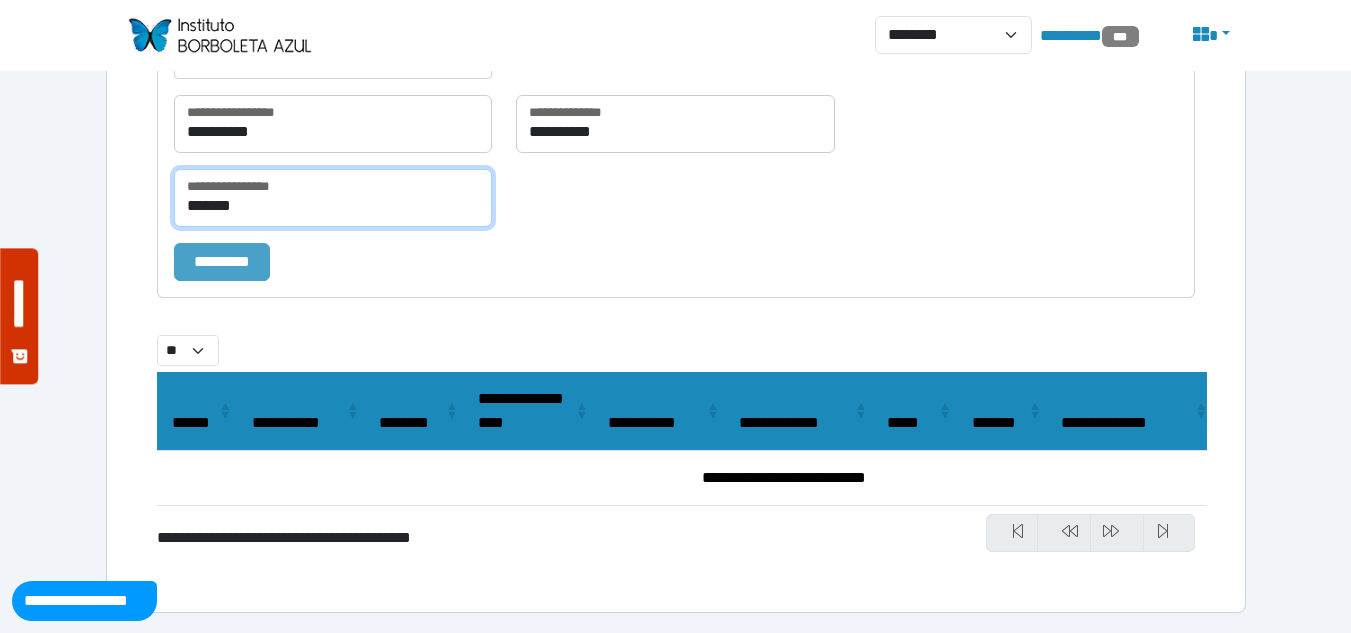type on "*******" 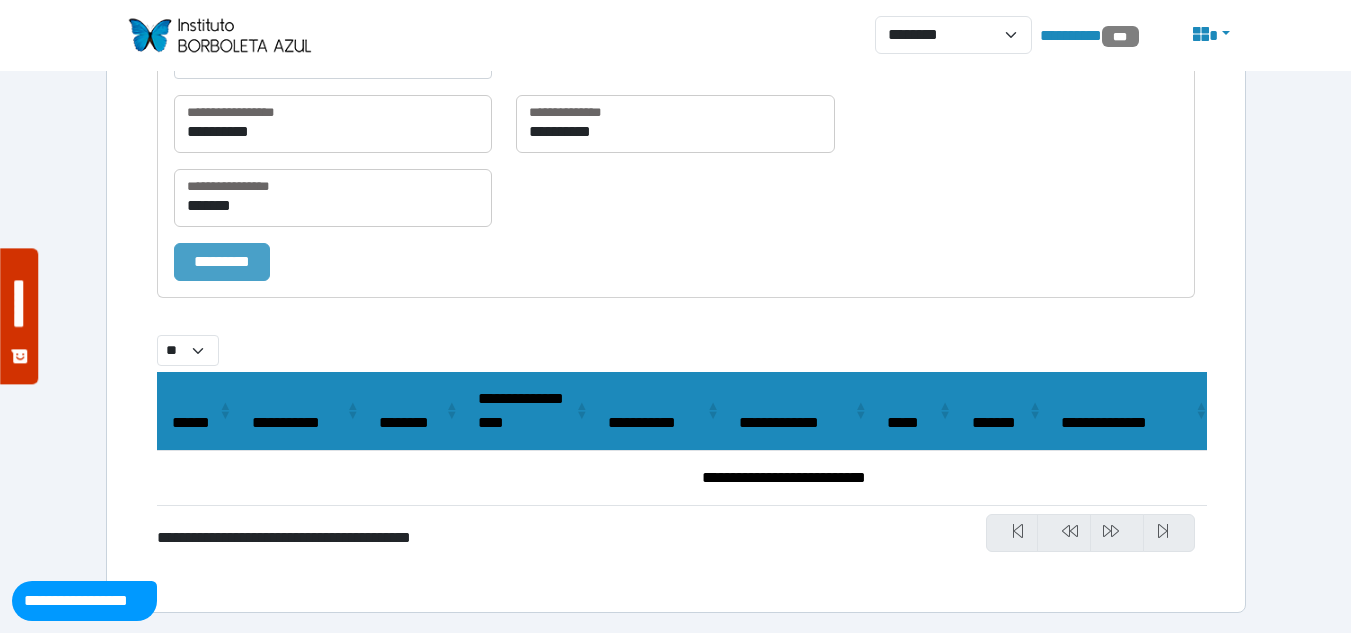 click on "*********" at bounding box center [222, 262] 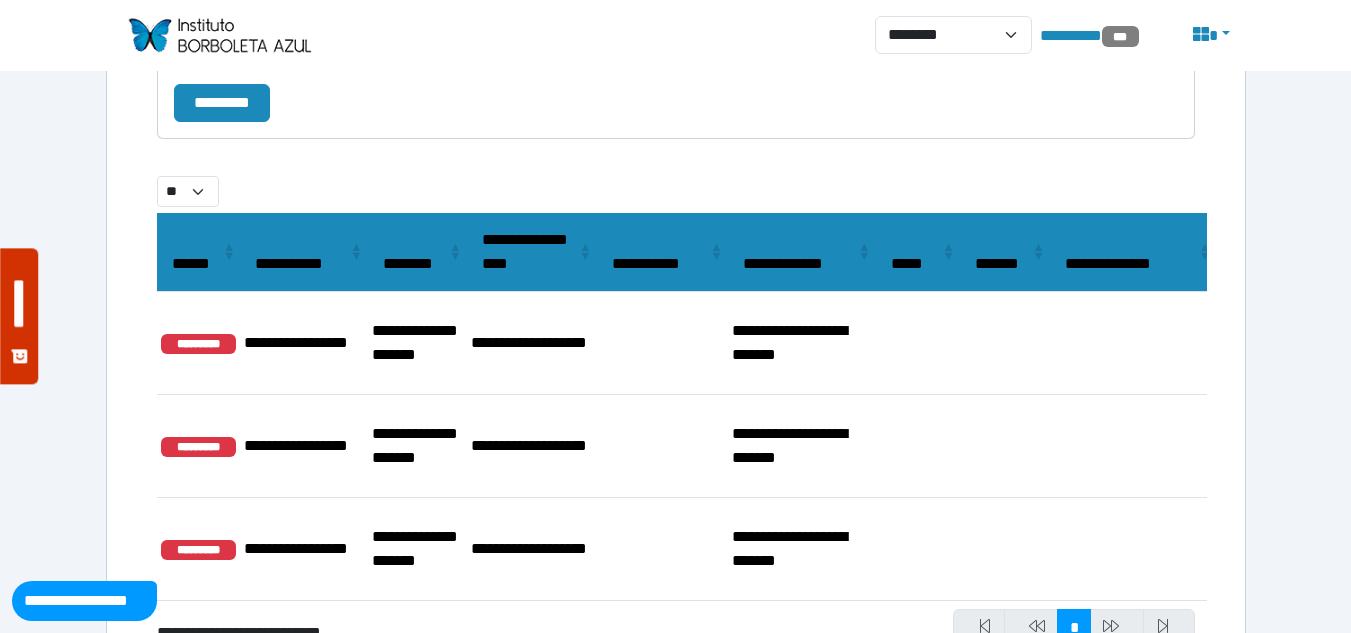 scroll, scrollTop: 500, scrollLeft: 0, axis: vertical 